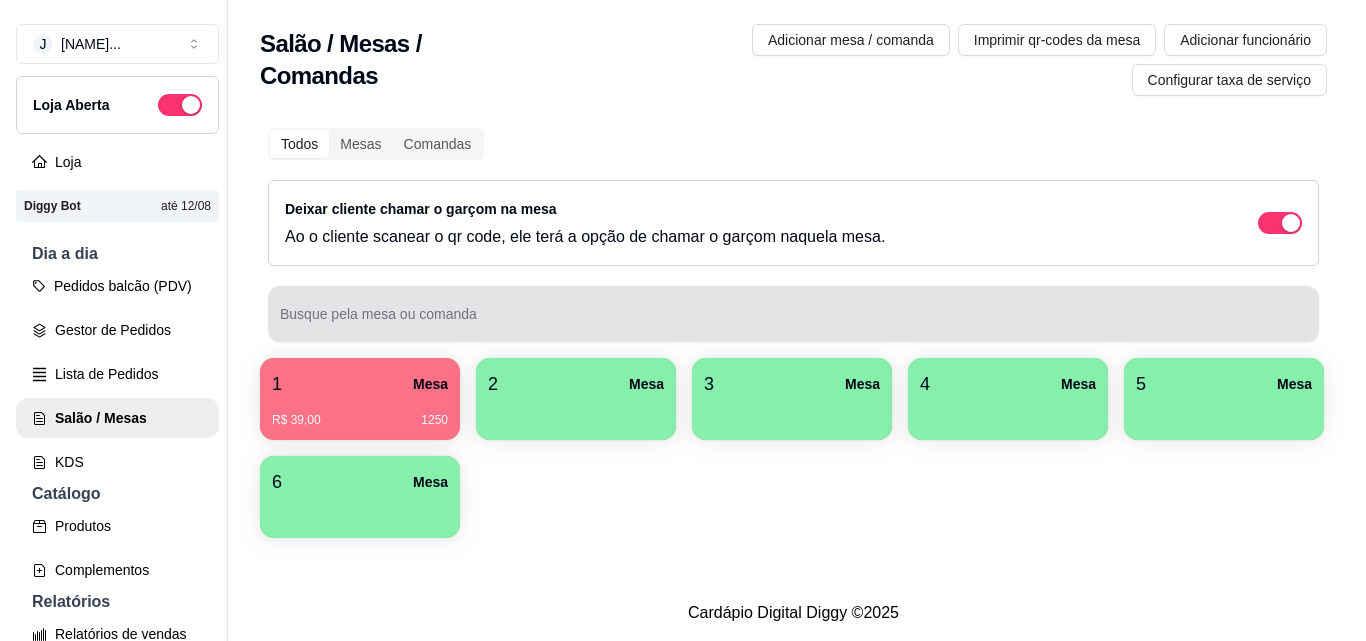 scroll, scrollTop: 0, scrollLeft: 0, axis: both 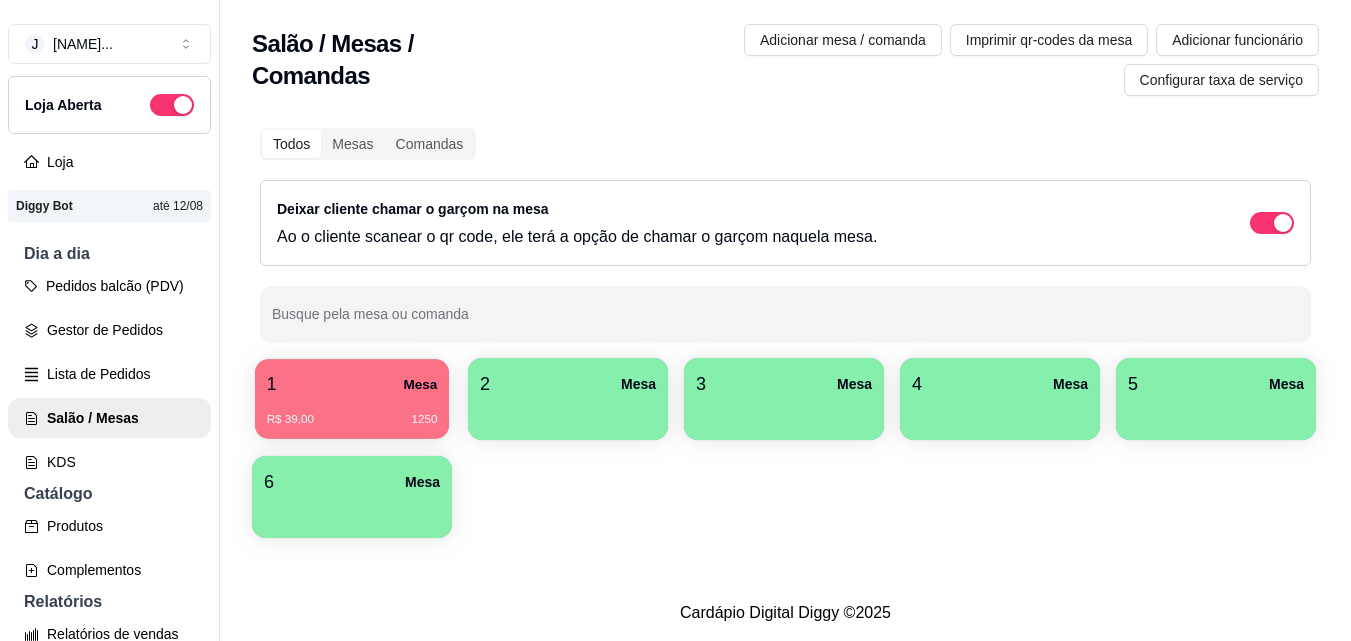 click on "R$ 39,00 1250" at bounding box center [352, 412] 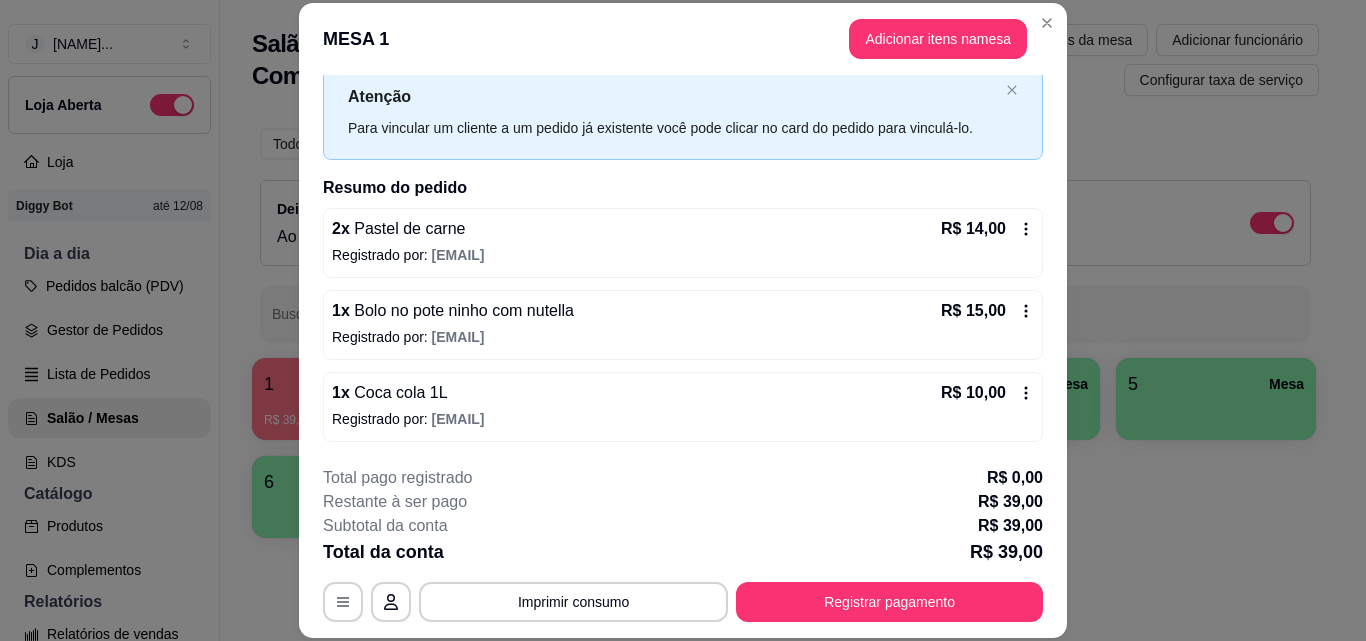 scroll, scrollTop: 56, scrollLeft: 0, axis: vertical 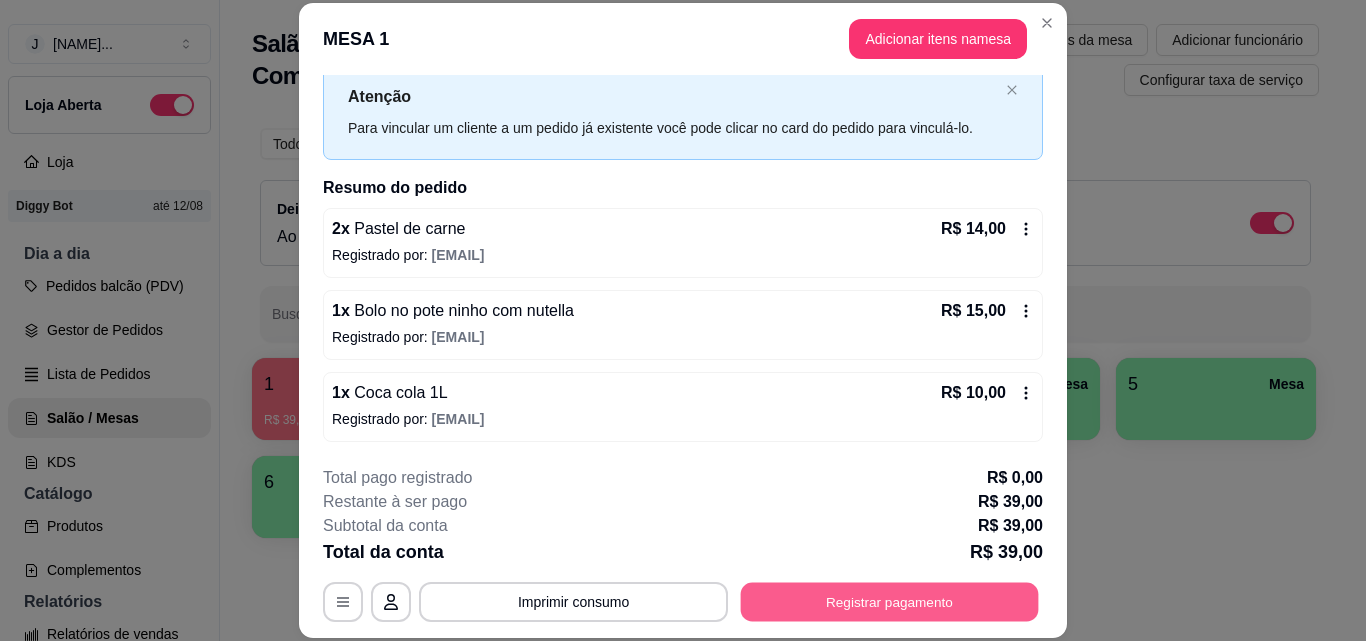 click on "Registrar pagamento" at bounding box center [890, 601] 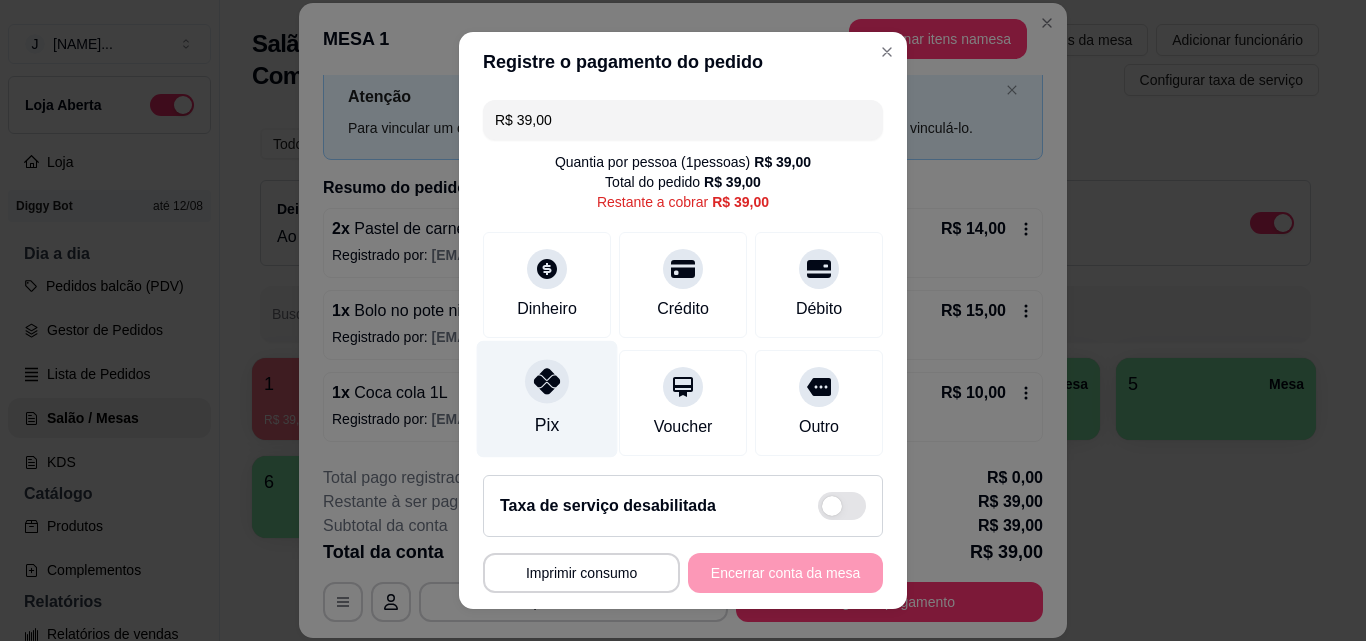 click on "Pix" at bounding box center (547, 399) 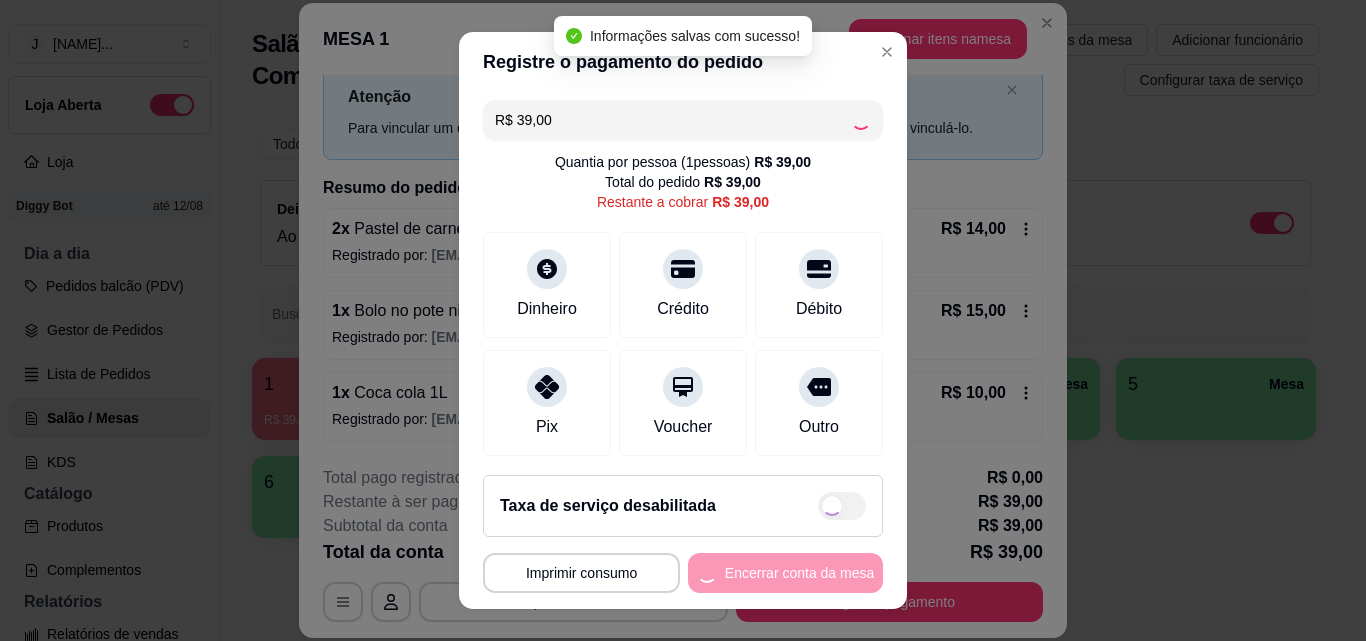 type on "R$ 0,00" 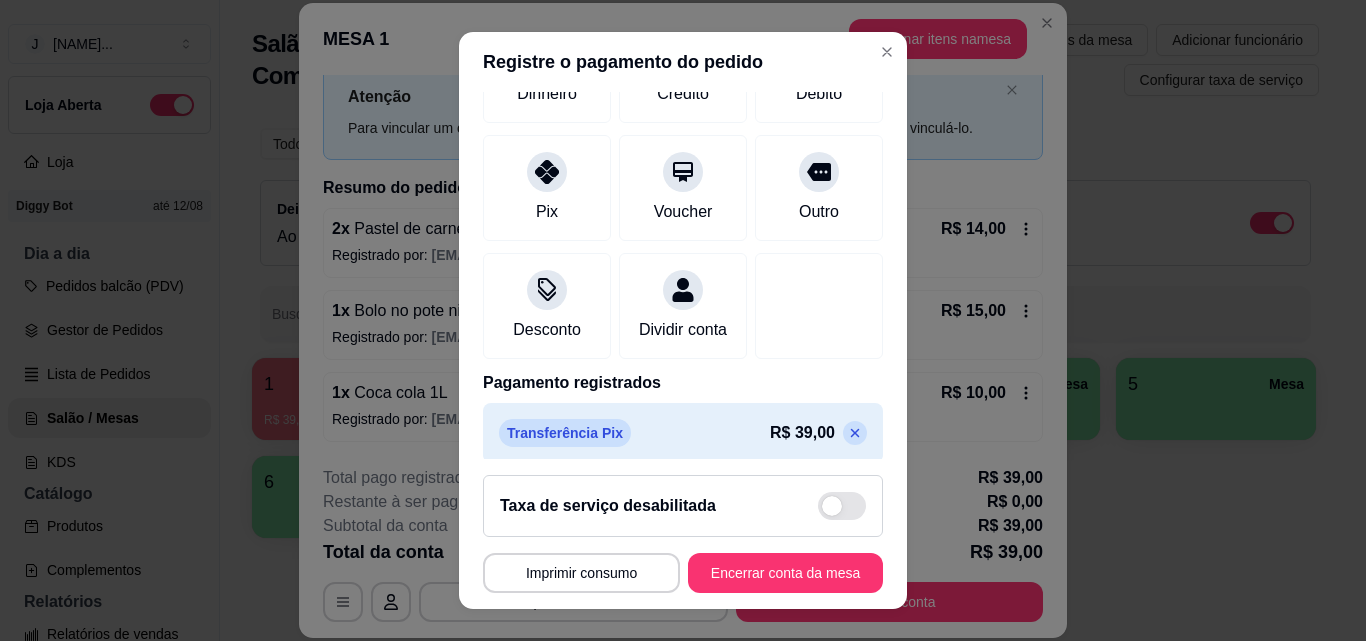 scroll, scrollTop: 231, scrollLeft: 0, axis: vertical 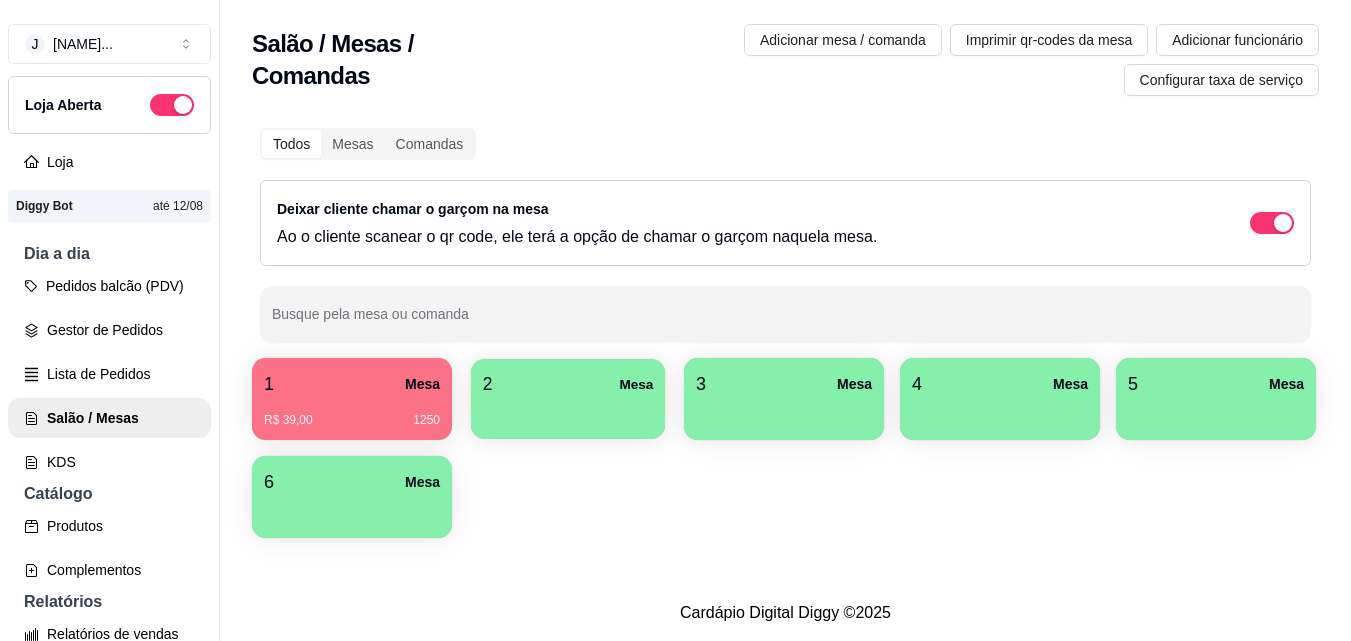 click on "2 Mesa" at bounding box center [568, 384] 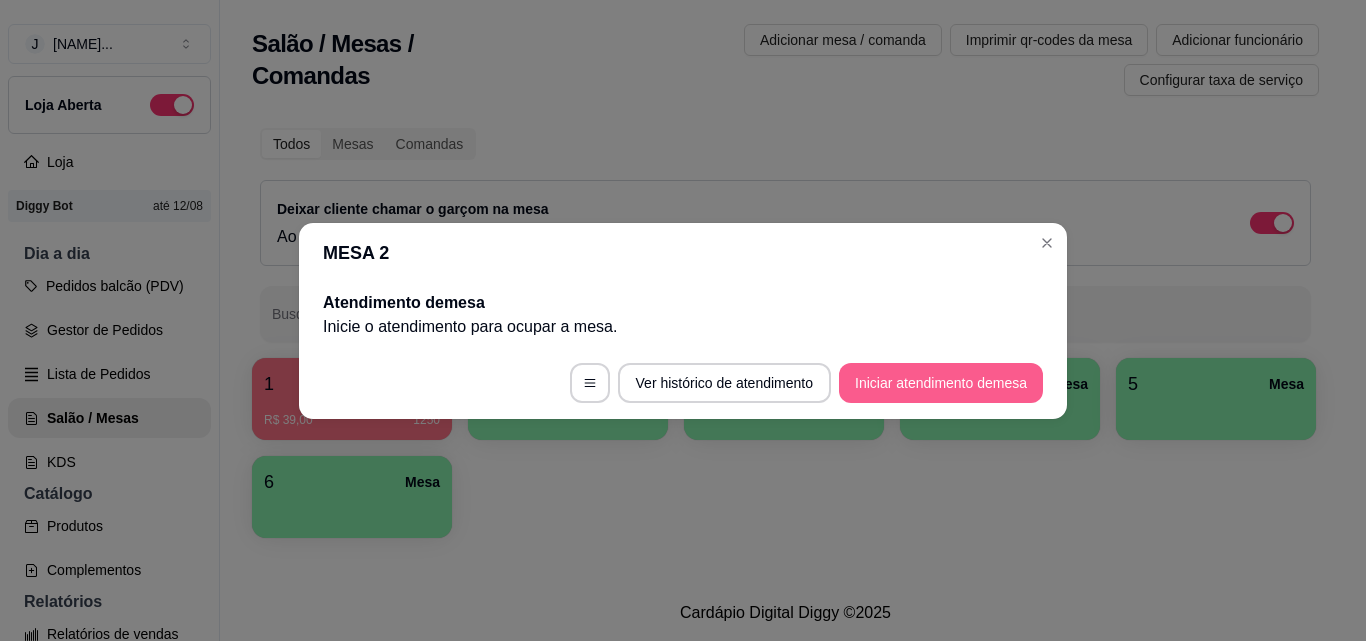 click on "Iniciar atendimento de  mesa" at bounding box center [941, 383] 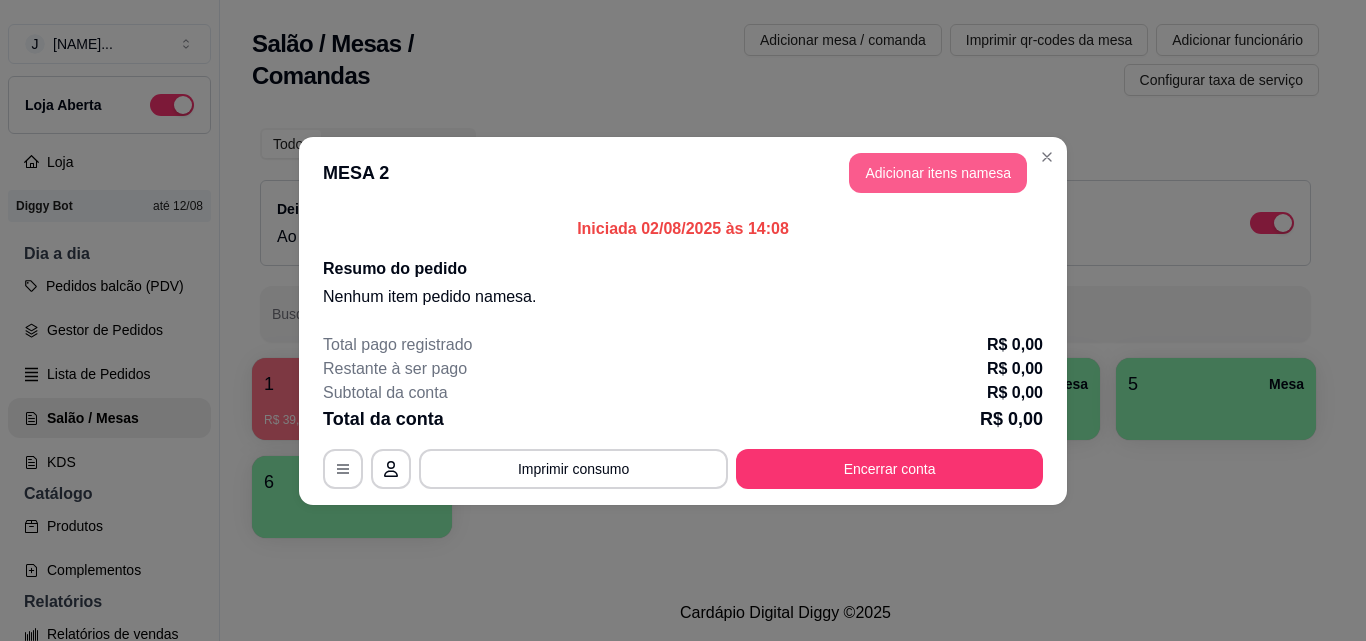 click on "Adicionar itens na  mesa" at bounding box center [938, 173] 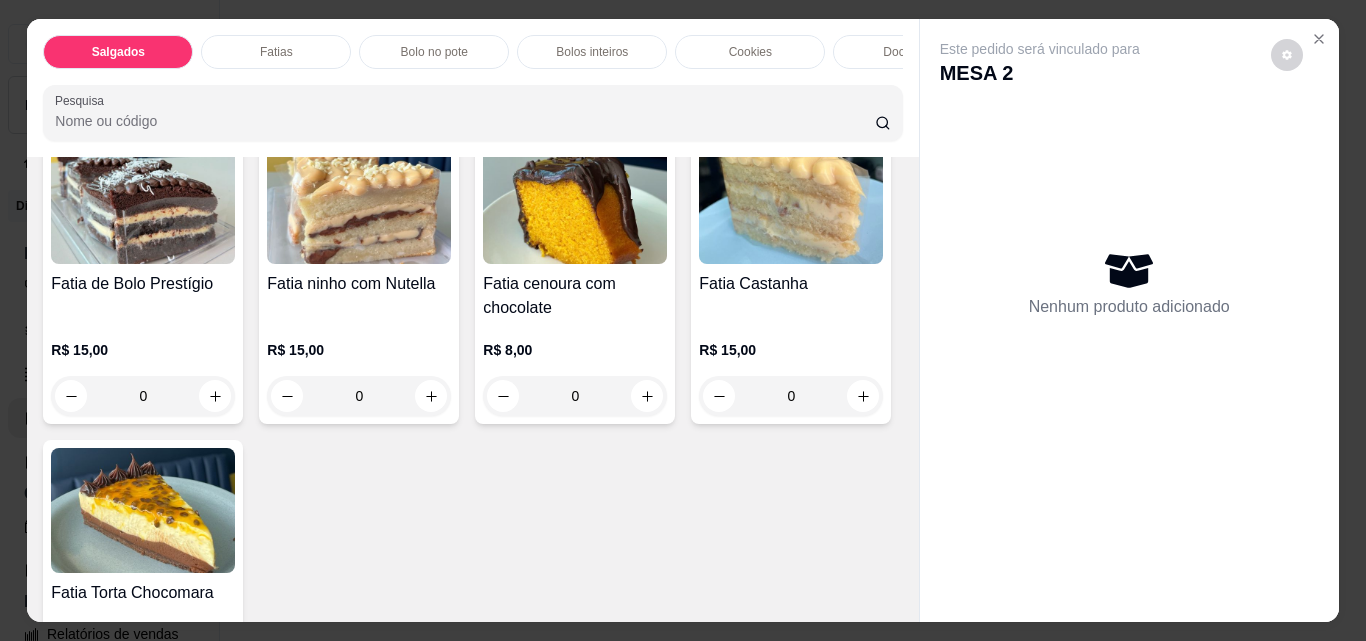 scroll, scrollTop: 800, scrollLeft: 0, axis: vertical 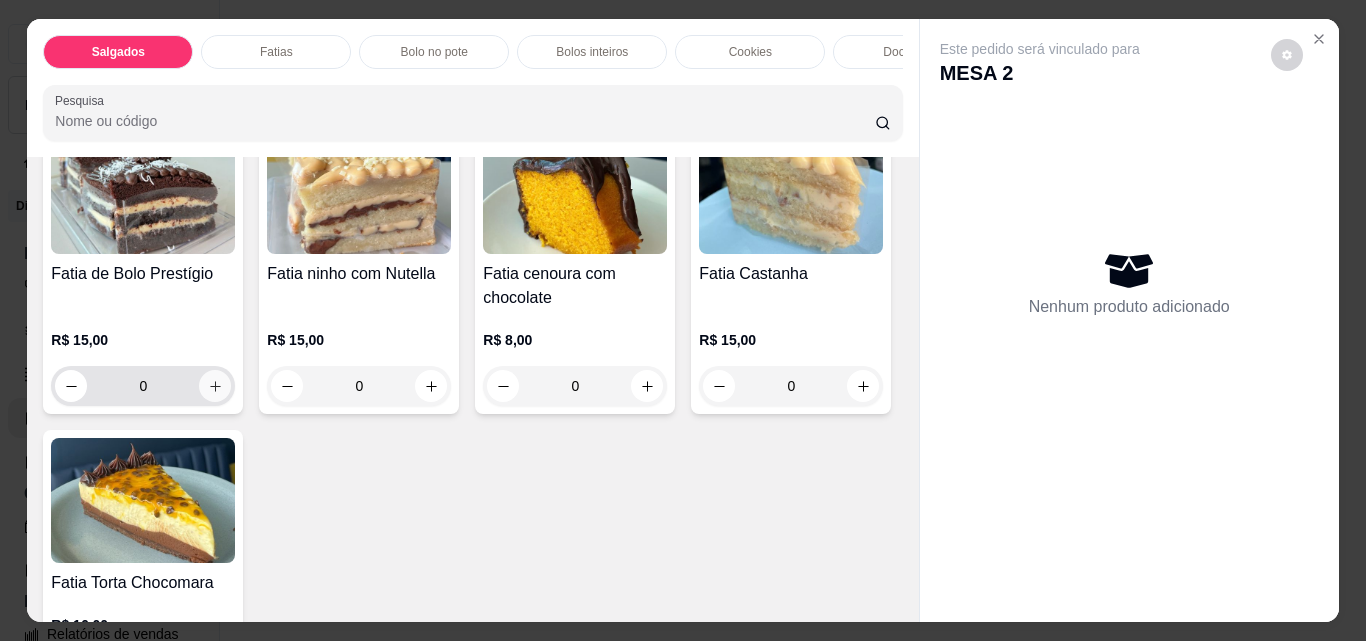 click 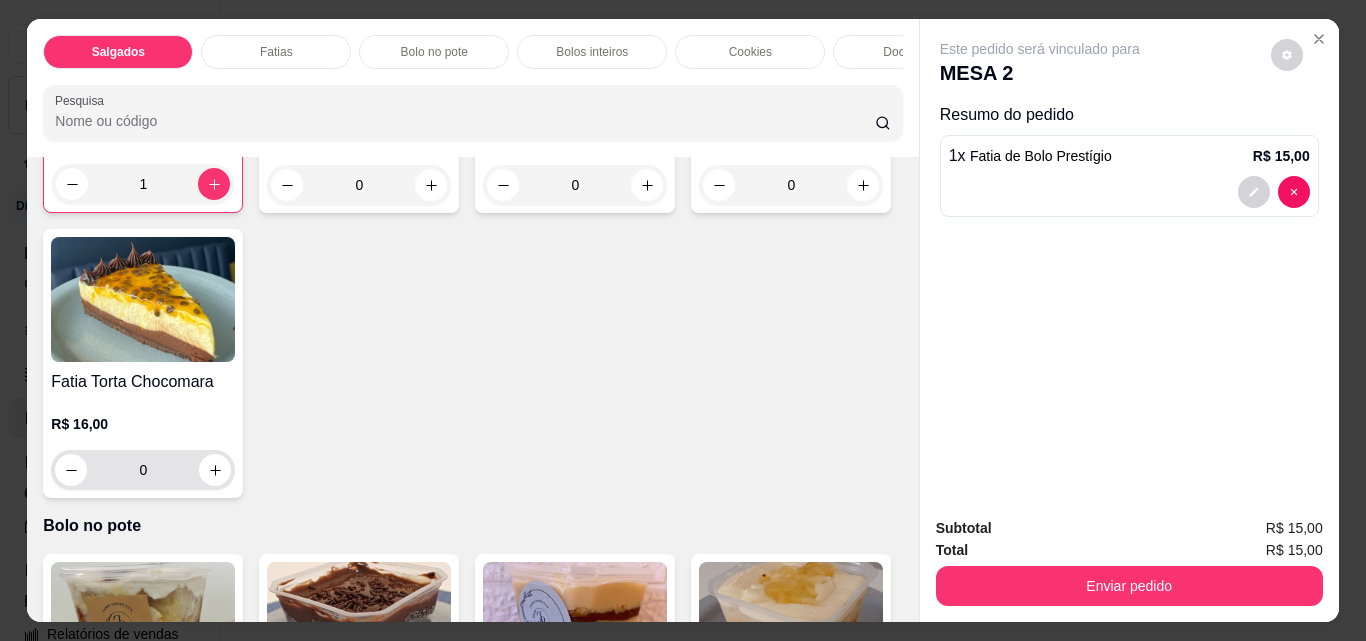 scroll, scrollTop: 801, scrollLeft: 0, axis: vertical 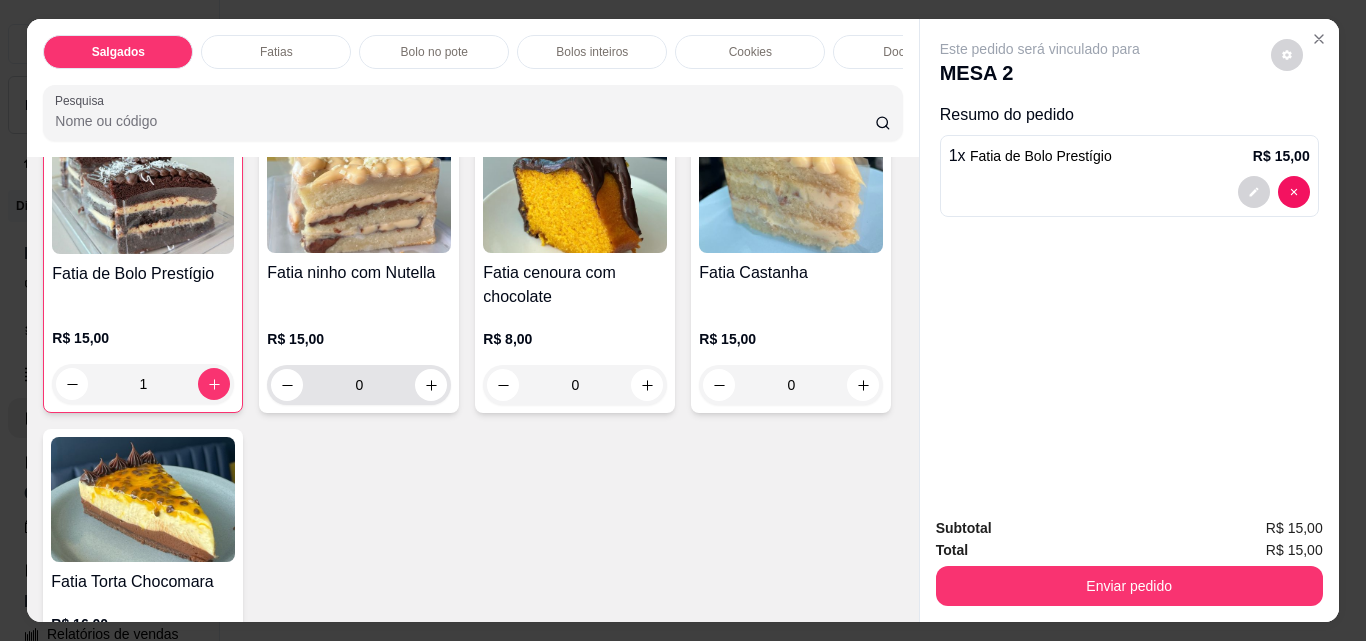 click 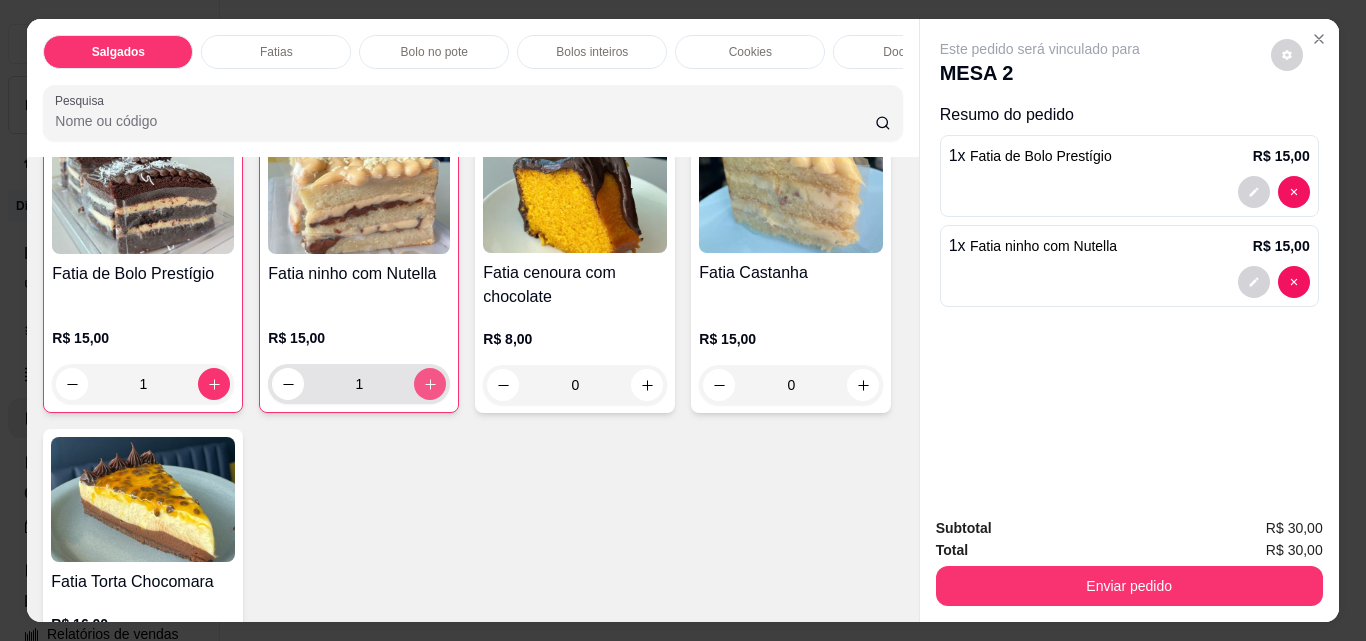 type on "1" 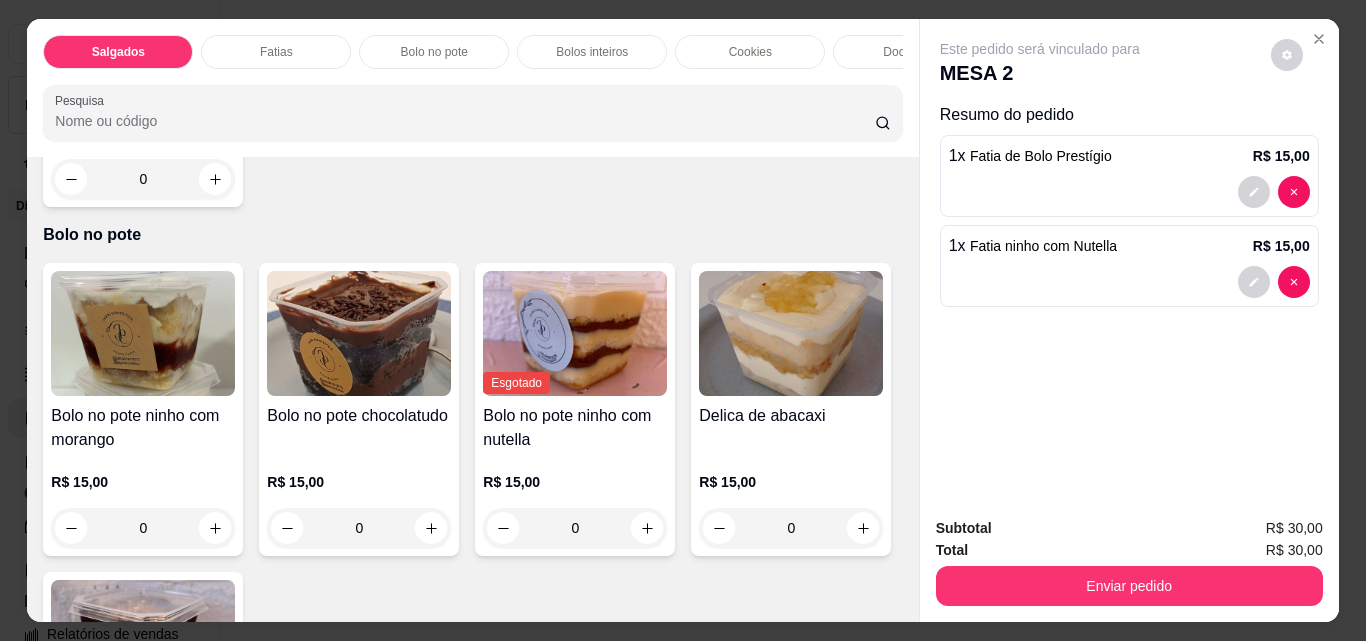scroll, scrollTop: 1301, scrollLeft: 0, axis: vertical 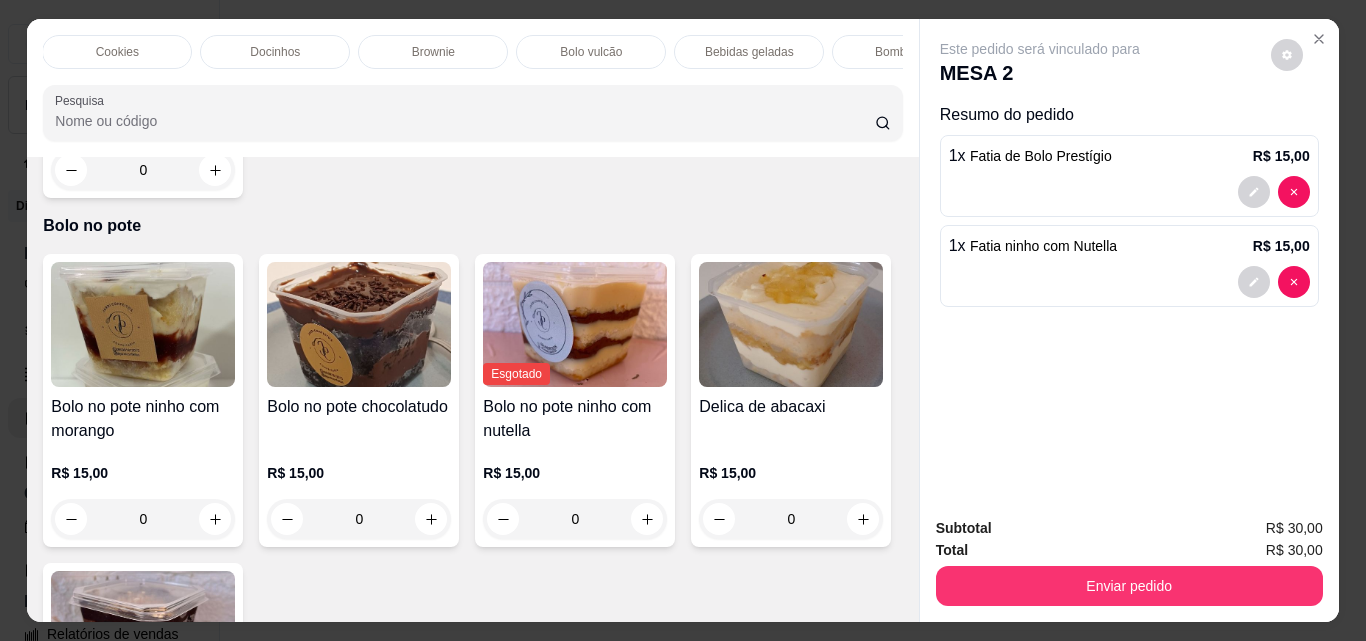 click on "Bebidas geladas" at bounding box center (749, 52) 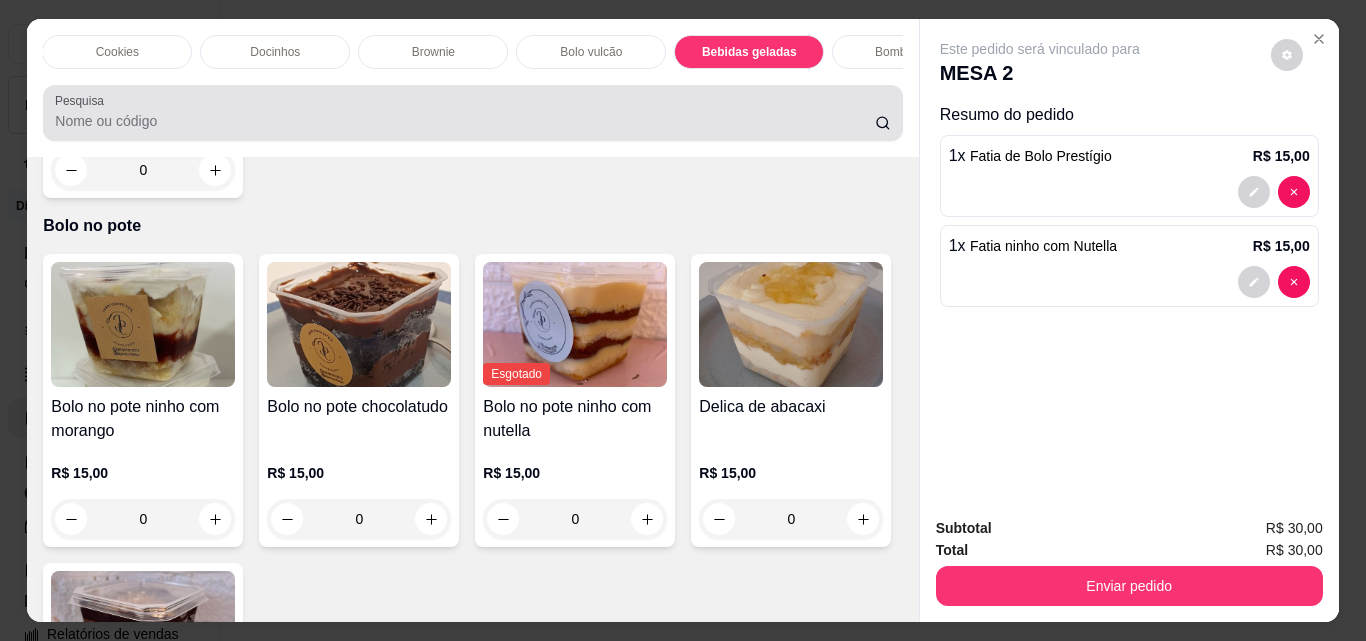 scroll, scrollTop: 4070, scrollLeft: 0, axis: vertical 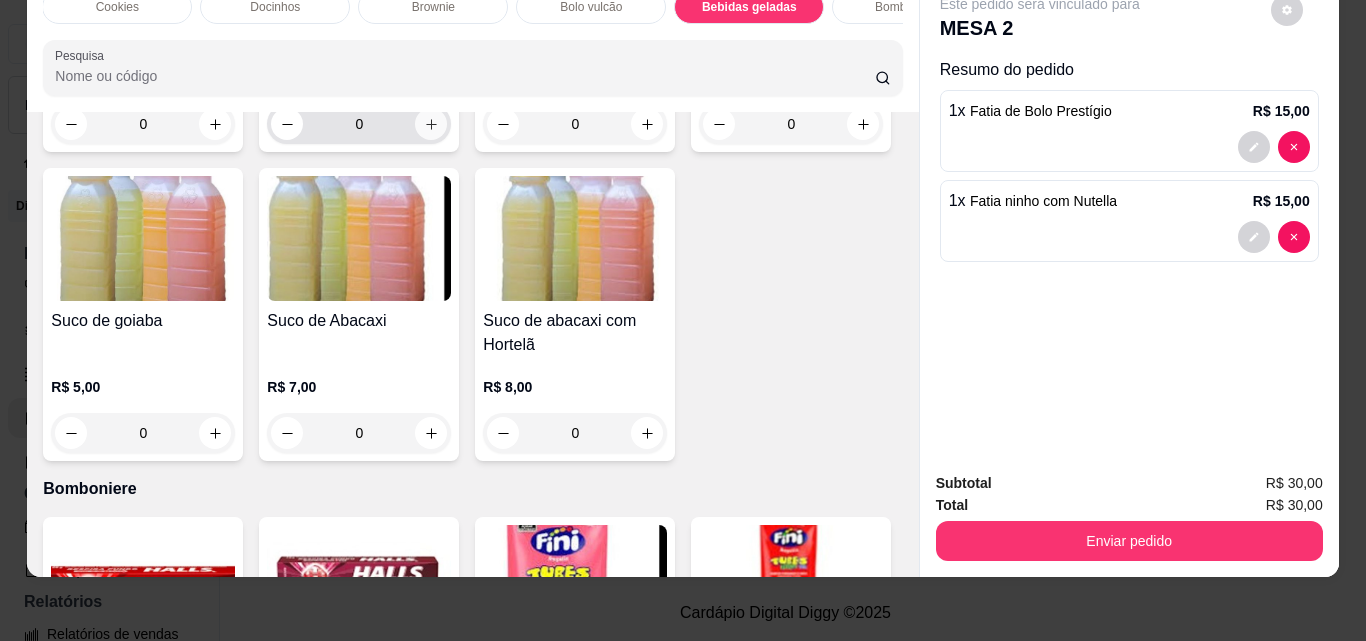 click 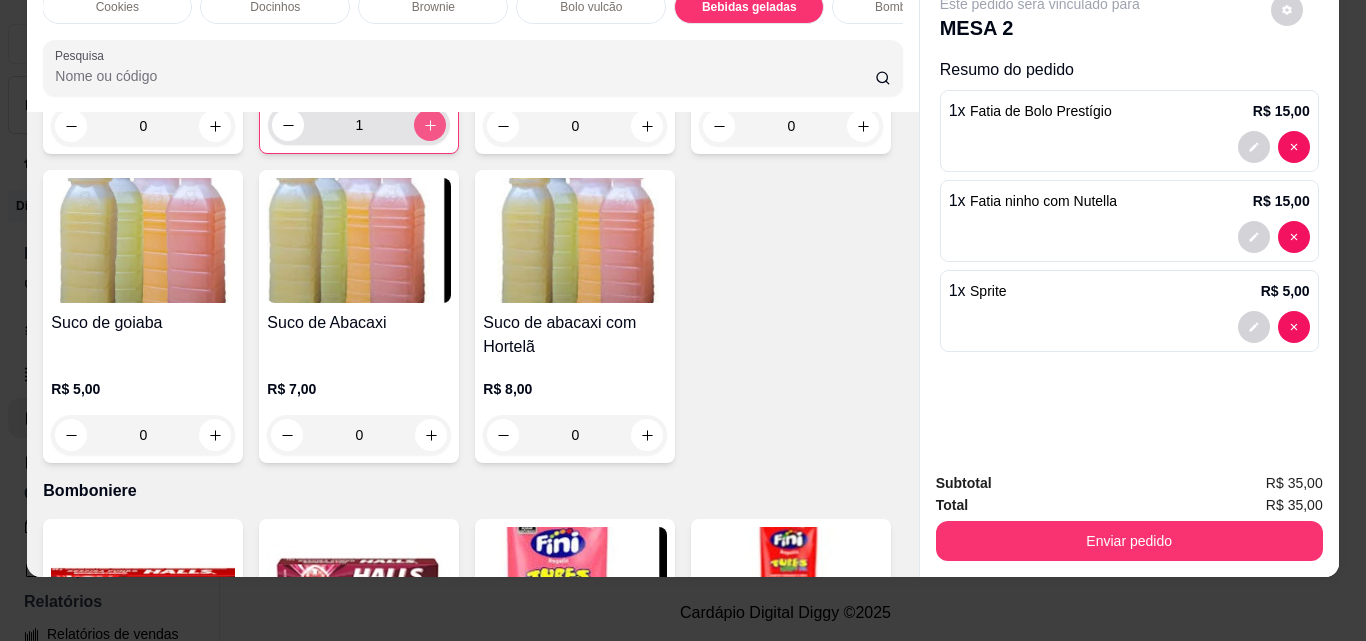 type on "1" 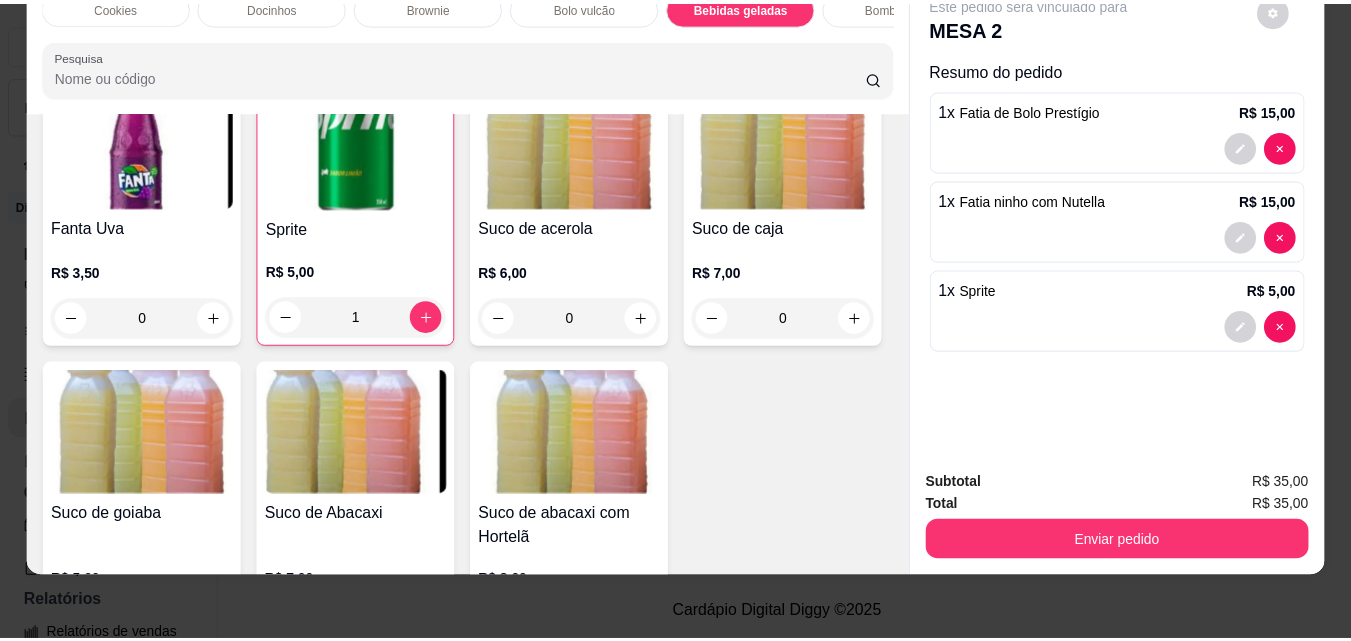 scroll, scrollTop: 4870, scrollLeft: 0, axis: vertical 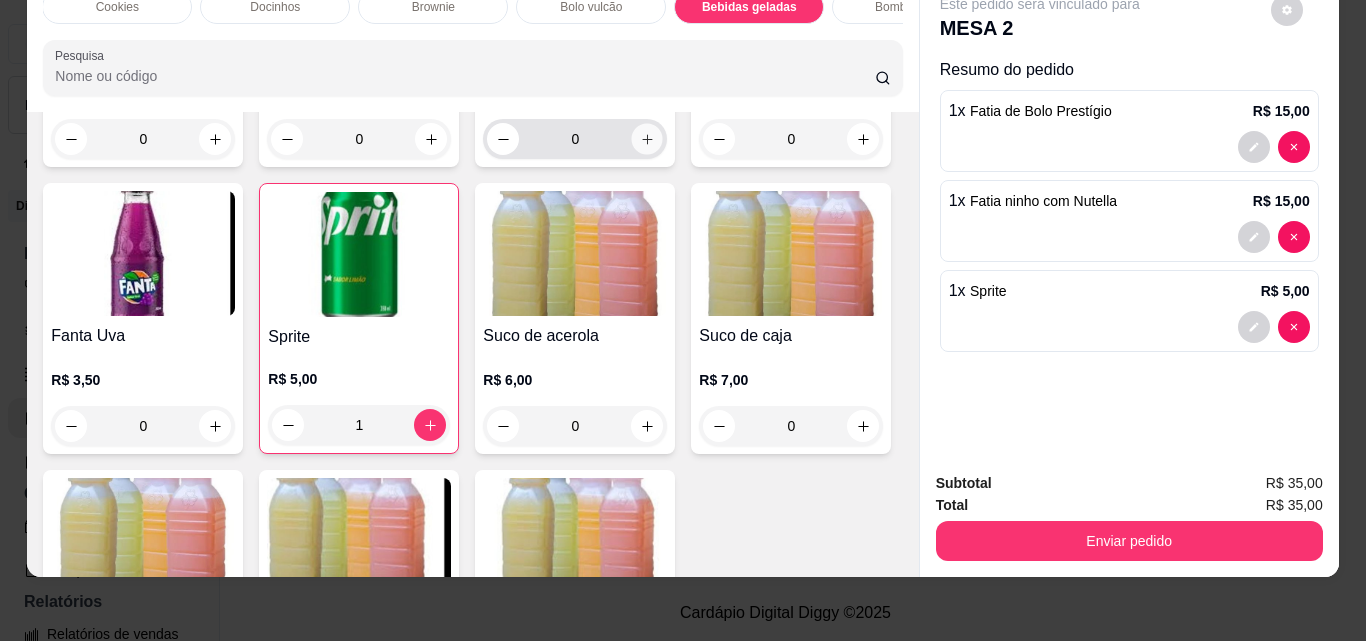 click at bounding box center [647, 139] 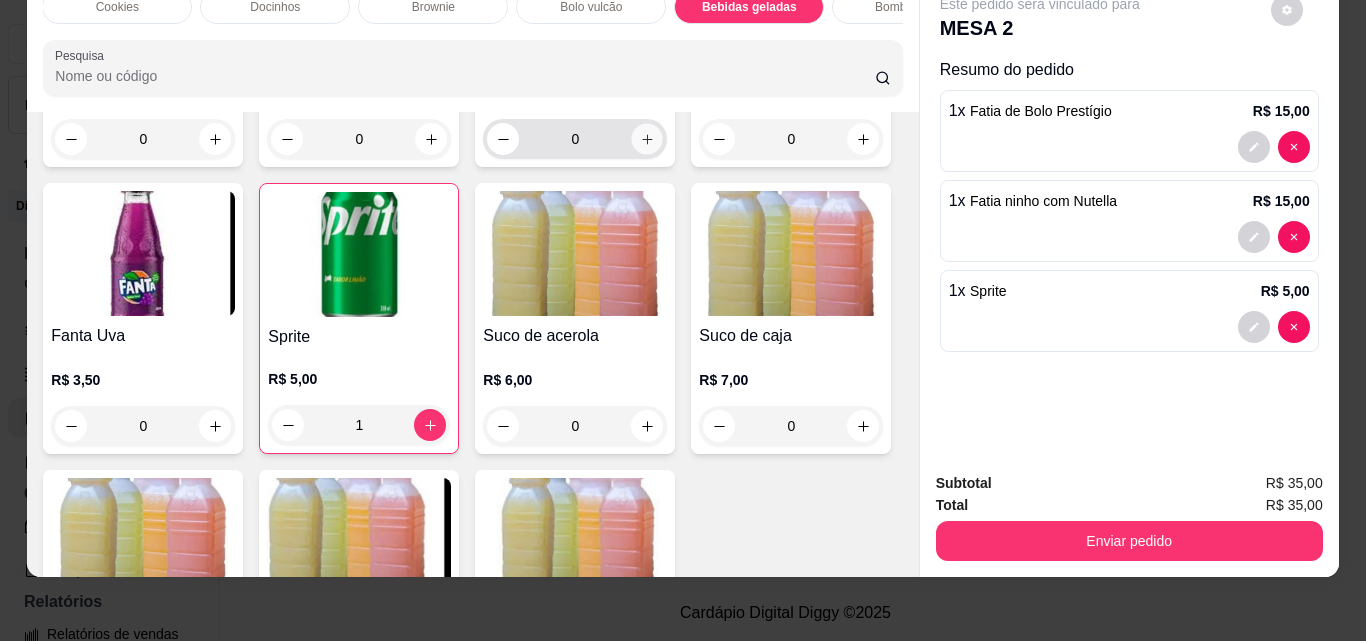 type on "1" 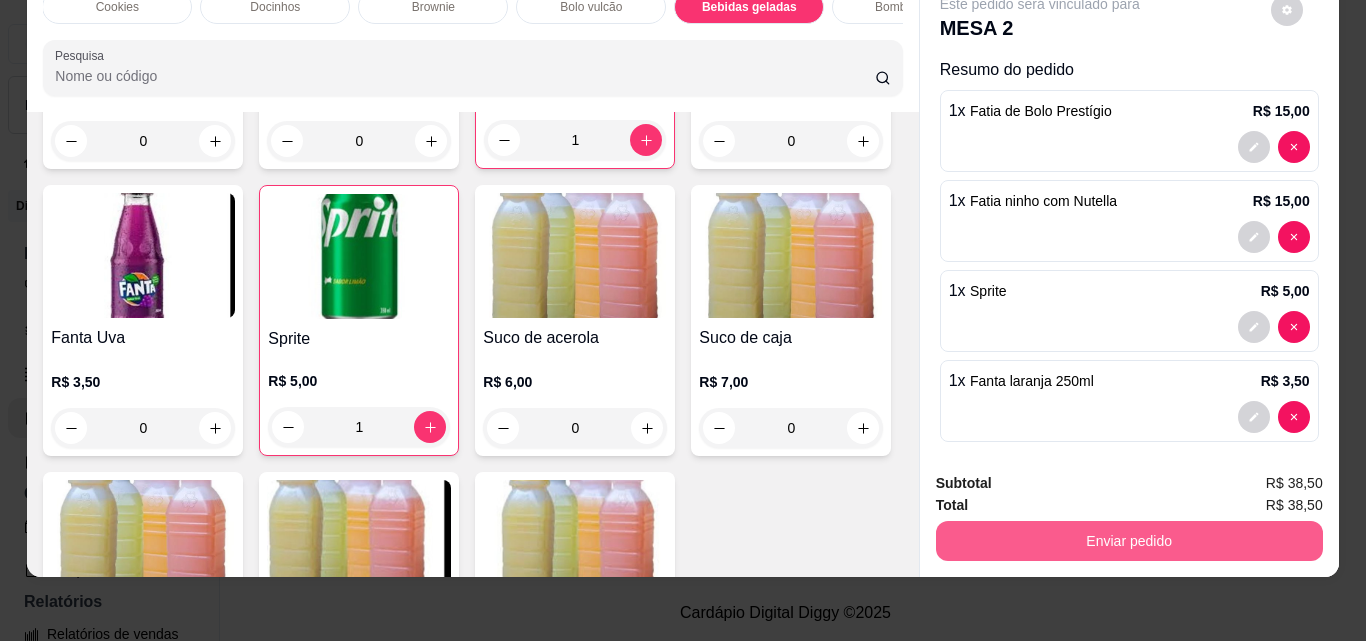 click on "Enviar pedido" at bounding box center (1129, 541) 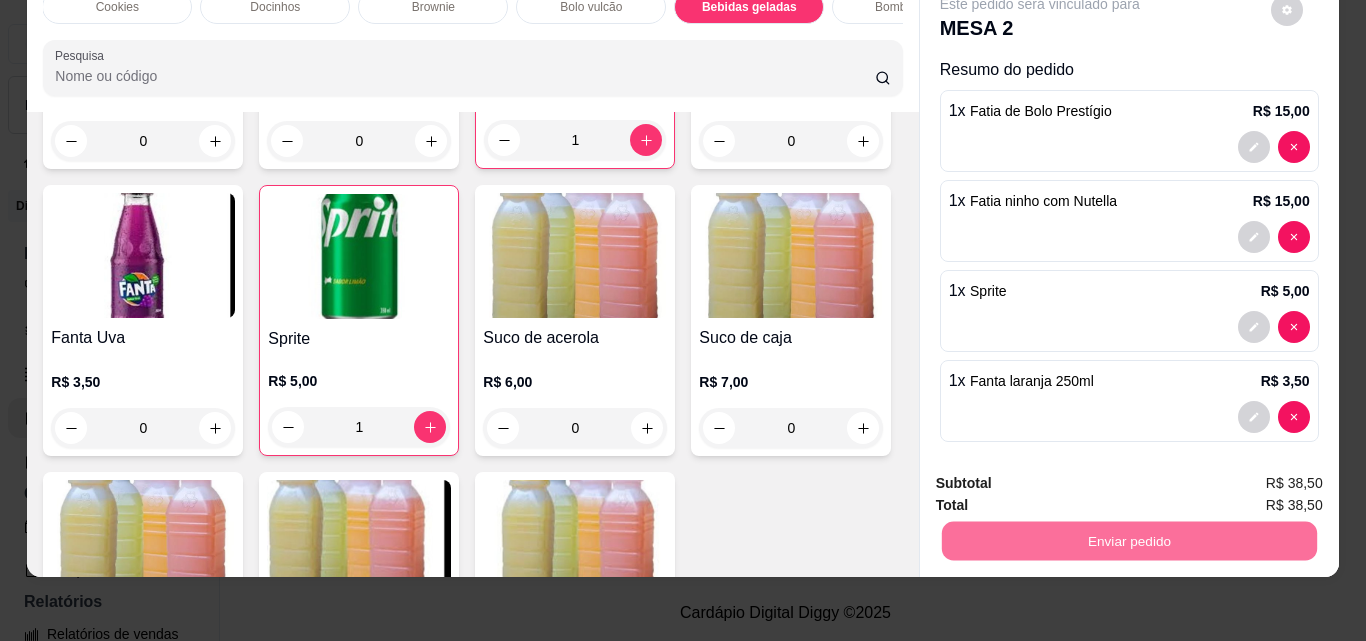 click on "Não registrar e enviar pedido" at bounding box center [1063, 477] 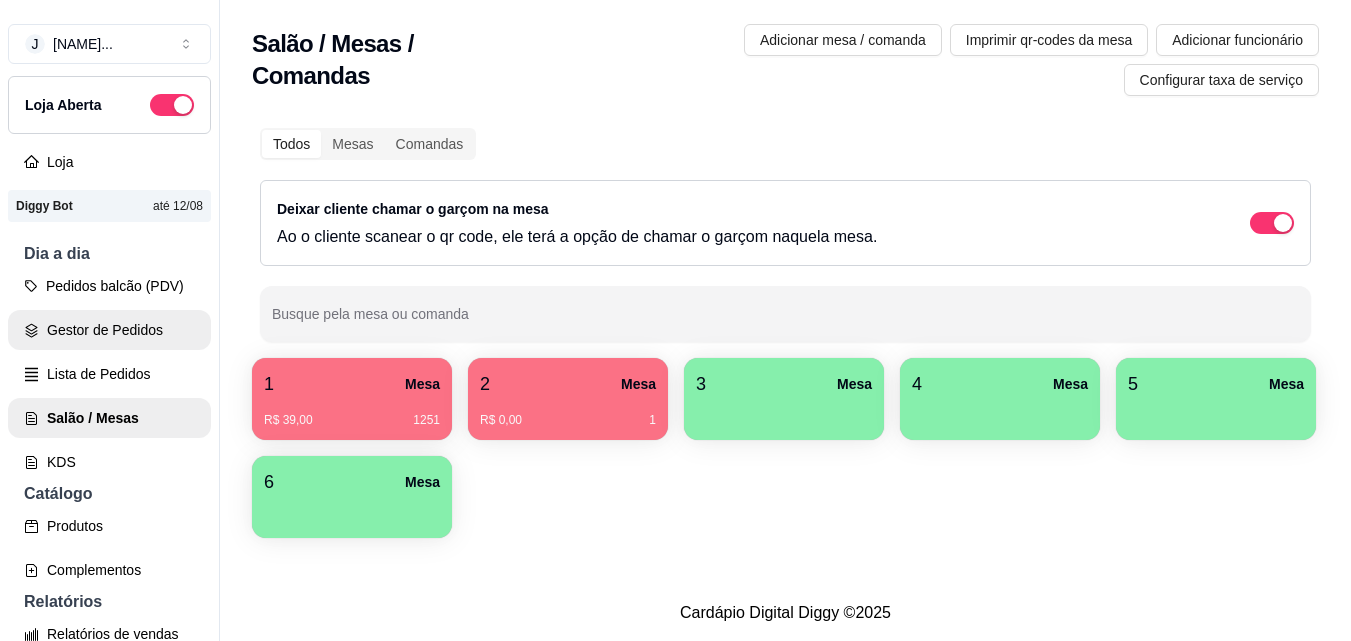 click on "Gestor de Pedidos" at bounding box center (109, 330) 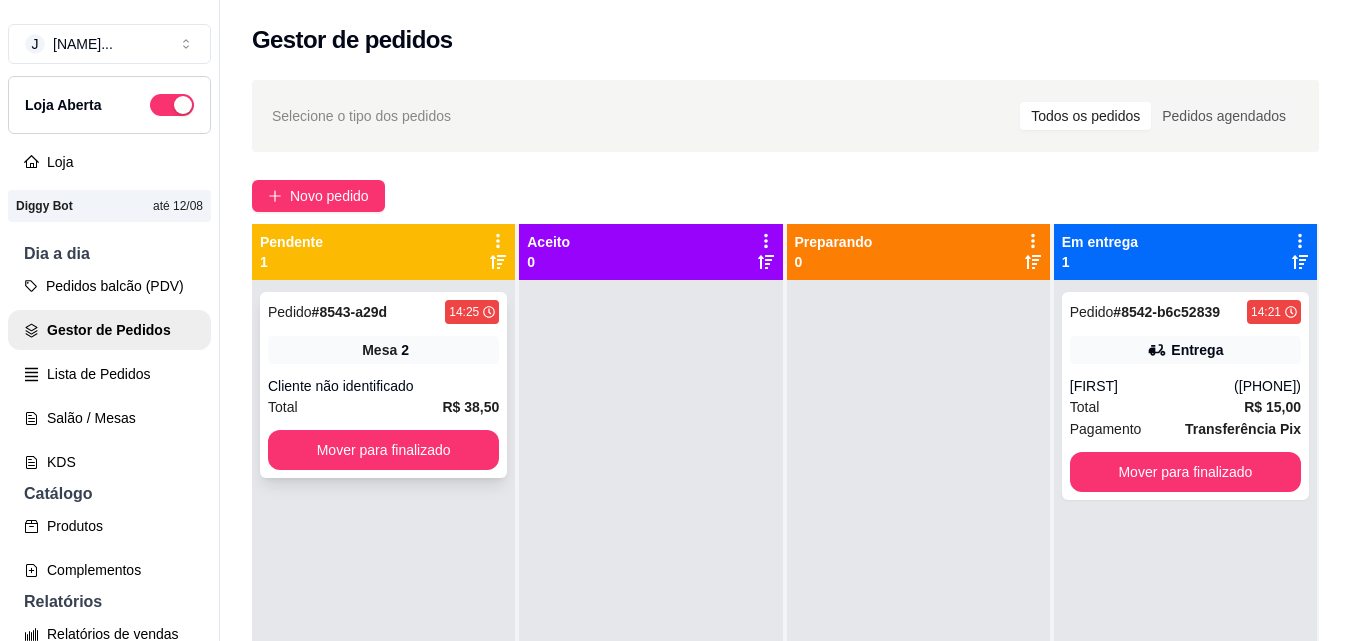 click on "Mover para finalizado" at bounding box center (383, 450) 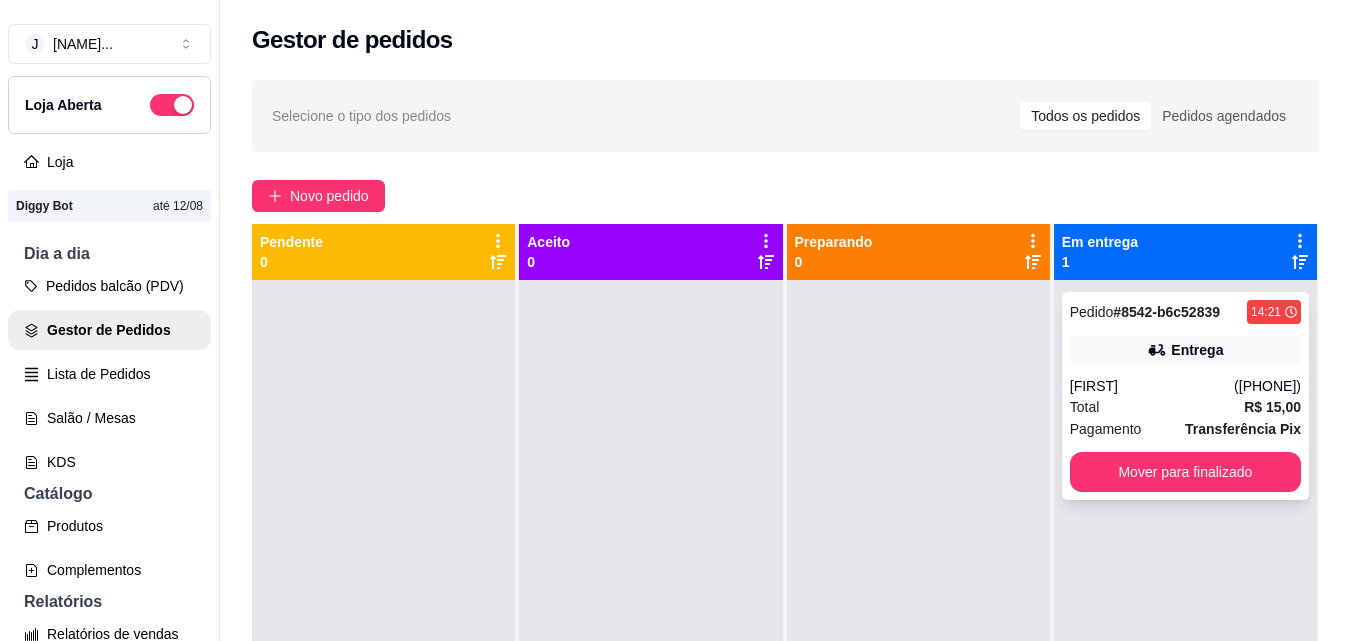 click on "Mover para finalizado" at bounding box center (1185, 472) 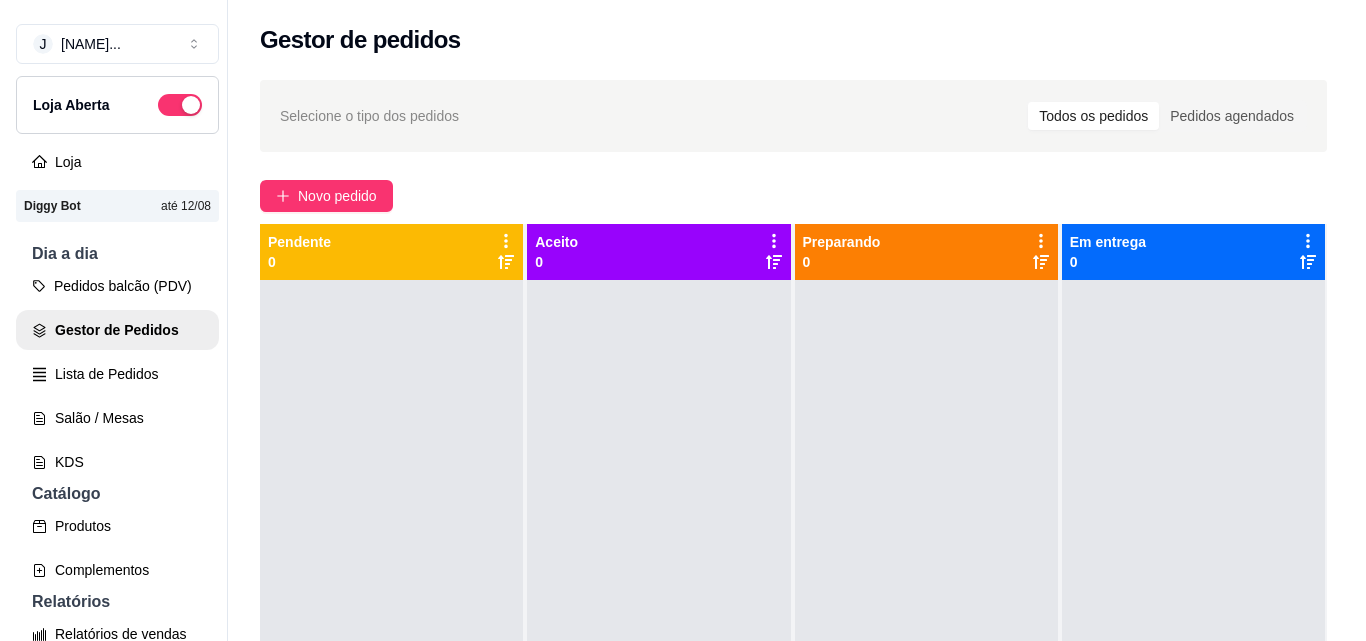 scroll, scrollTop: 56, scrollLeft: 0, axis: vertical 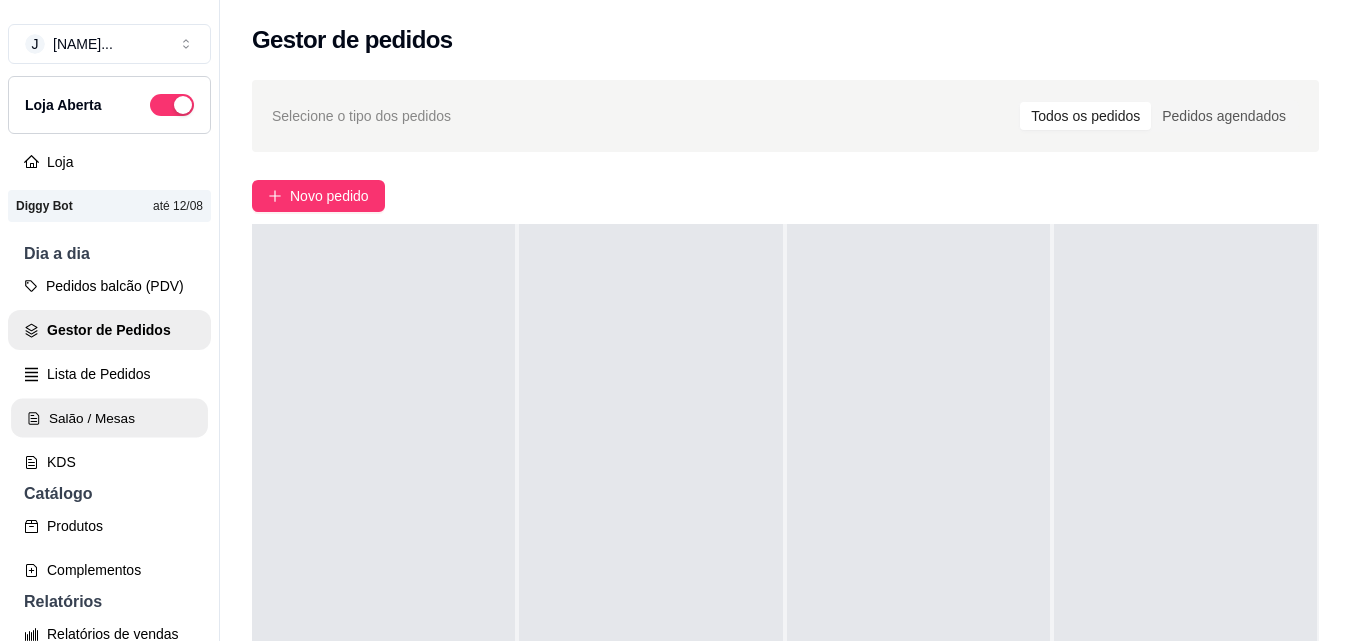 click on "Salão / Mesas" at bounding box center [109, 418] 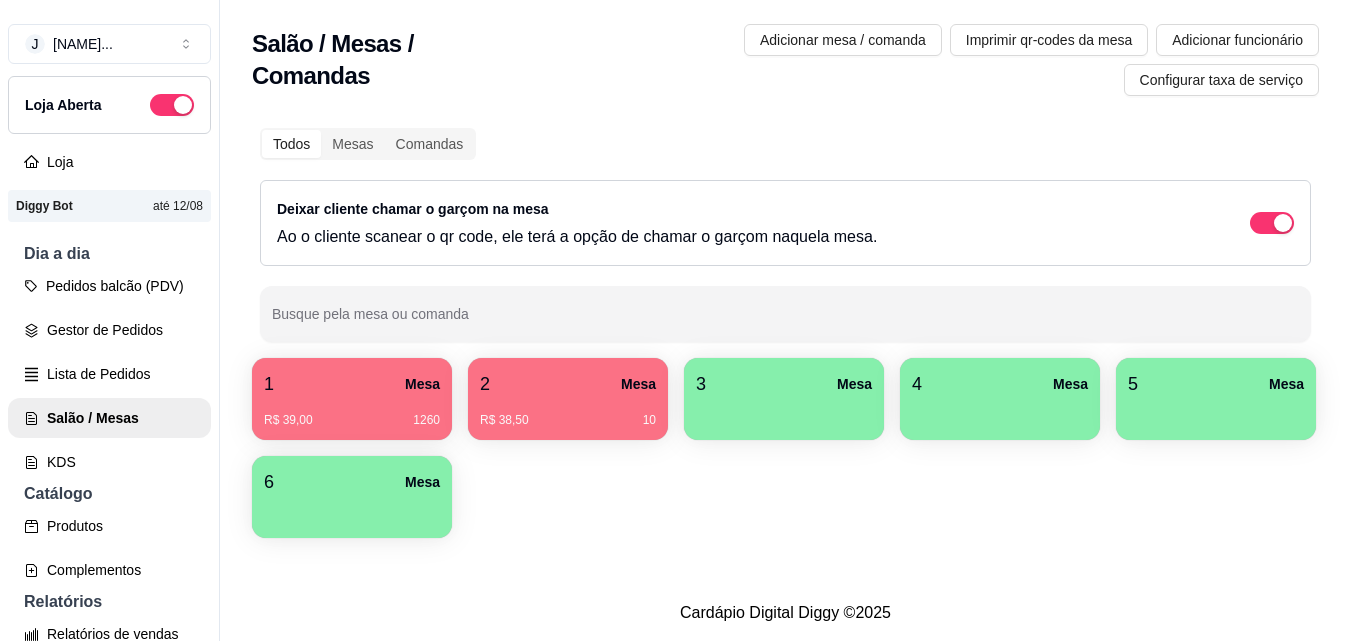 click on "R$ 38,50 10" at bounding box center (568, 420) 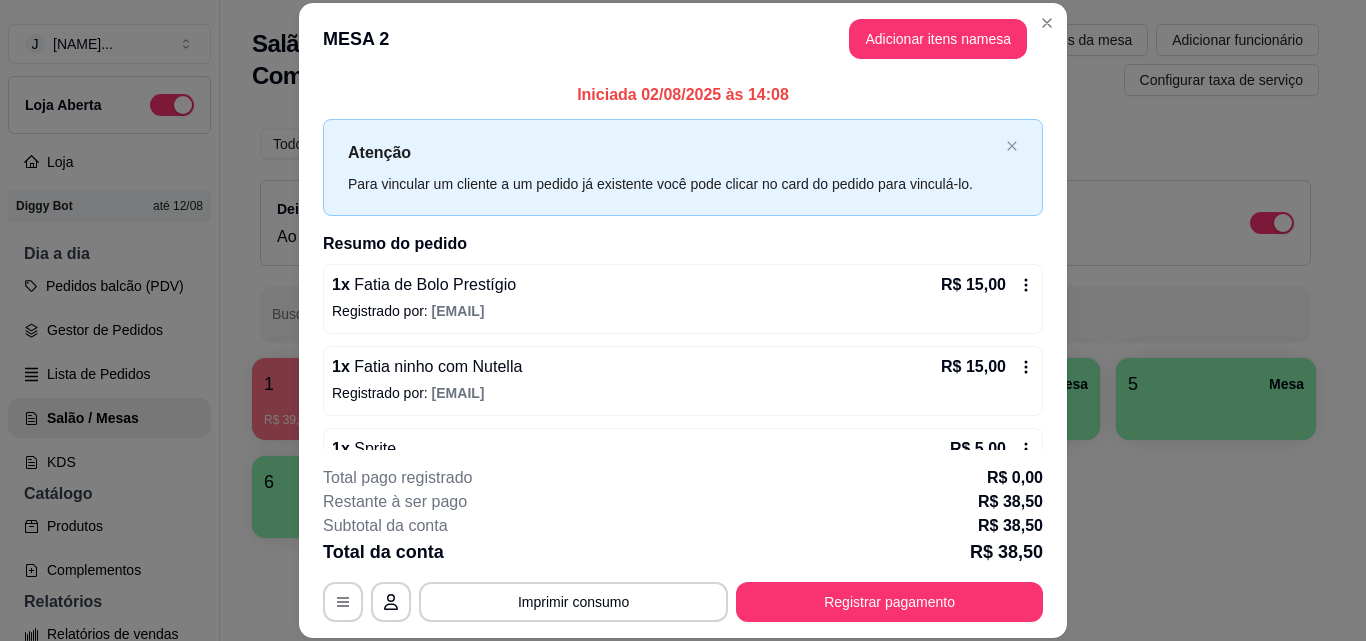 scroll, scrollTop: 138, scrollLeft: 0, axis: vertical 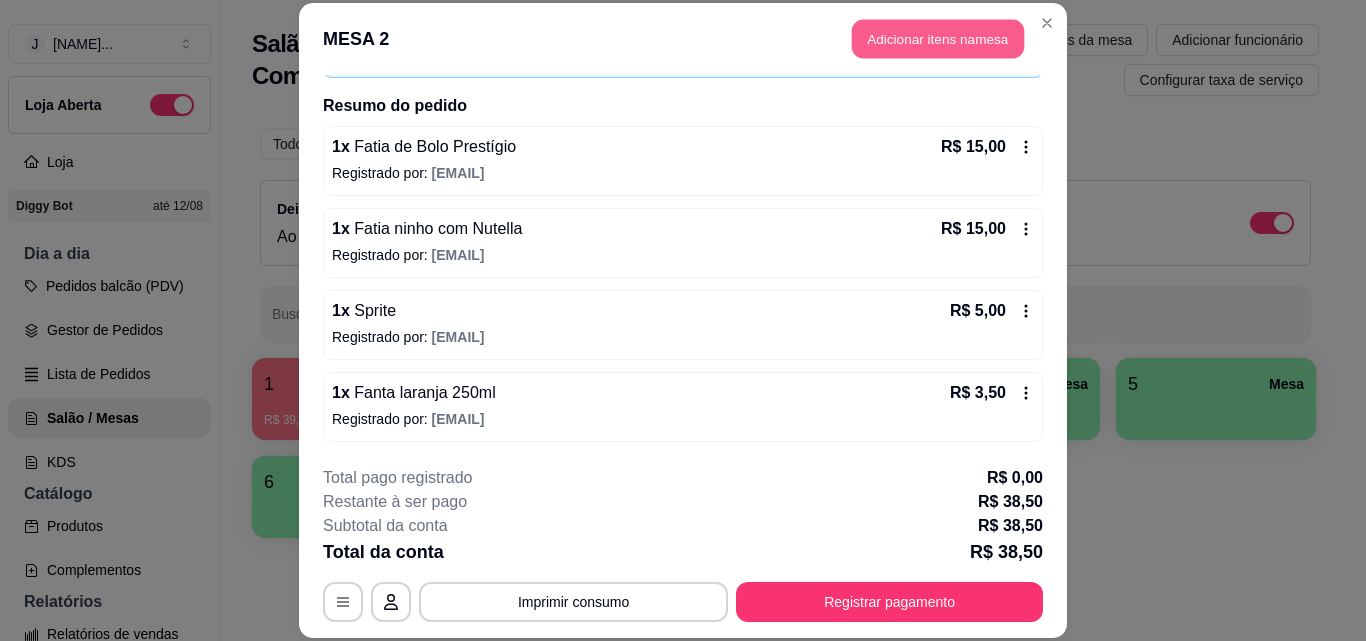 click on "Adicionar itens na  mesa" at bounding box center (938, 39) 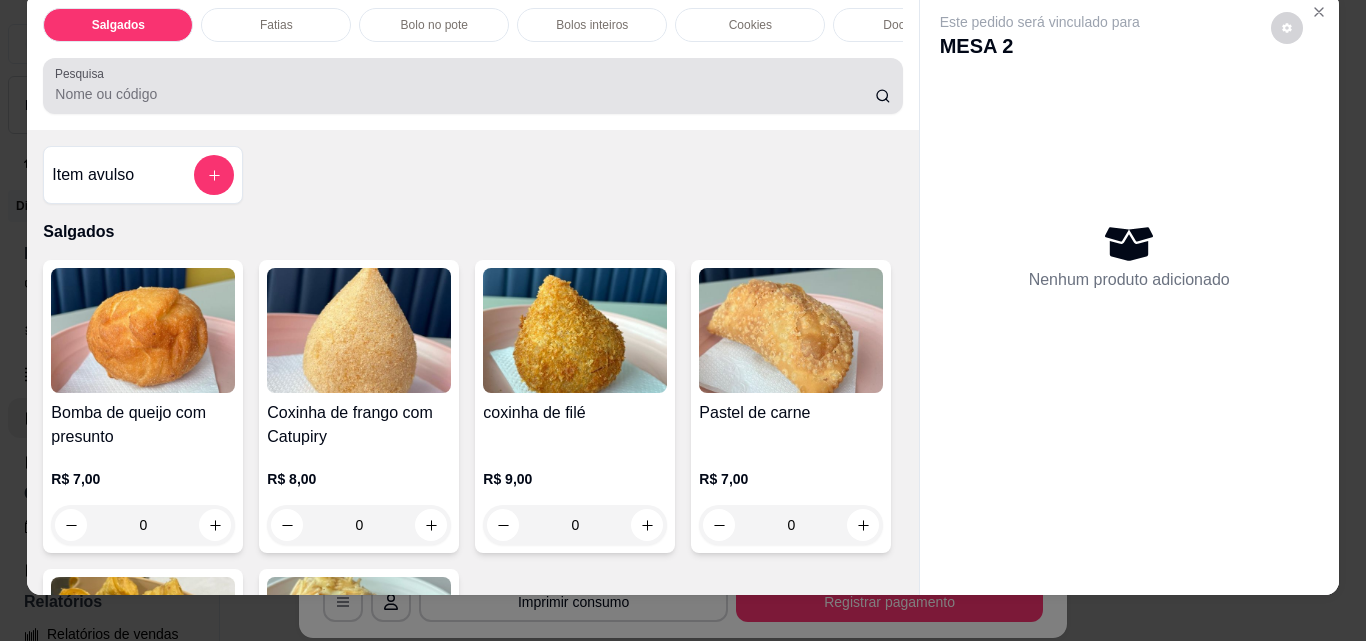 scroll, scrollTop: 52, scrollLeft: 0, axis: vertical 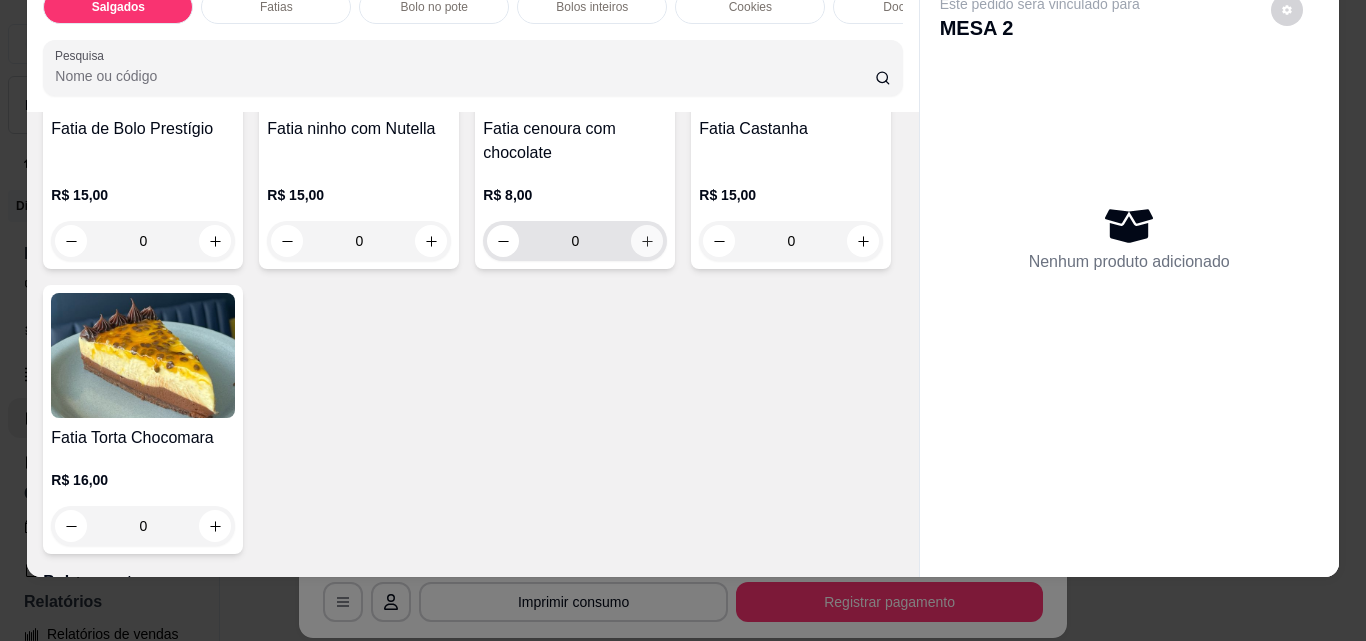click 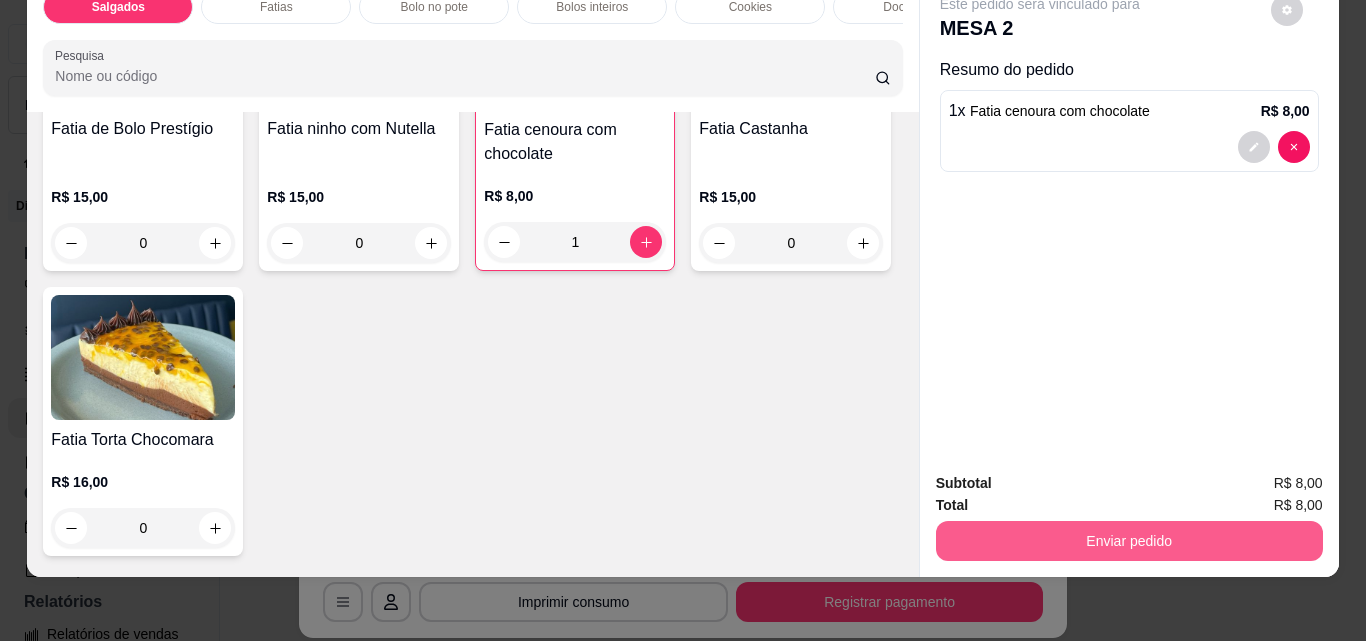 click on "Enviar pedido" at bounding box center [1129, 541] 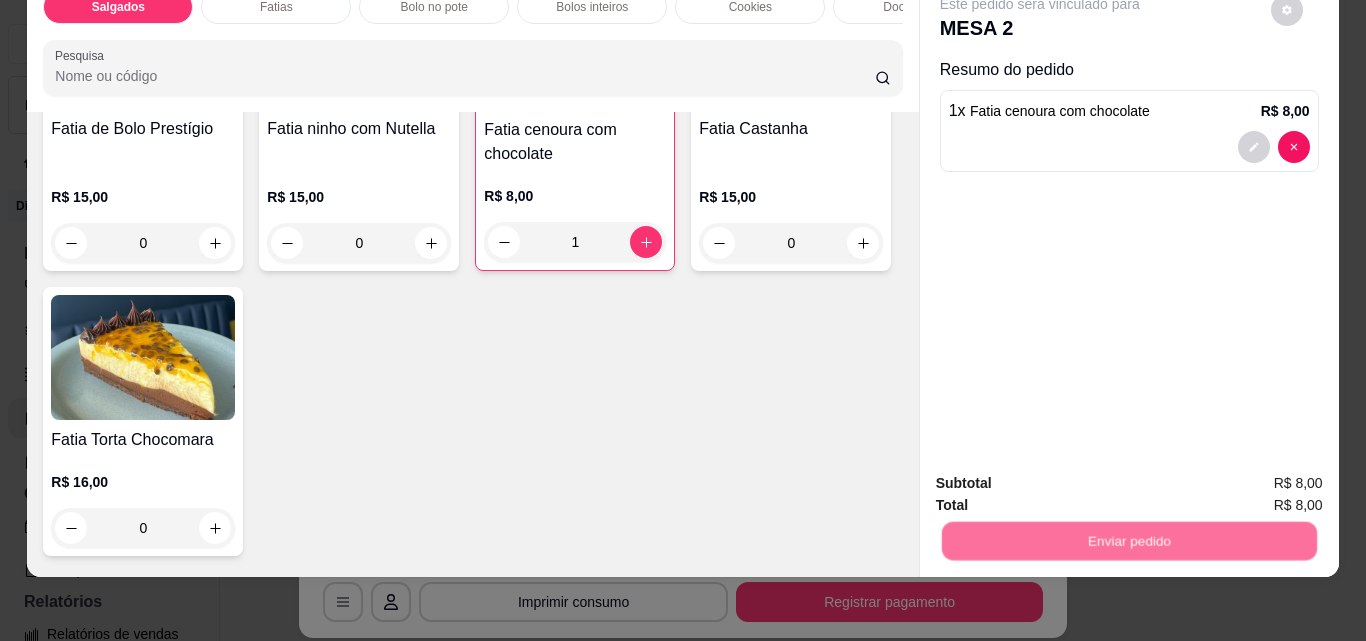 click on "Não registrar e enviar pedido" at bounding box center (1063, 476) 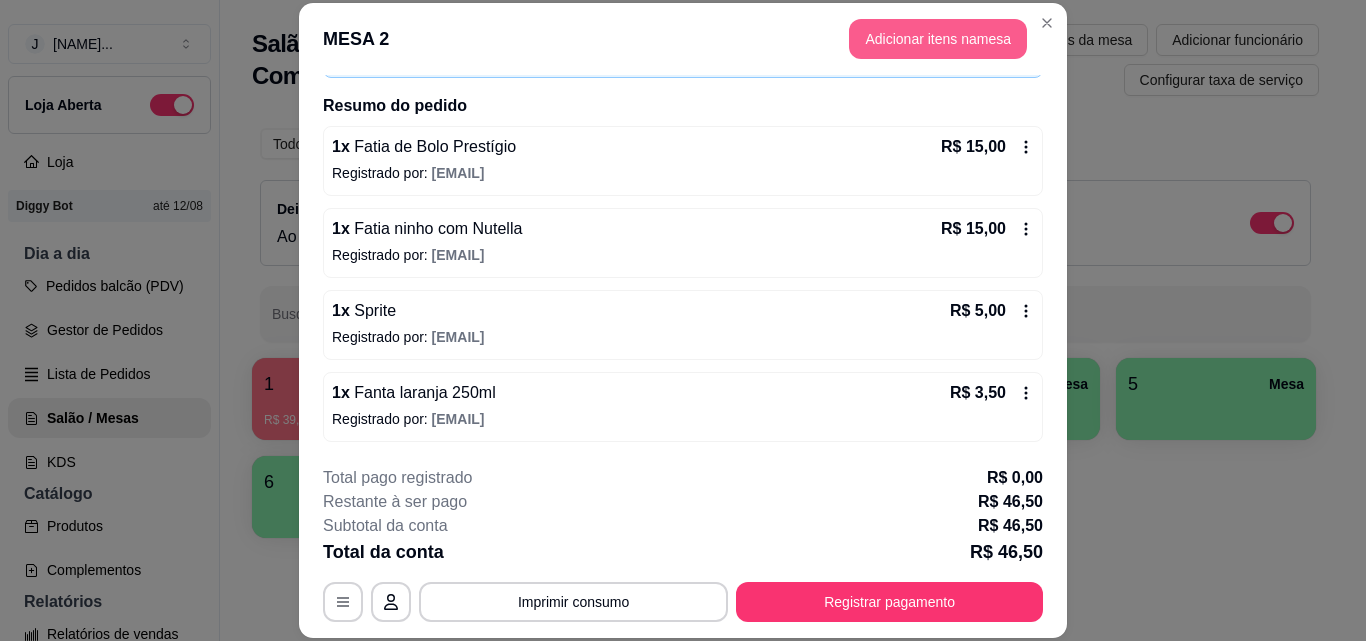 click on "Adicionar itens na  mesa" at bounding box center [938, 39] 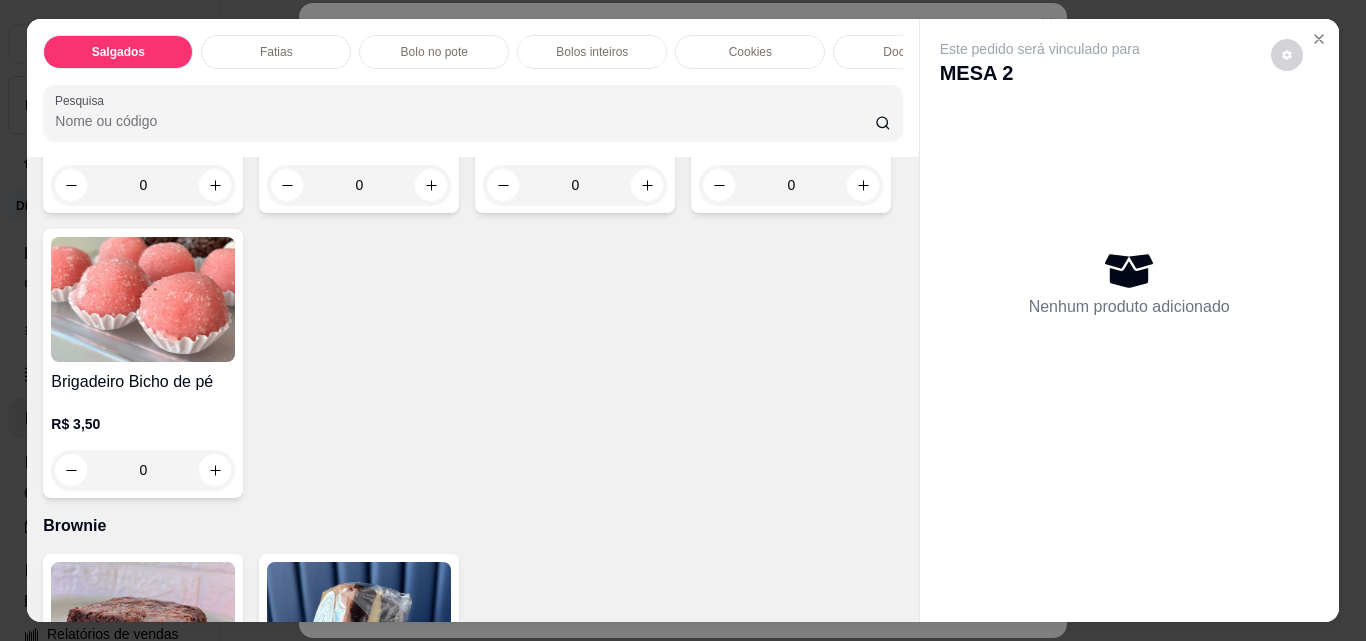 scroll, scrollTop: 3000, scrollLeft: 0, axis: vertical 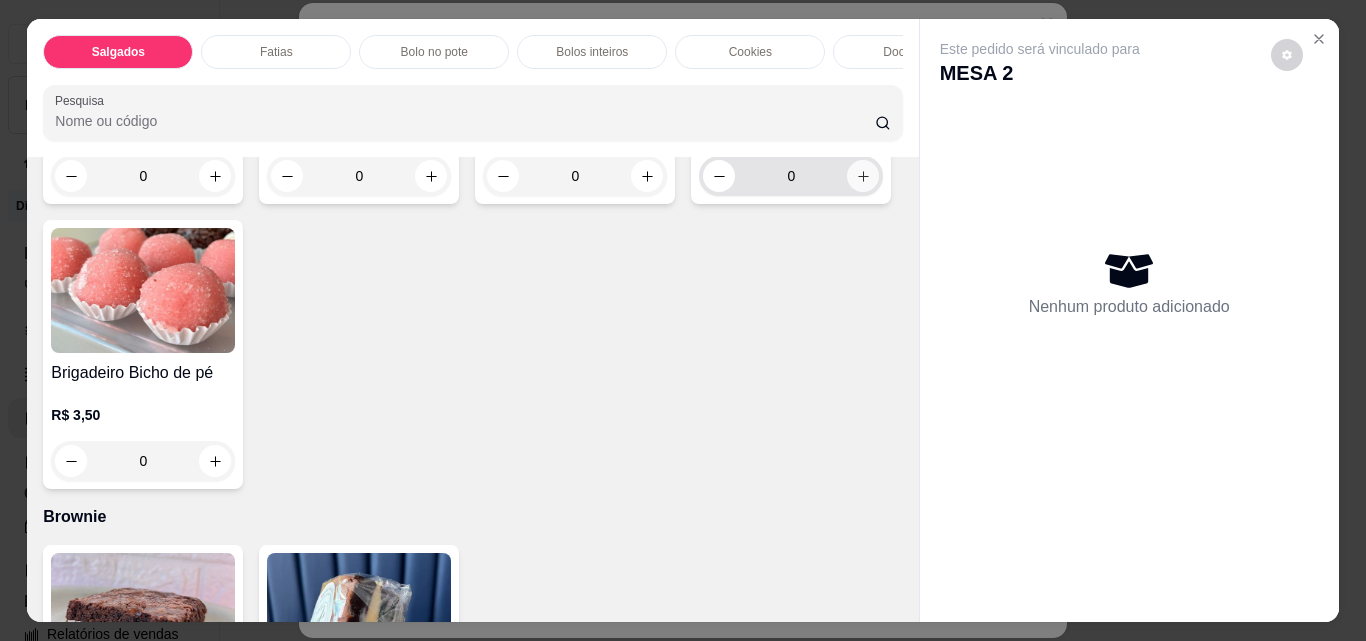 click 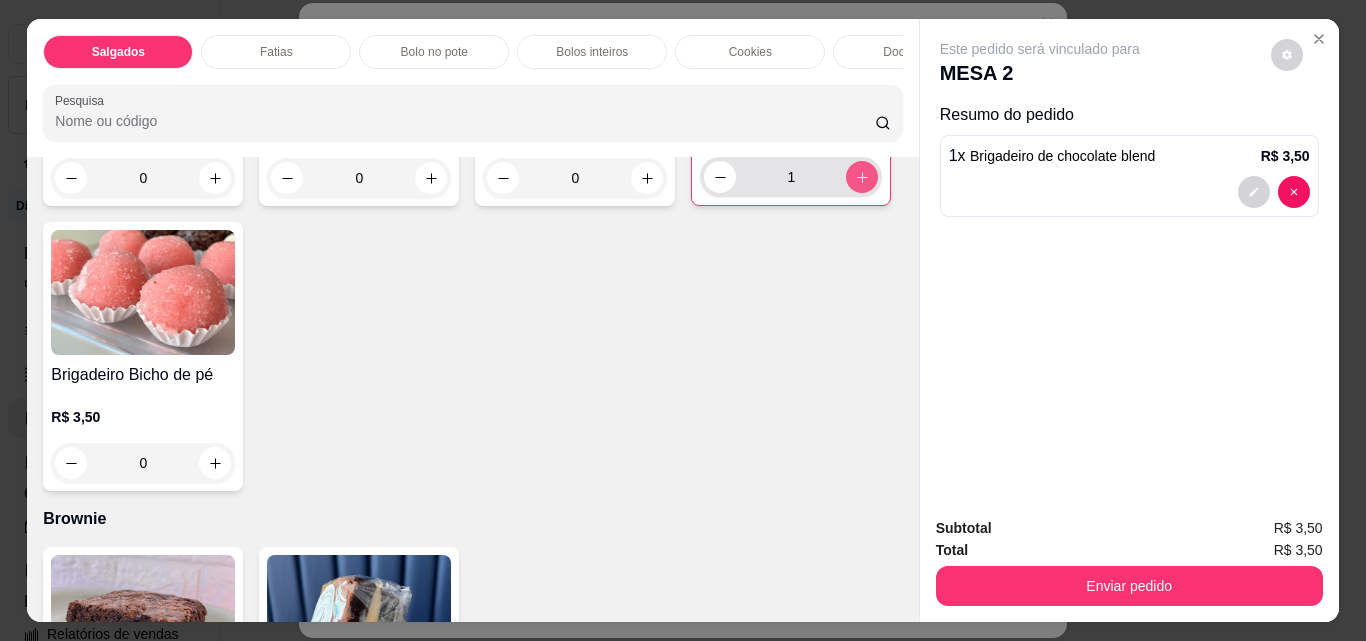 click 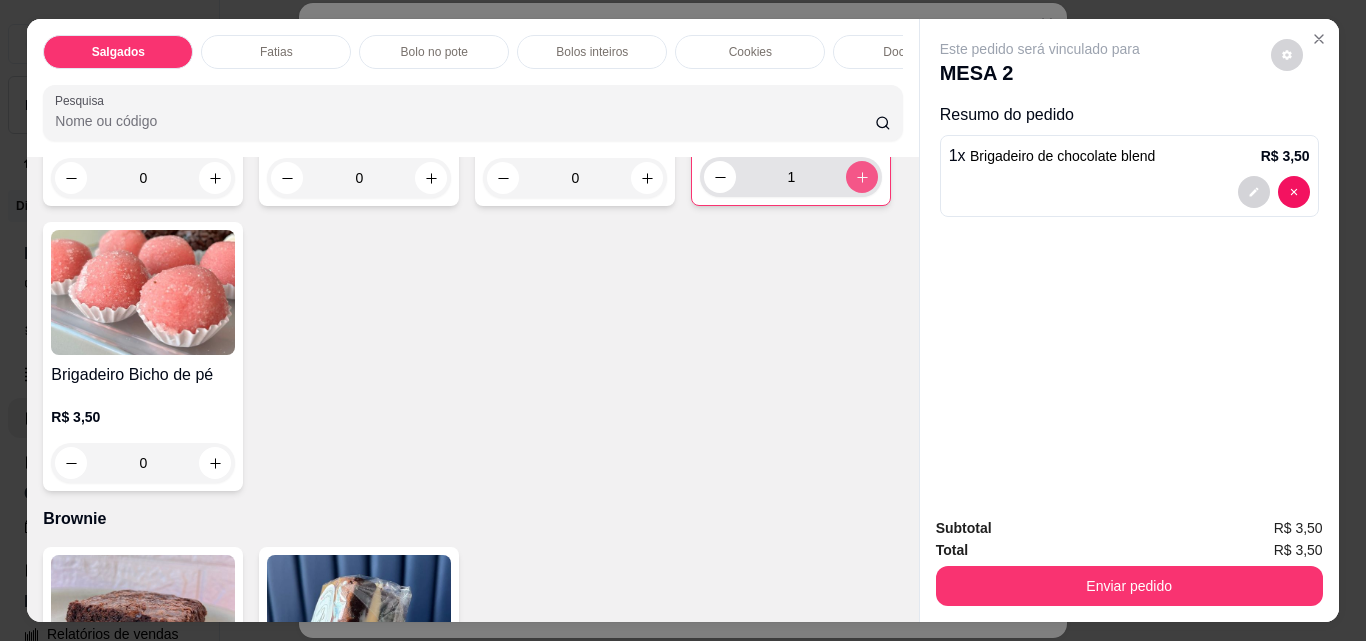 type on "2" 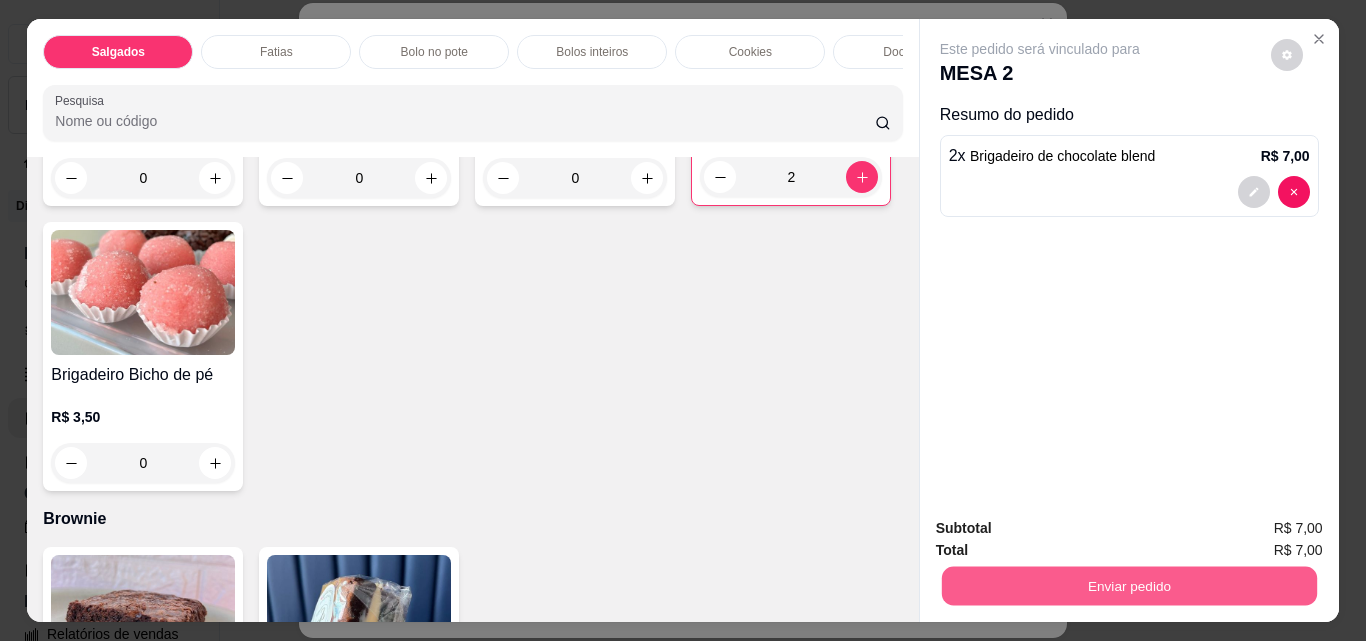 click on "Enviar pedido" at bounding box center (1128, 585) 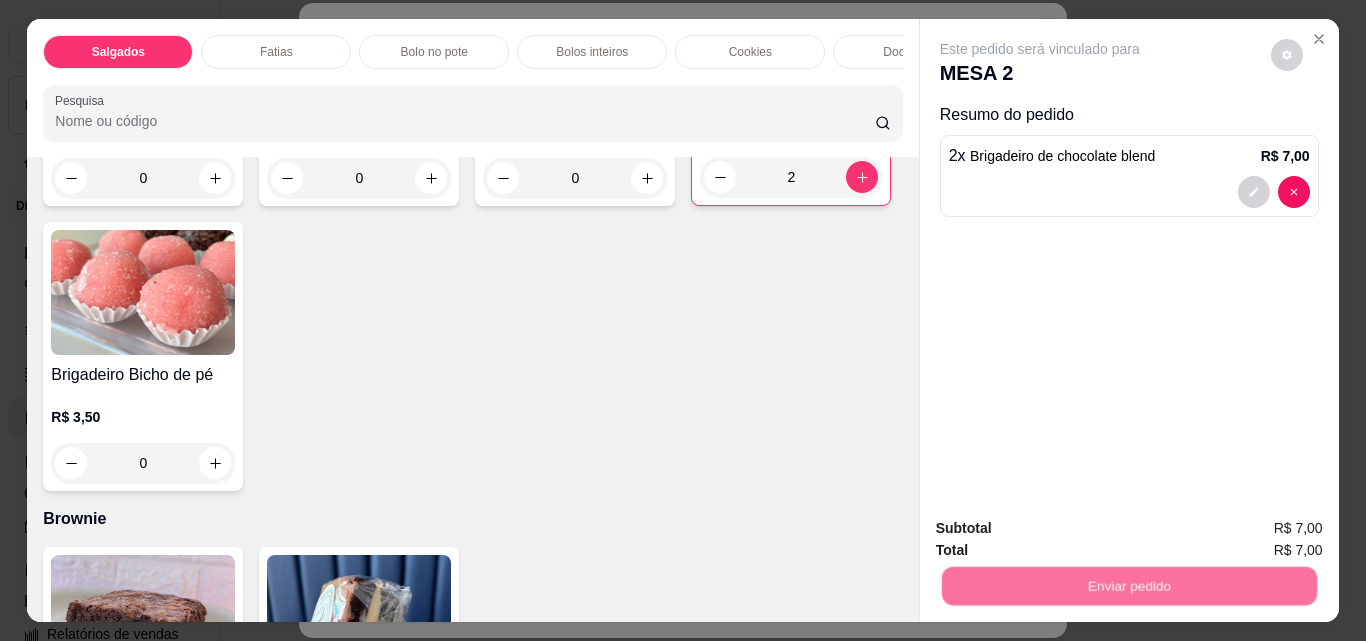 click on "Não registrar e enviar pedido" at bounding box center [1063, 529] 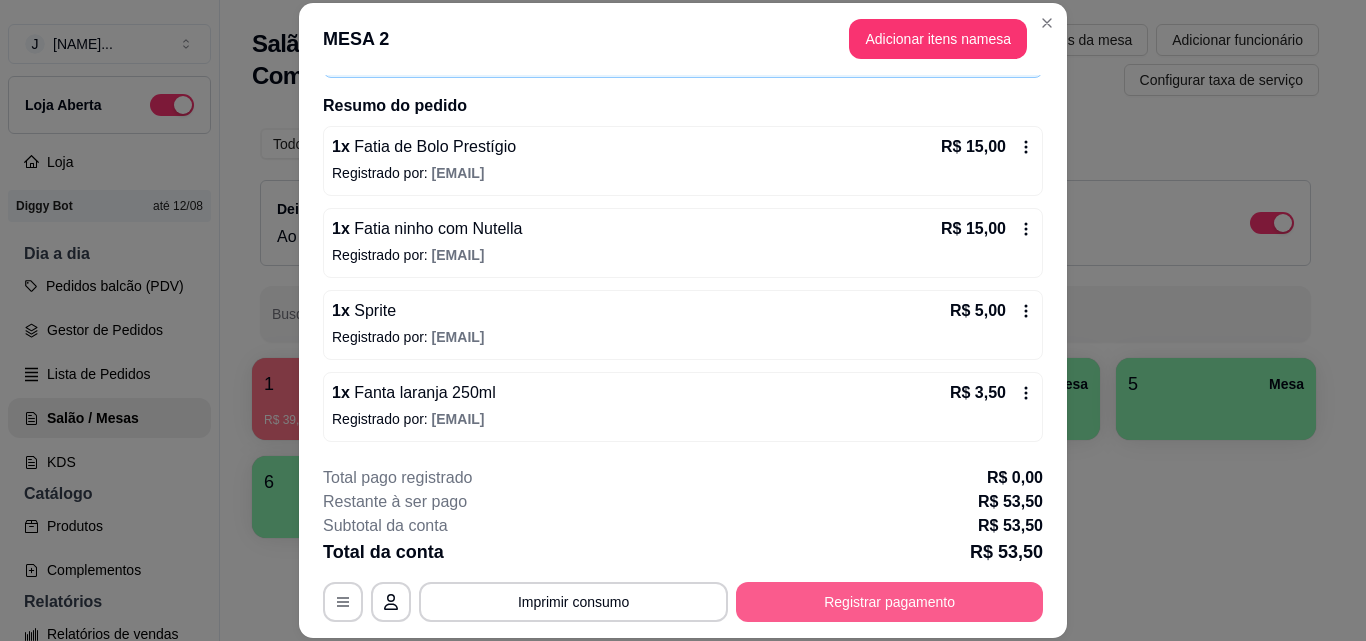 click on "Registrar pagamento" at bounding box center (889, 602) 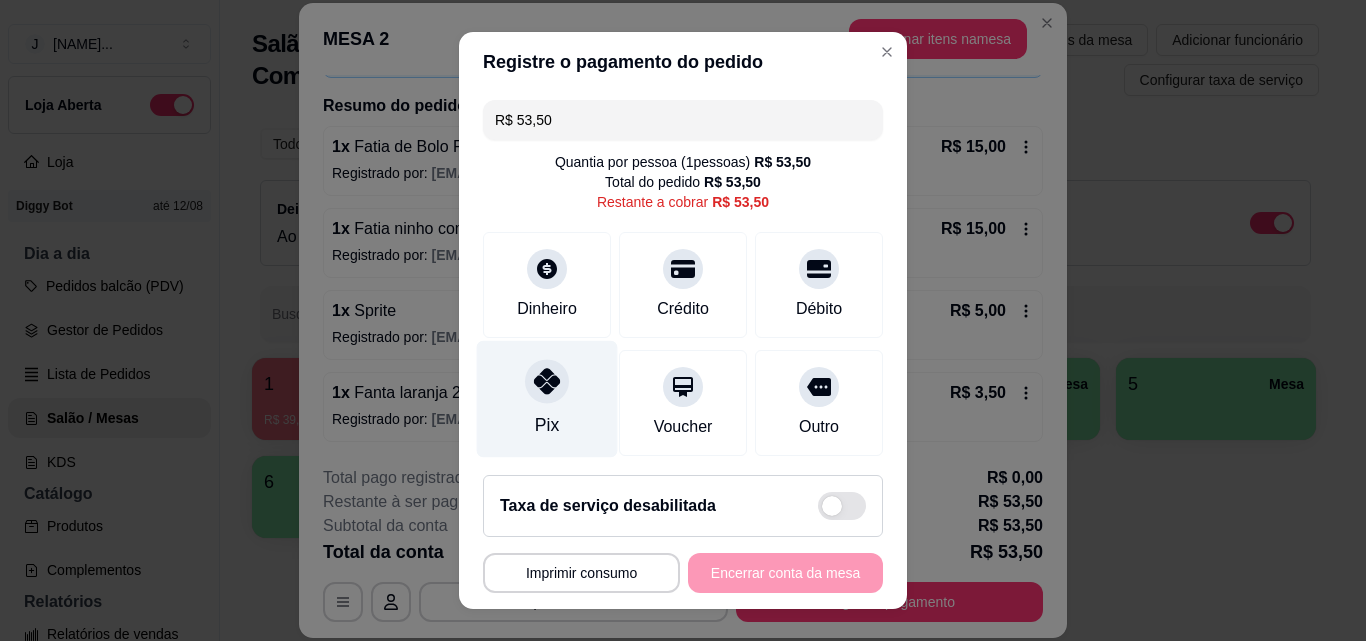 click 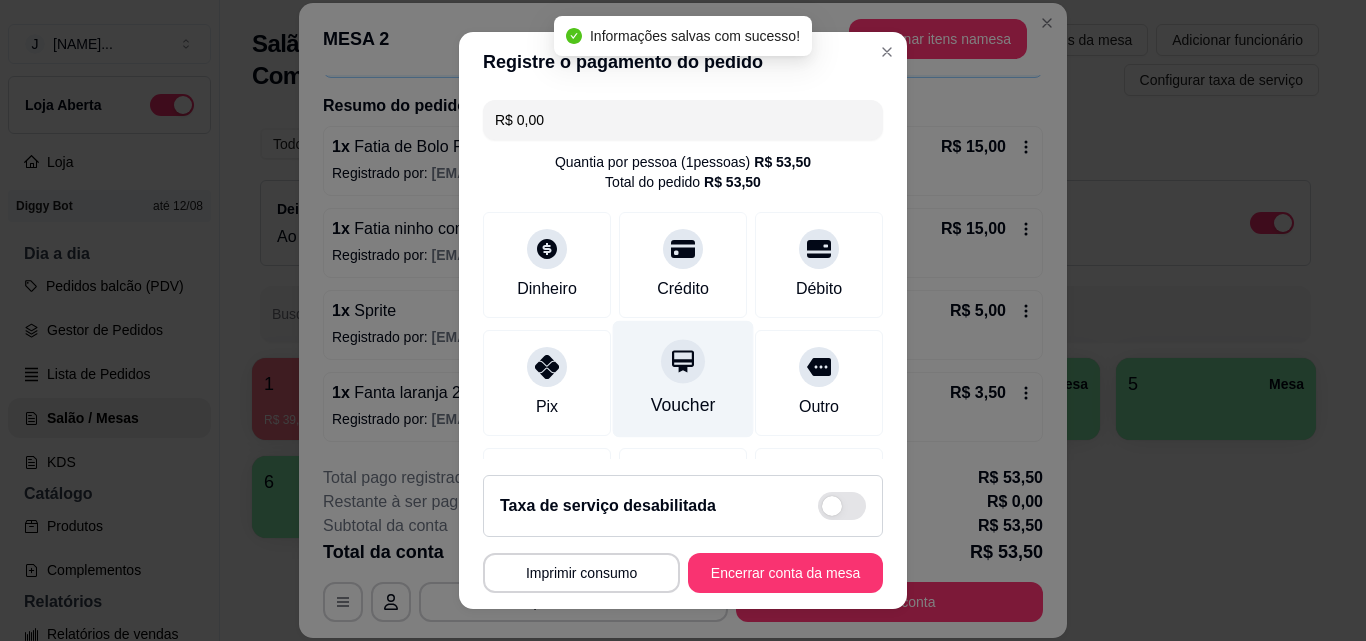 type on "R$ 0,00" 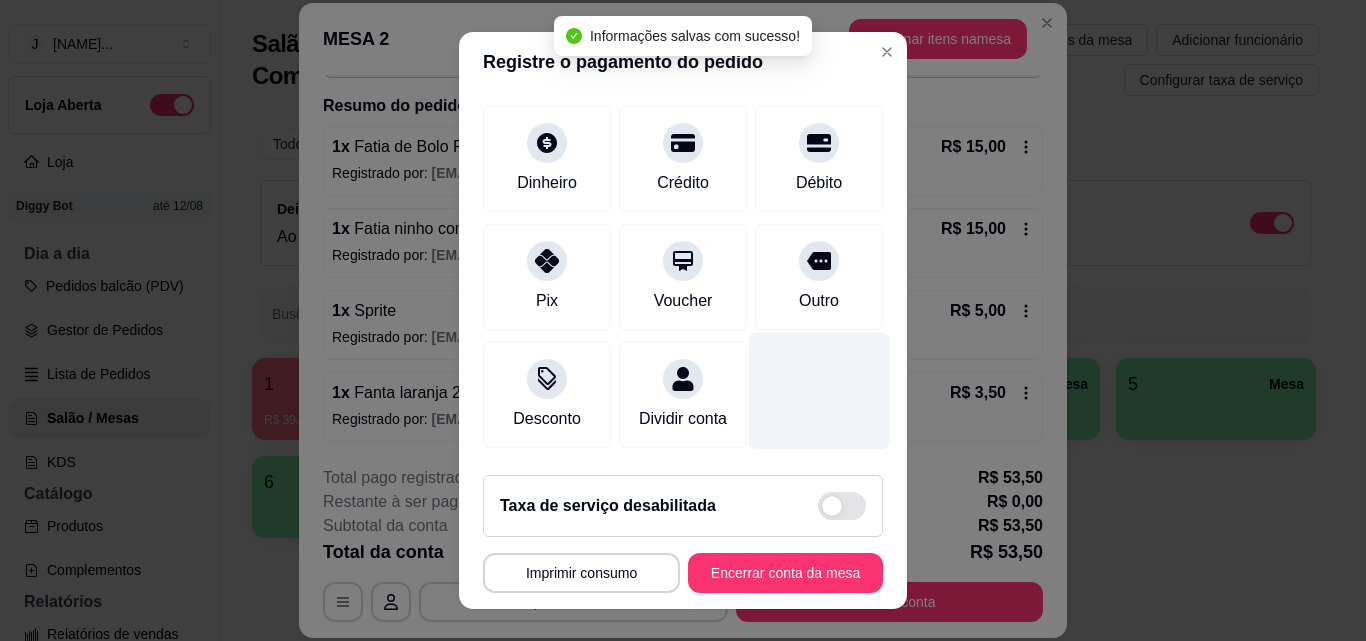 scroll, scrollTop: 31, scrollLeft: 0, axis: vertical 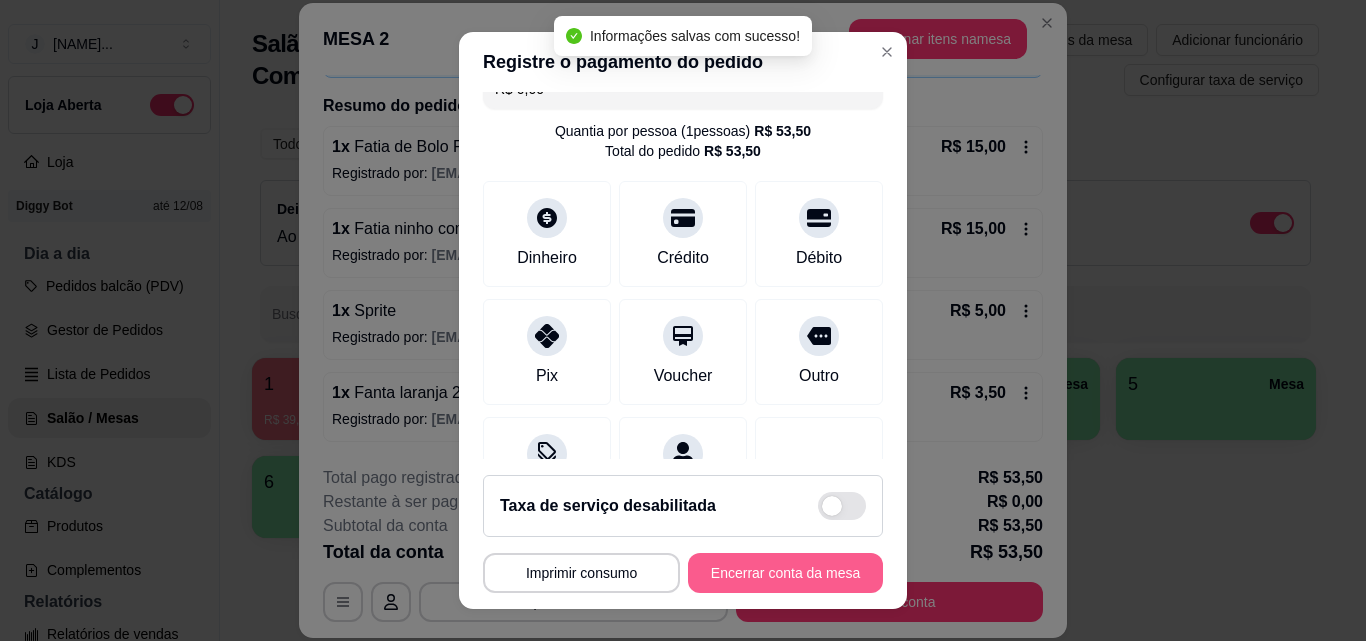 click on "Encerrar conta da mesa" at bounding box center (785, 573) 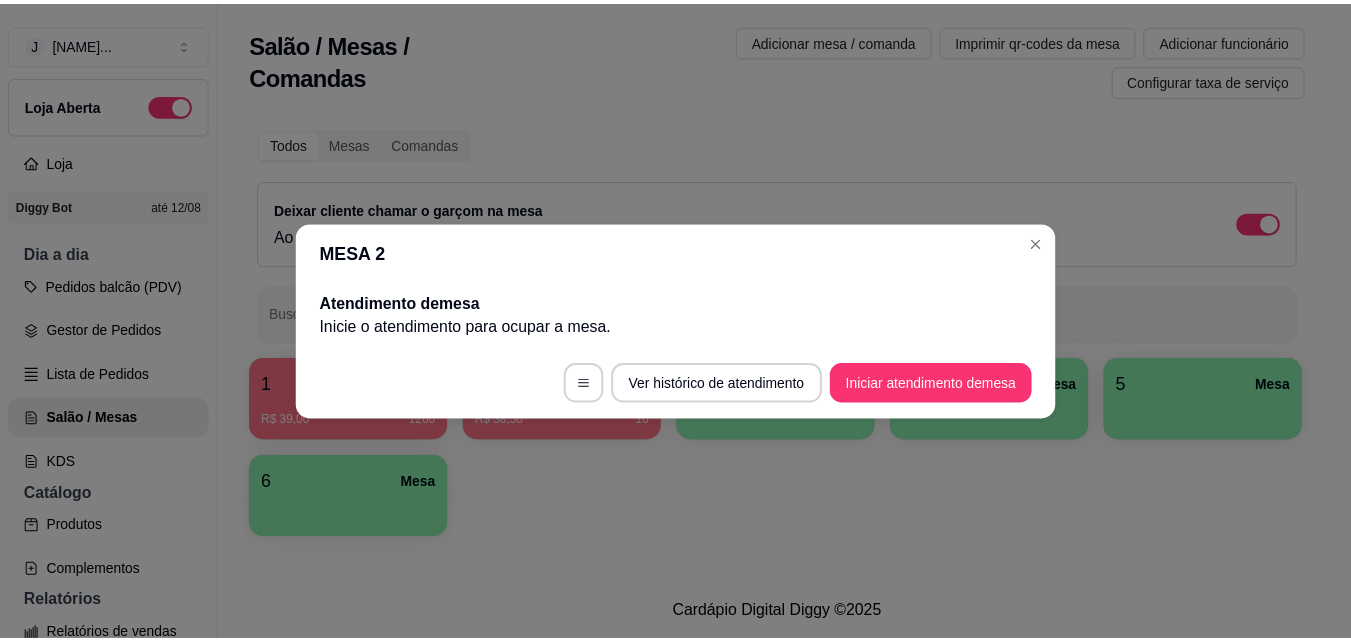 scroll, scrollTop: 0, scrollLeft: 0, axis: both 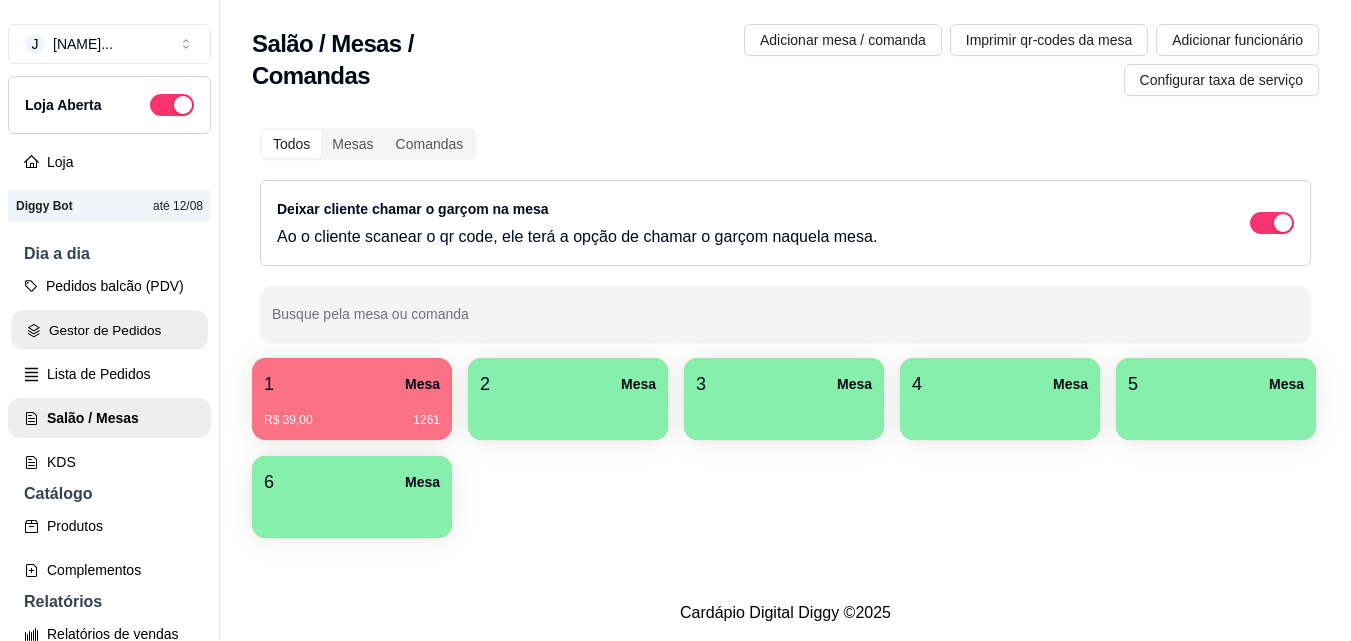 click on "Gestor de Pedidos" at bounding box center (109, 330) 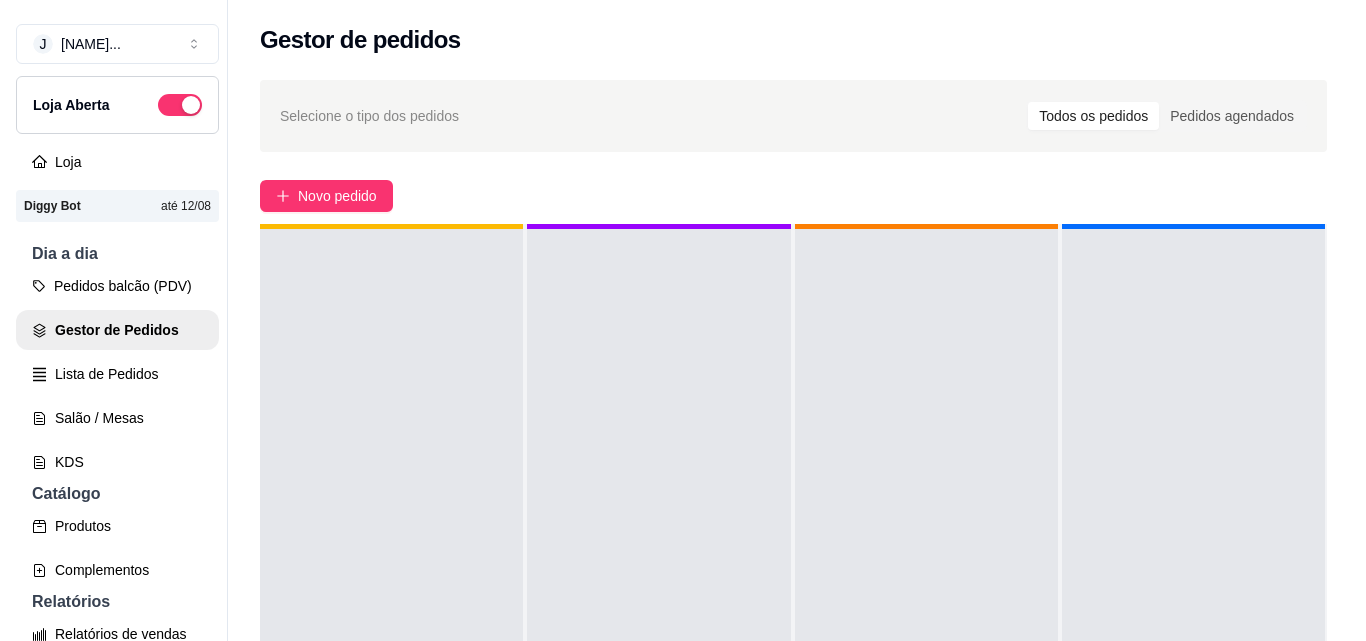 scroll, scrollTop: 56, scrollLeft: 0, axis: vertical 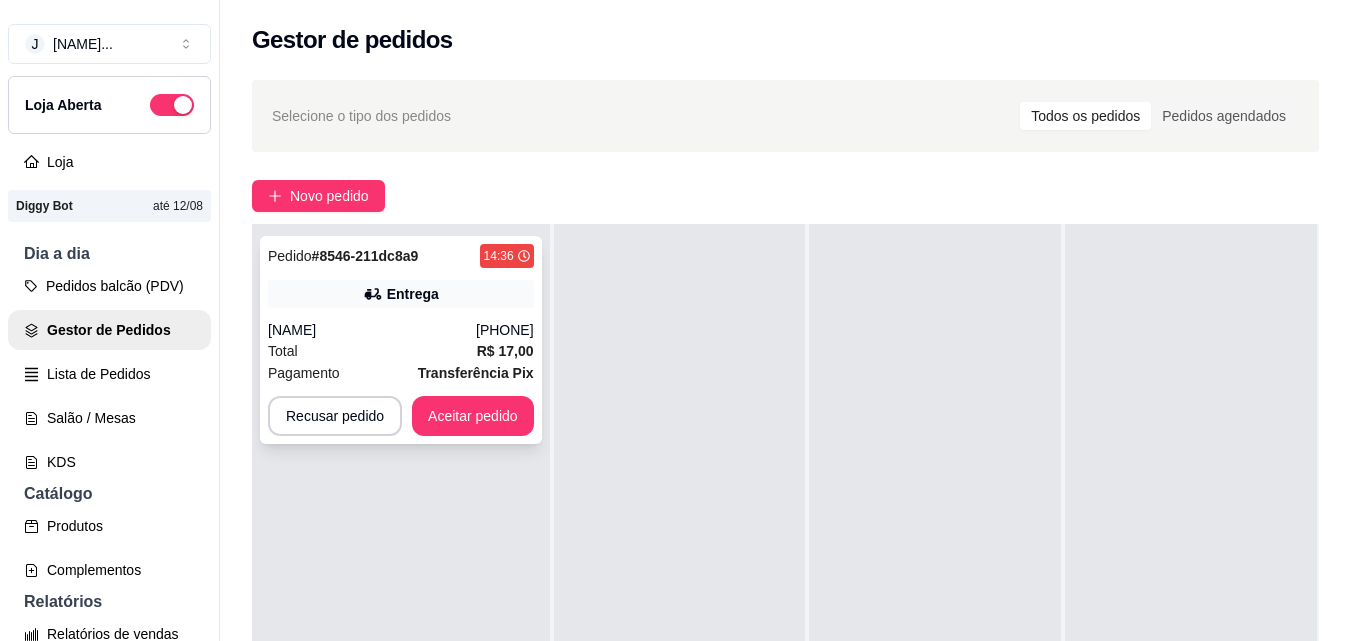 click on "Pedido  # 8546-211dc8a9 14:36 Entrega [FIRST] ([PHONE]) Total R$ 17,00 Pagamento Transferência Pix Recusar pedido Aceitar pedido" at bounding box center [401, 340] 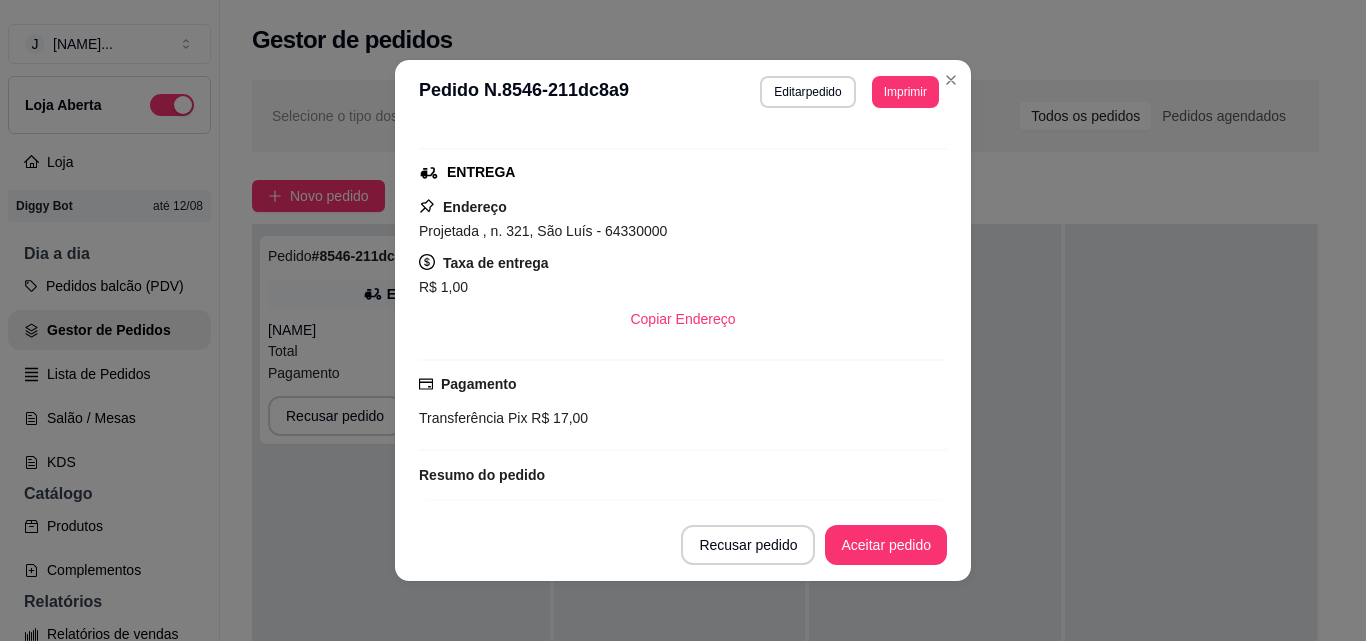 scroll, scrollTop: 408, scrollLeft: 0, axis: vertical 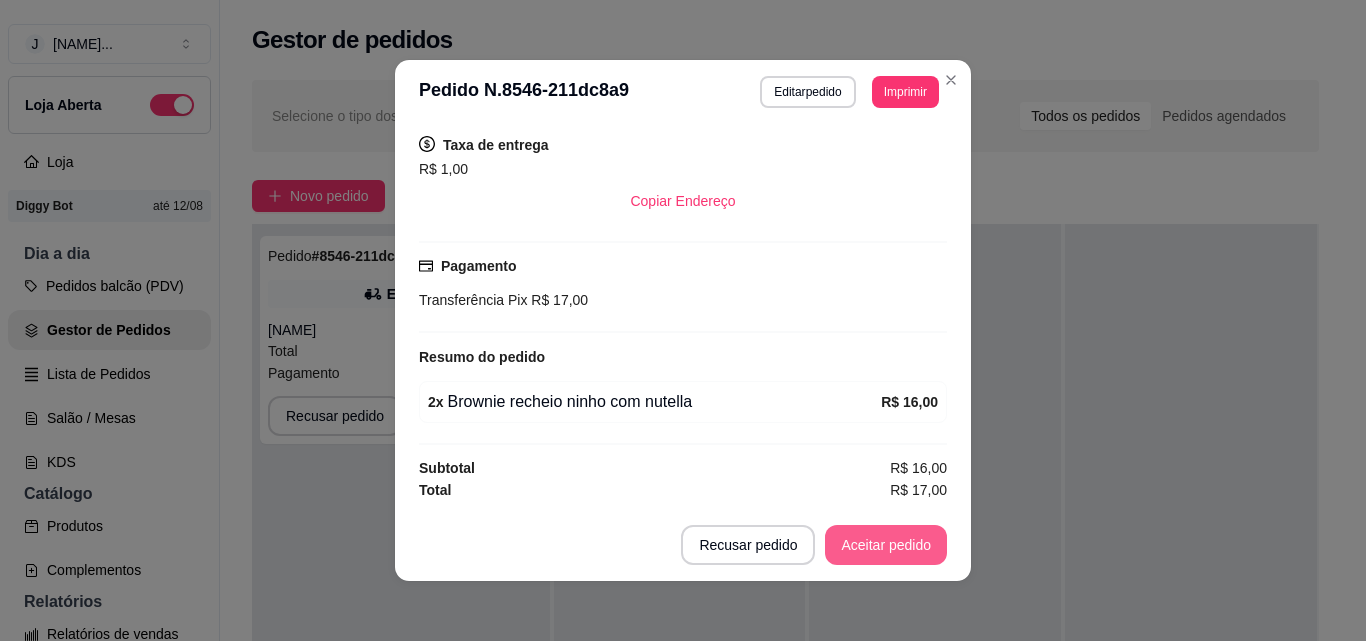 click on "Aceitar pedido" at bounding box center (886, 545) 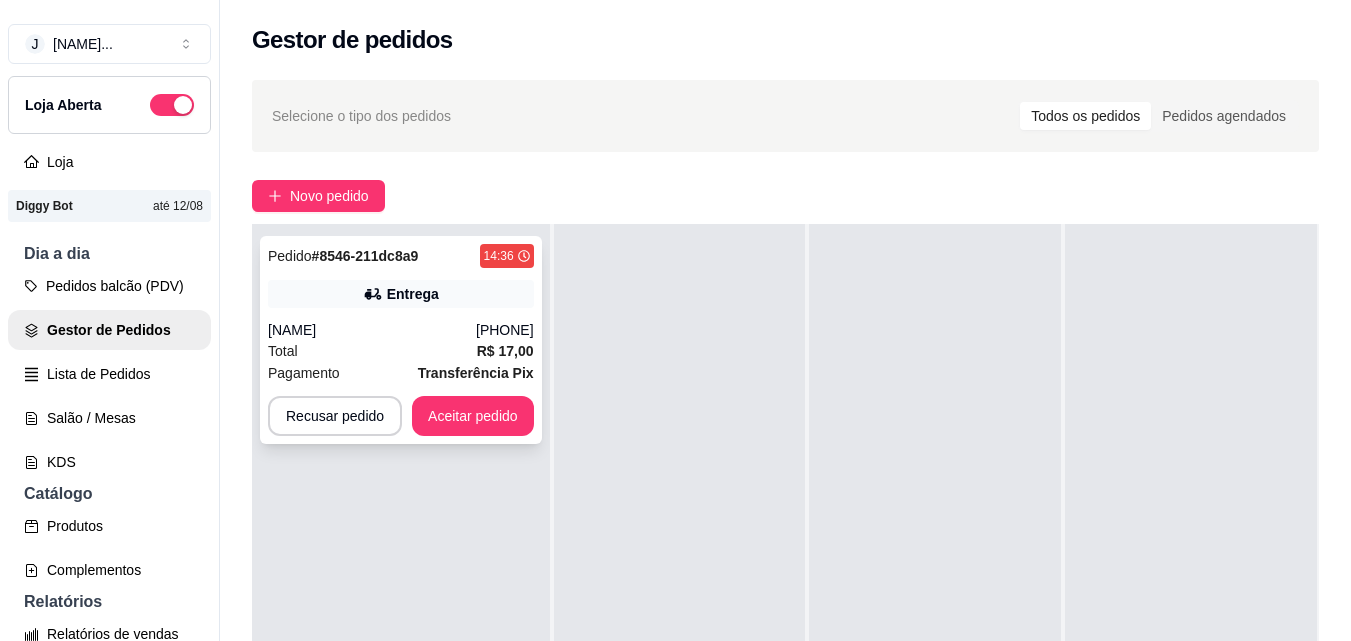 click on "Aceitar pedido" at bounding box center (473, 416) 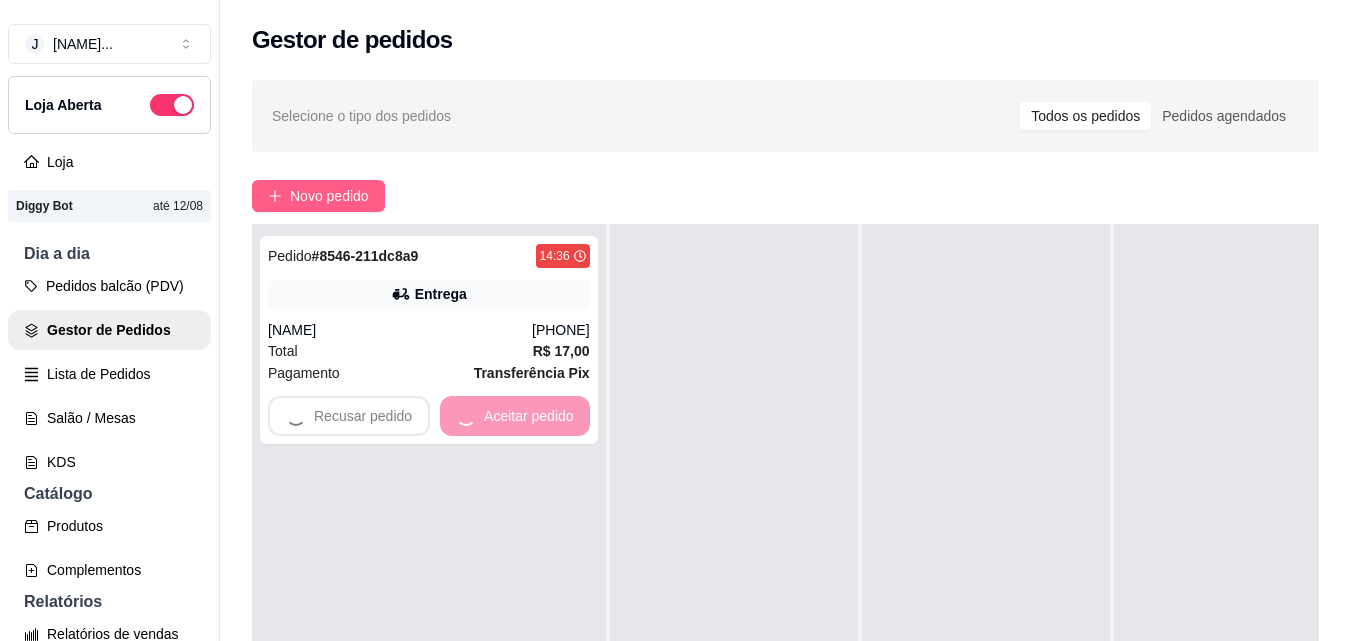 click on "Novo pedido" at bounding box center [329, 196] 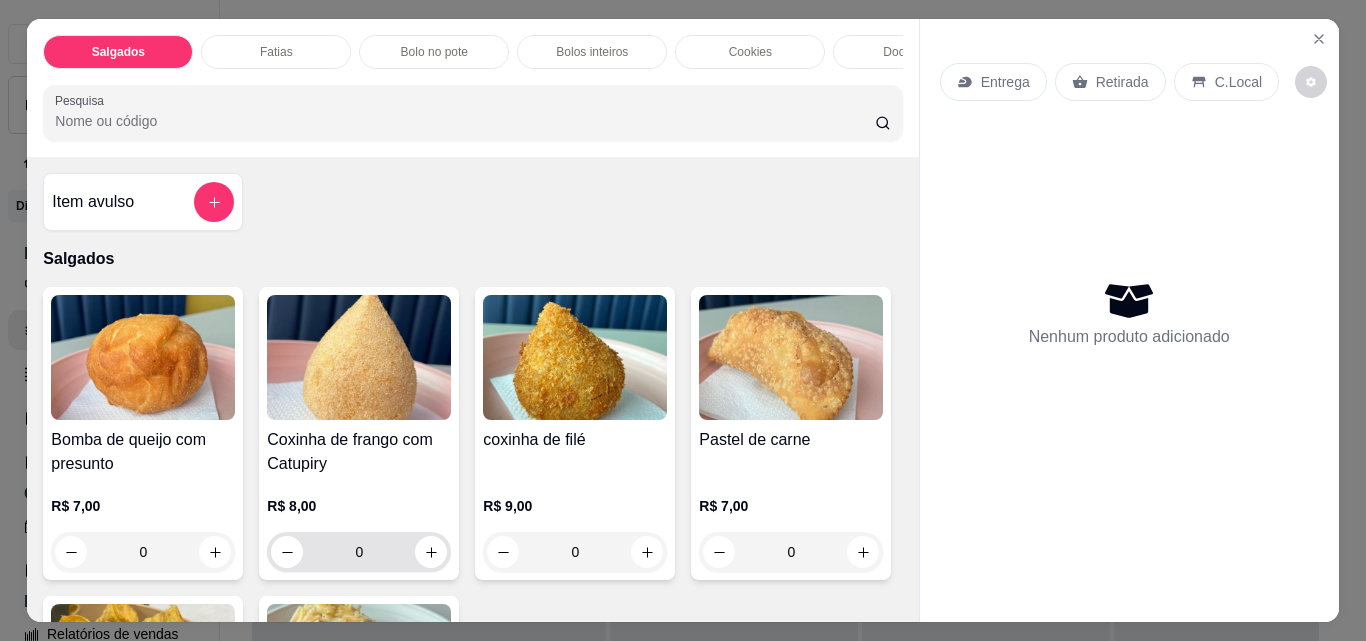click on "0" at bounding box center (359, 552) 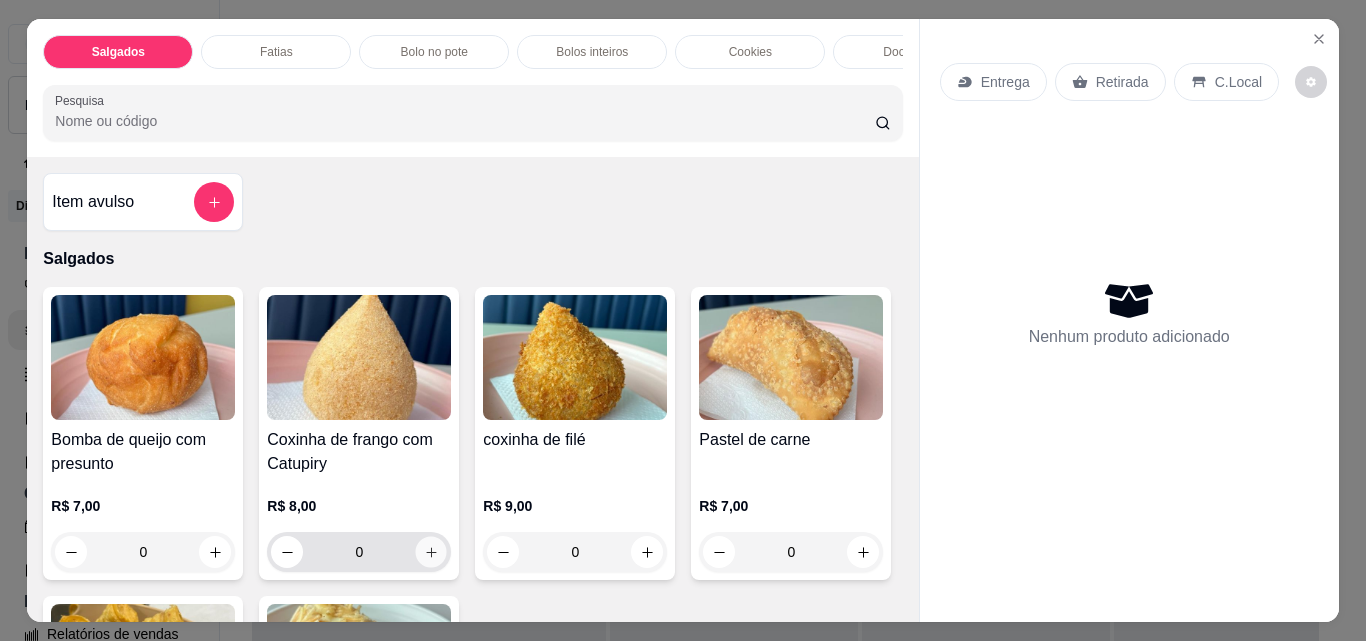 click 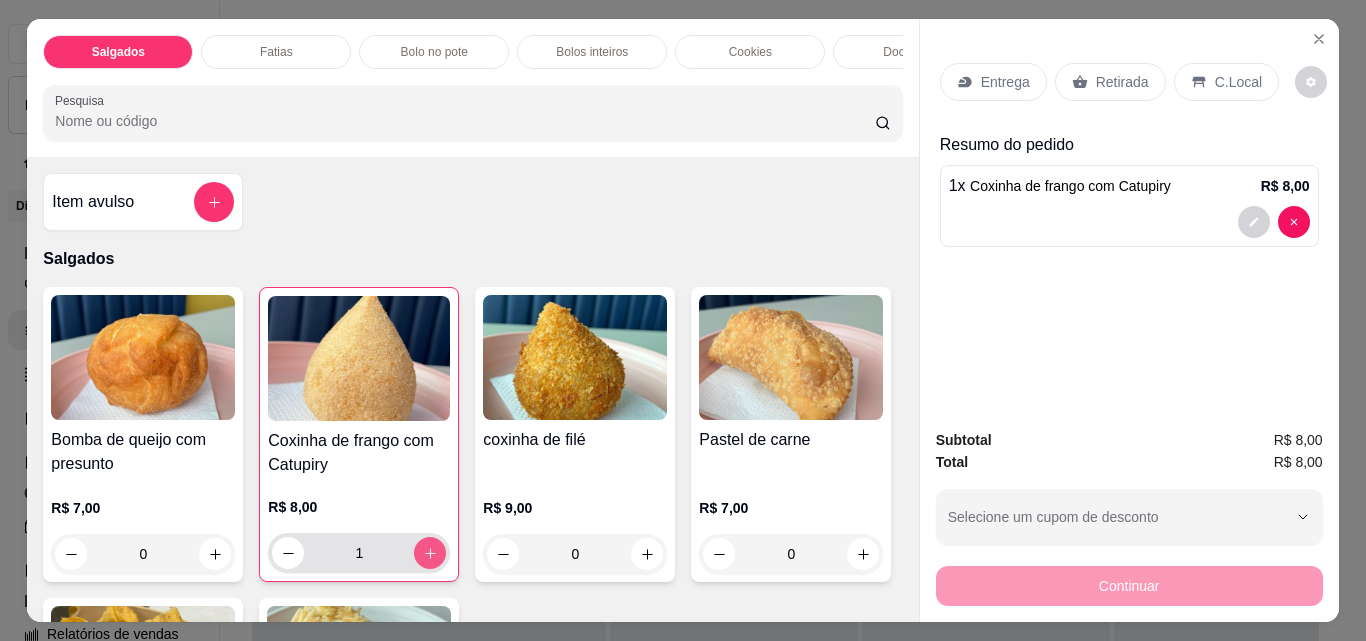 click 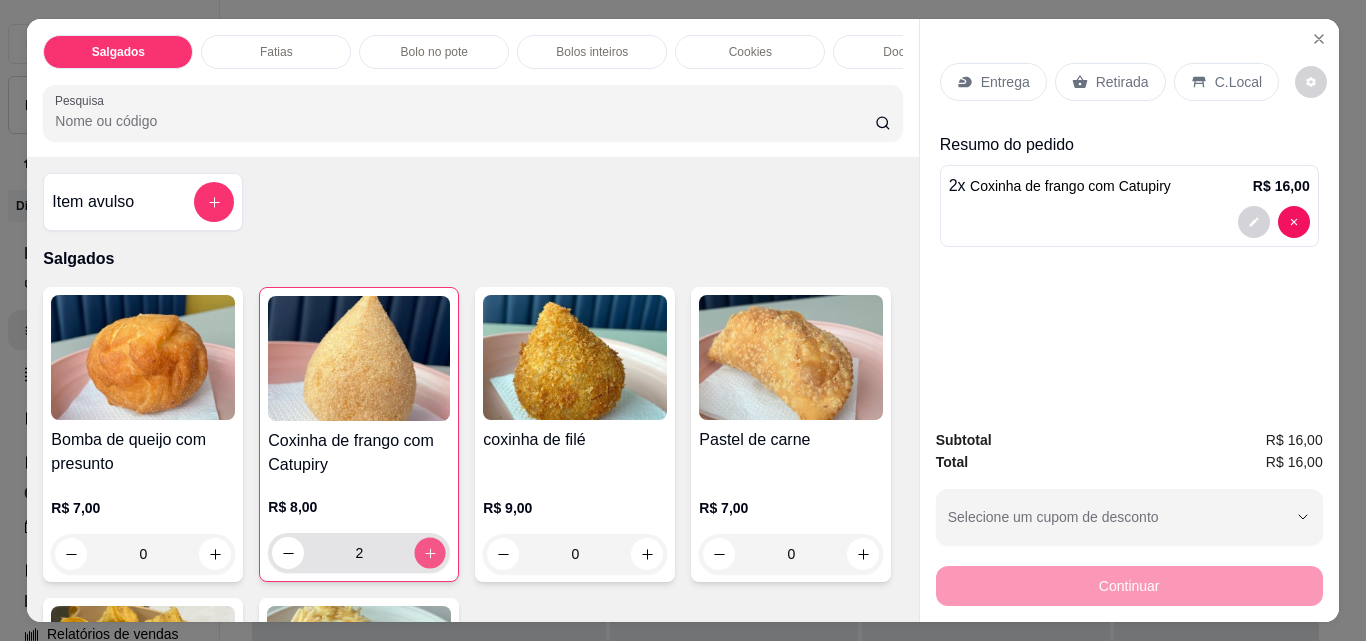 click 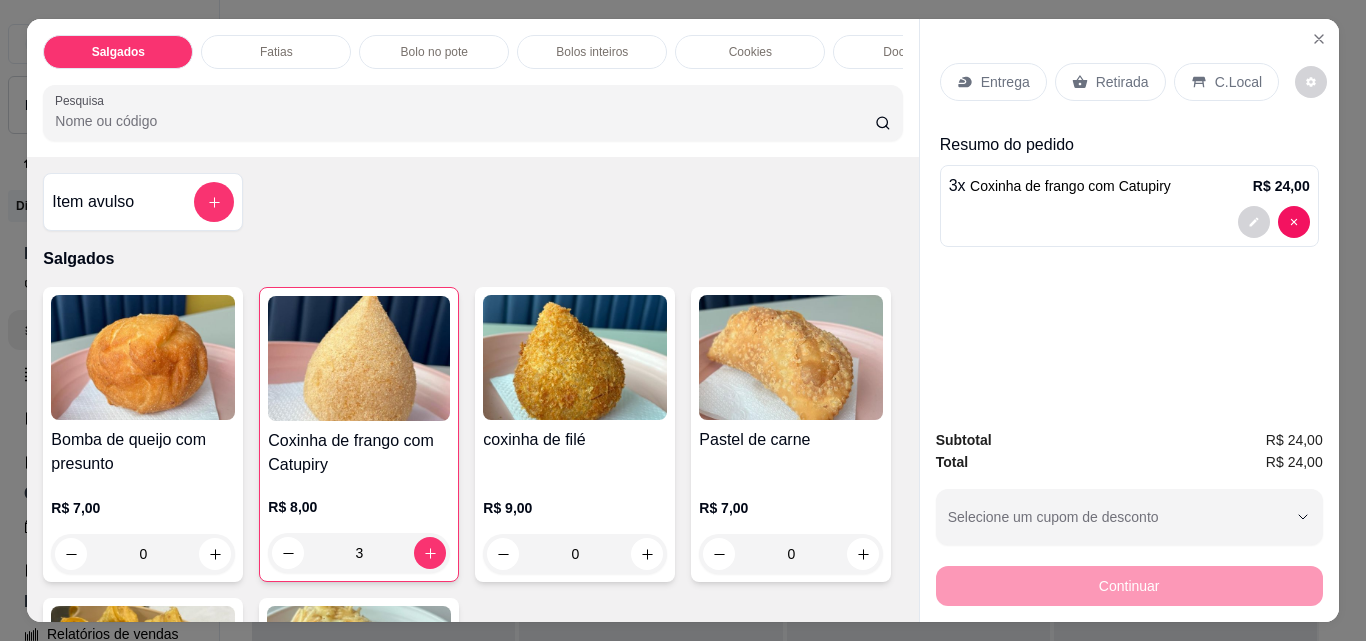 click on "Retirada" at bounding box center (1122, 82) 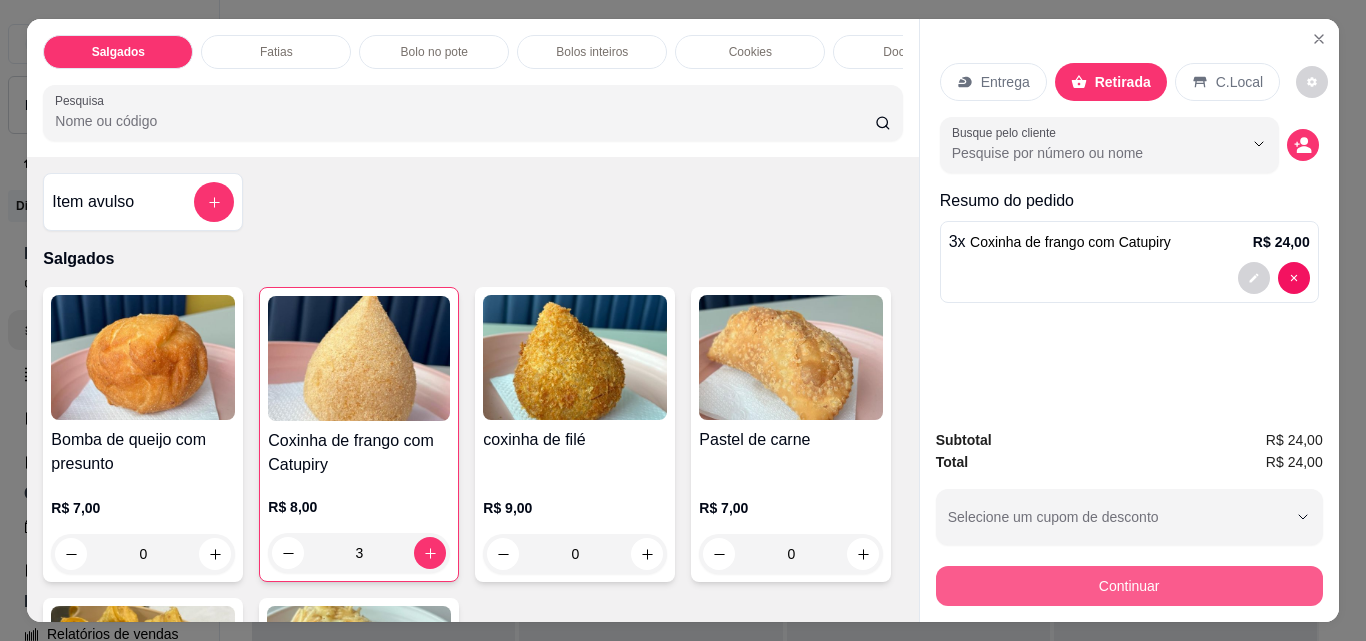 click on "Continuar" at bounding box center [1129, 586] 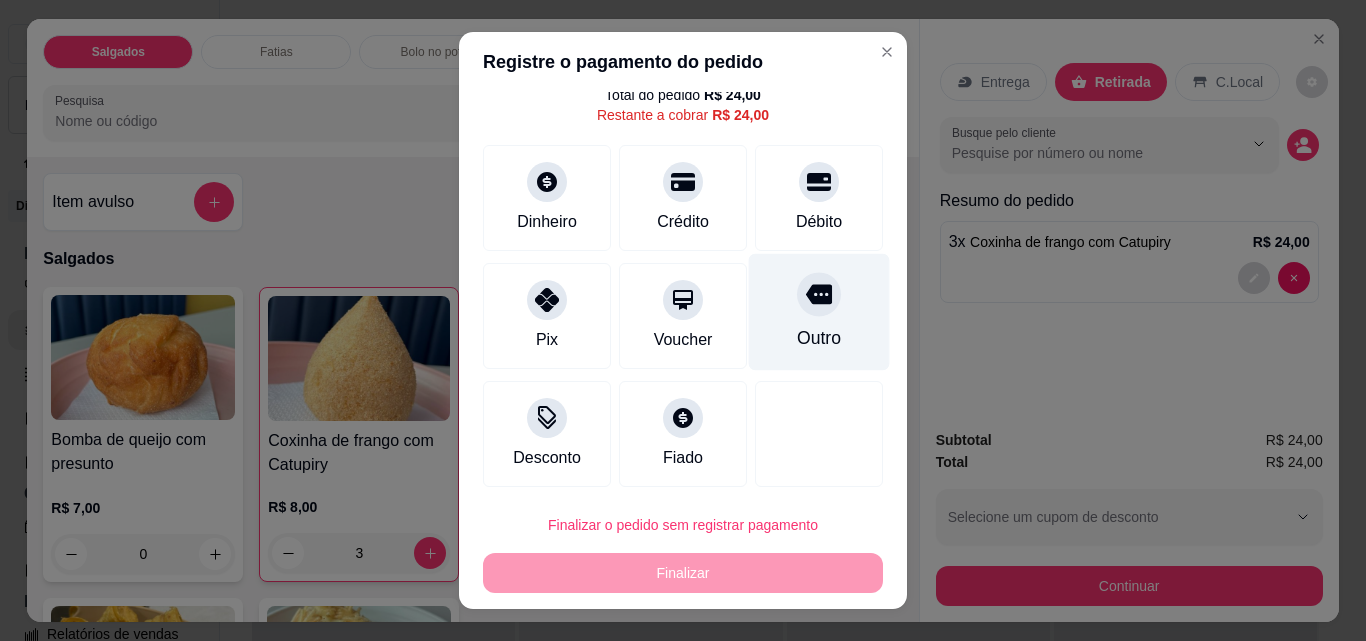 scroll, scrollTop: 73, scrollLeft: 0, axis: vertical 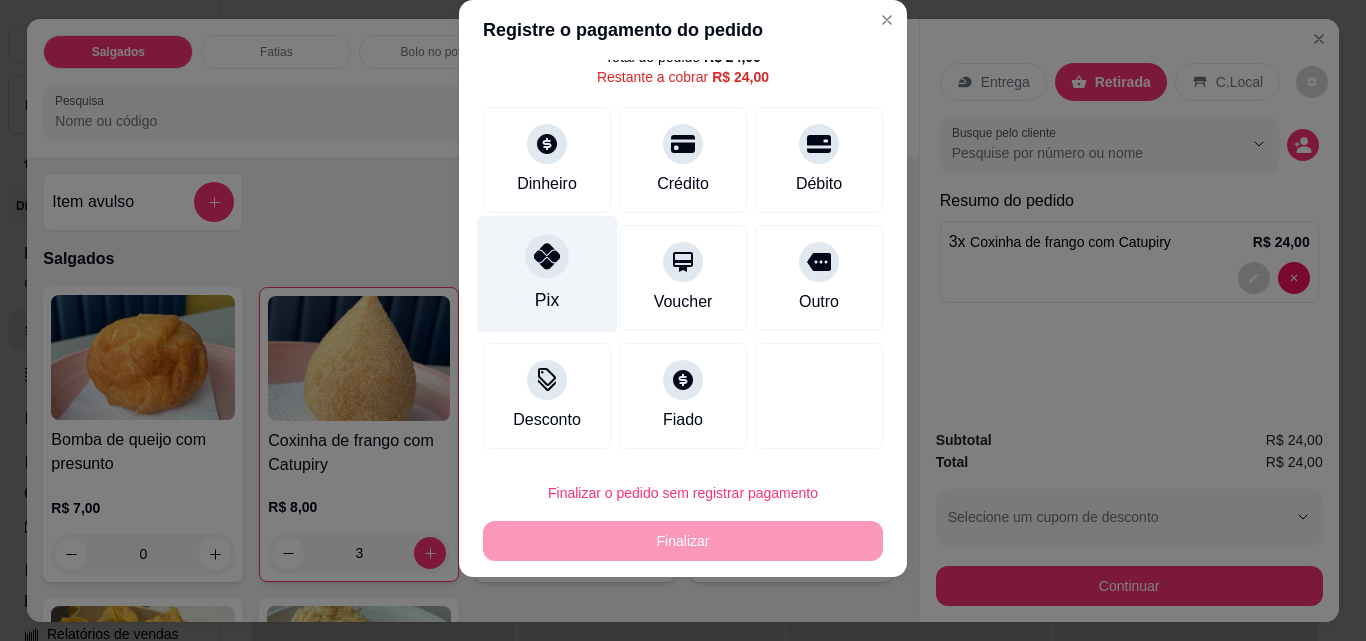 click on "Pix" at bounding box center [547, 274] 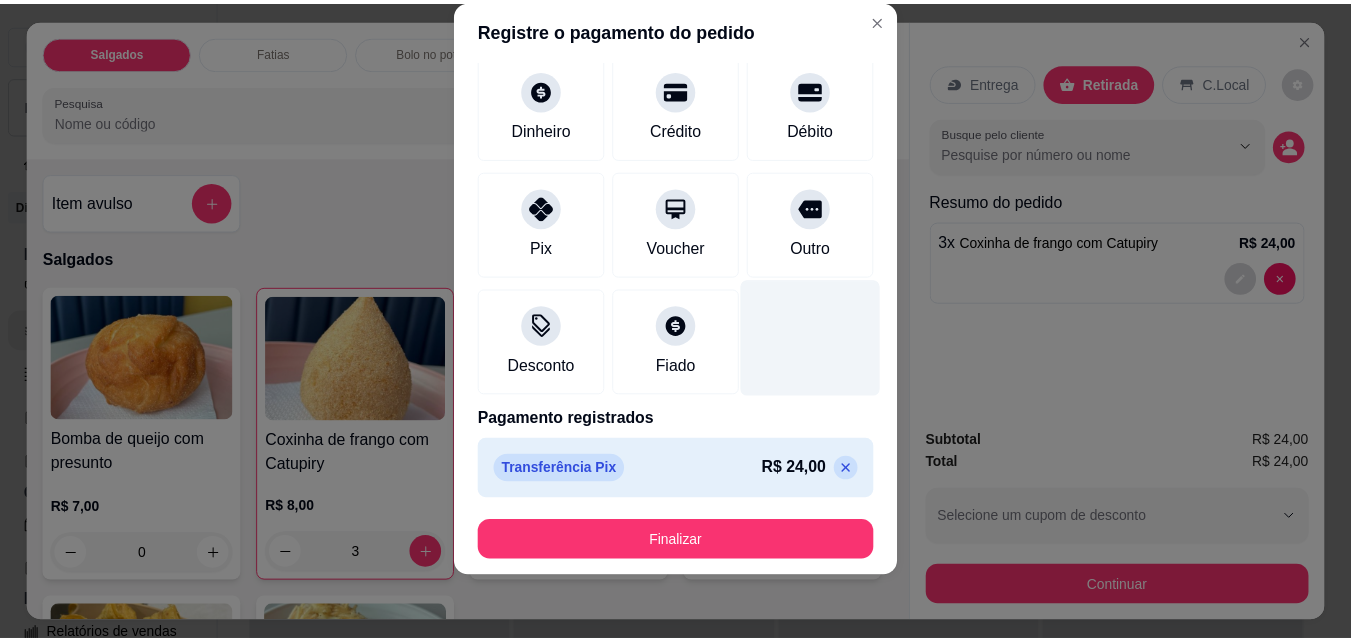 scroll, scrollTop: 109, scrollLeft: 0, axis: vertical 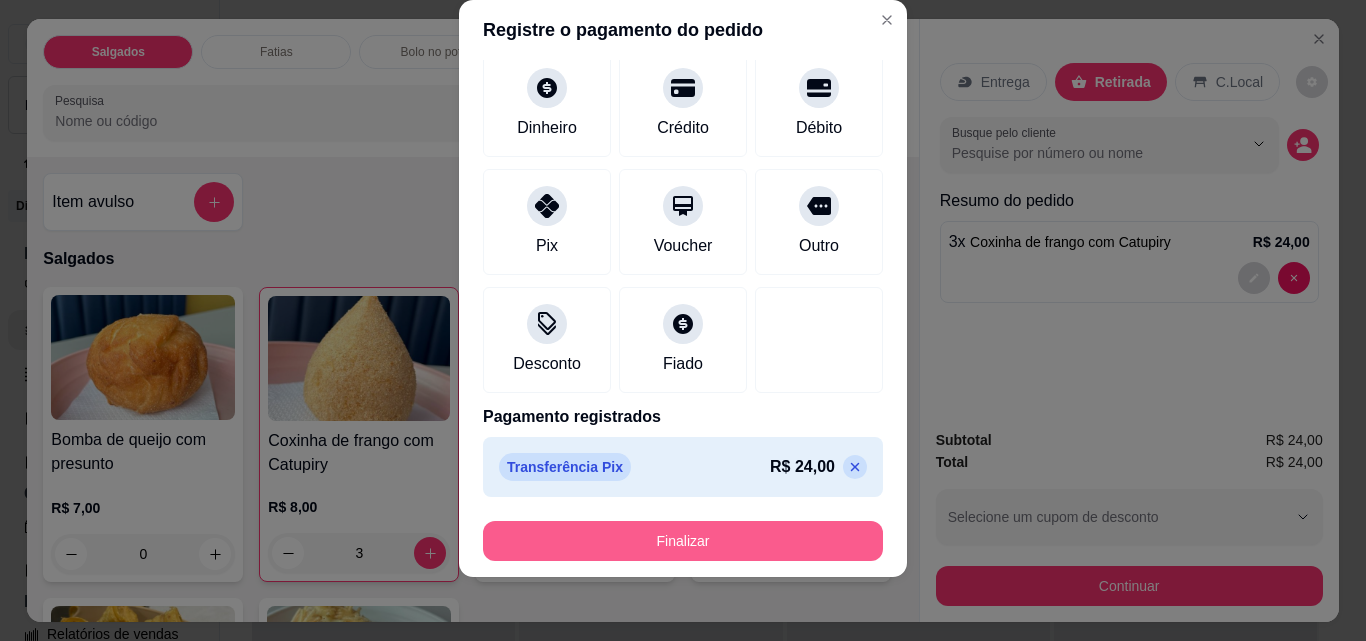 click on "Finalizar" at bounding box center (683, 541) 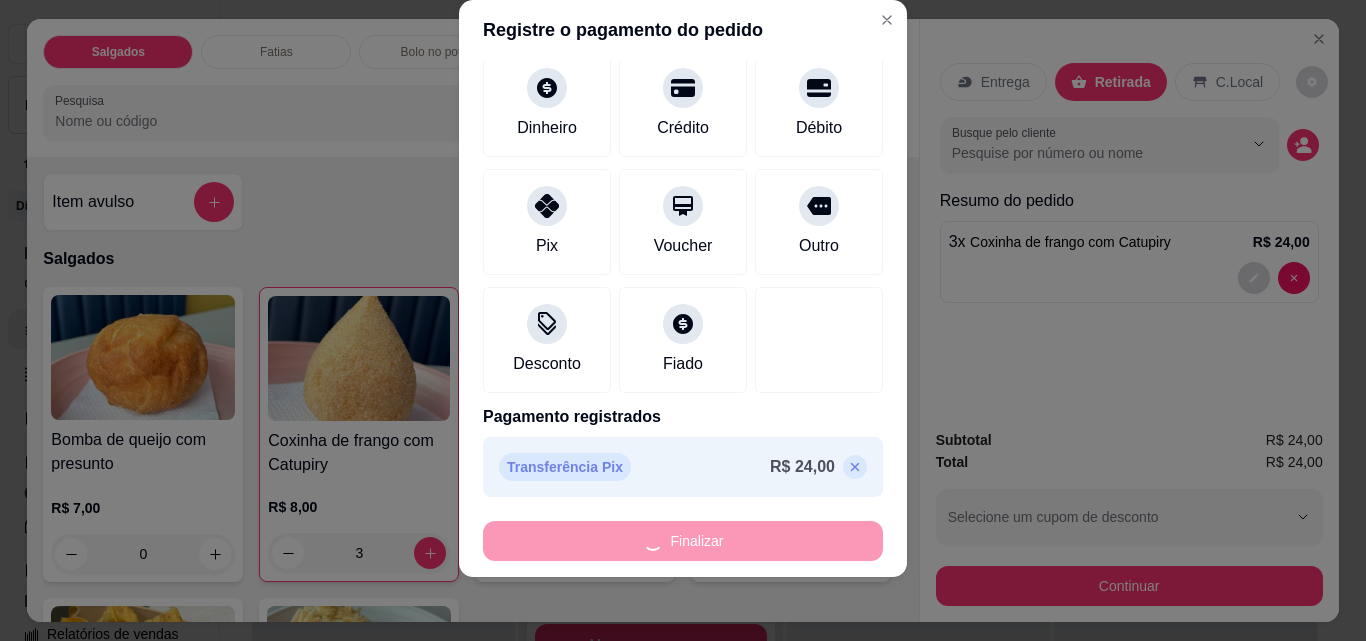 type on "0" 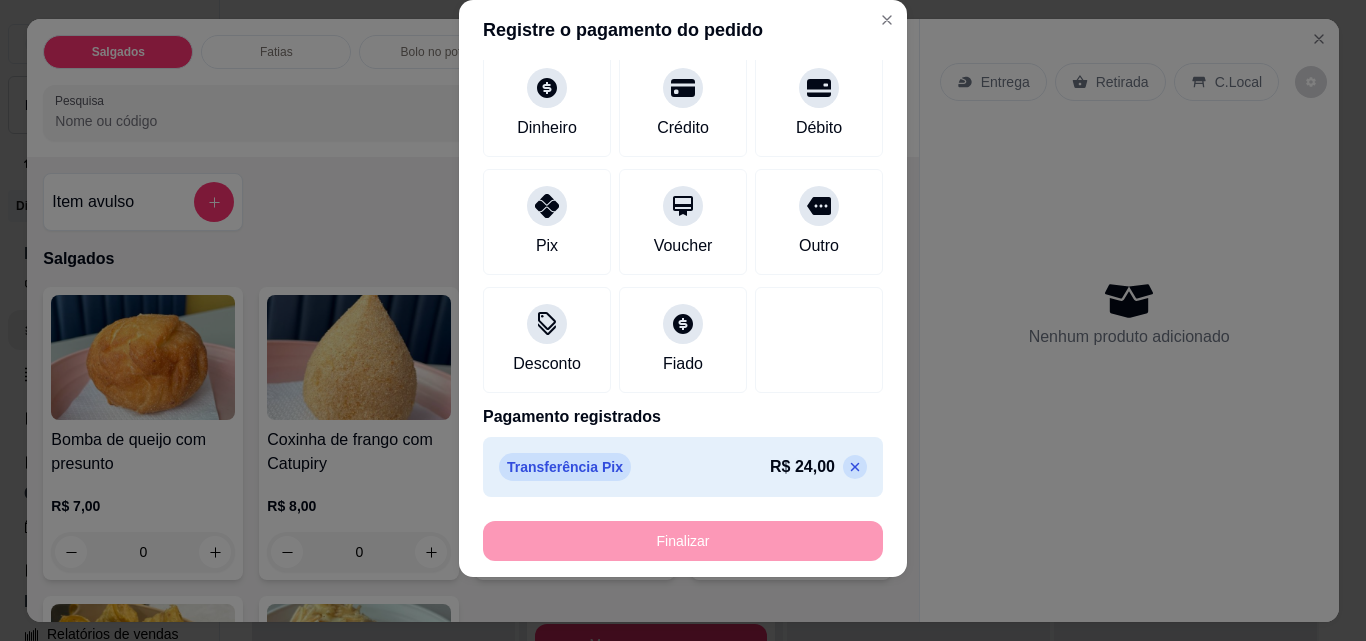 type on "-R$ 24,00" 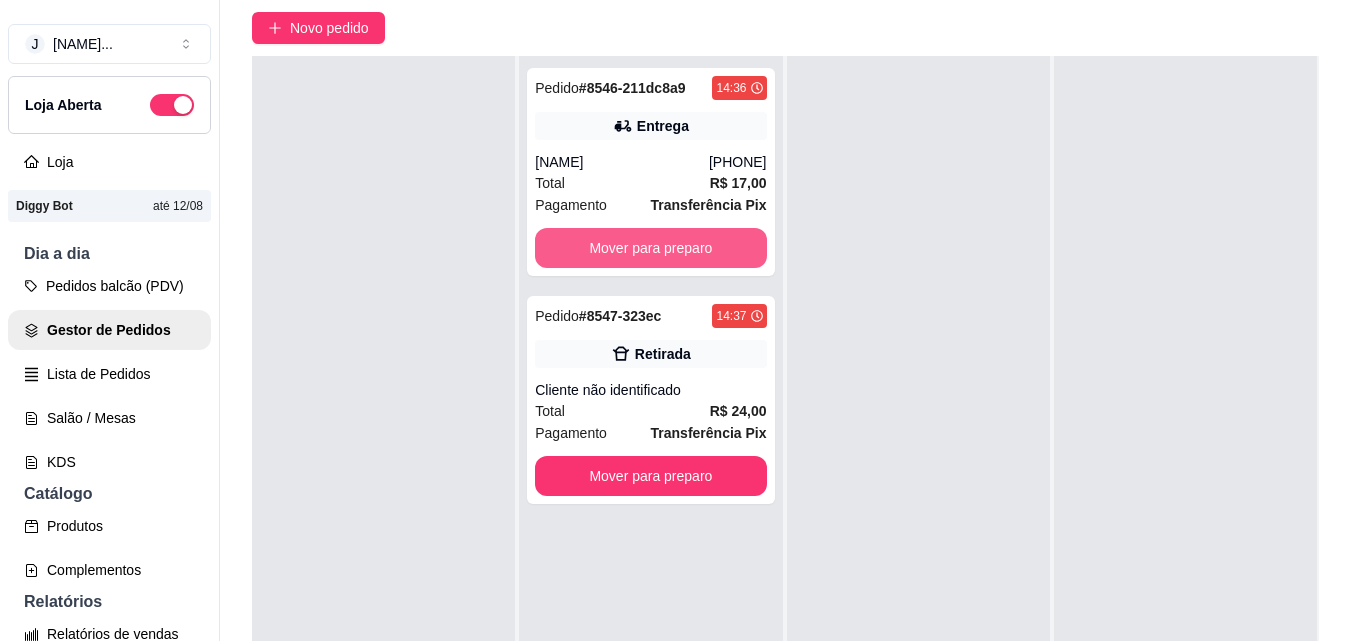 scroll, scrollTop: 300, scrollLeft: 0, axis: vertical 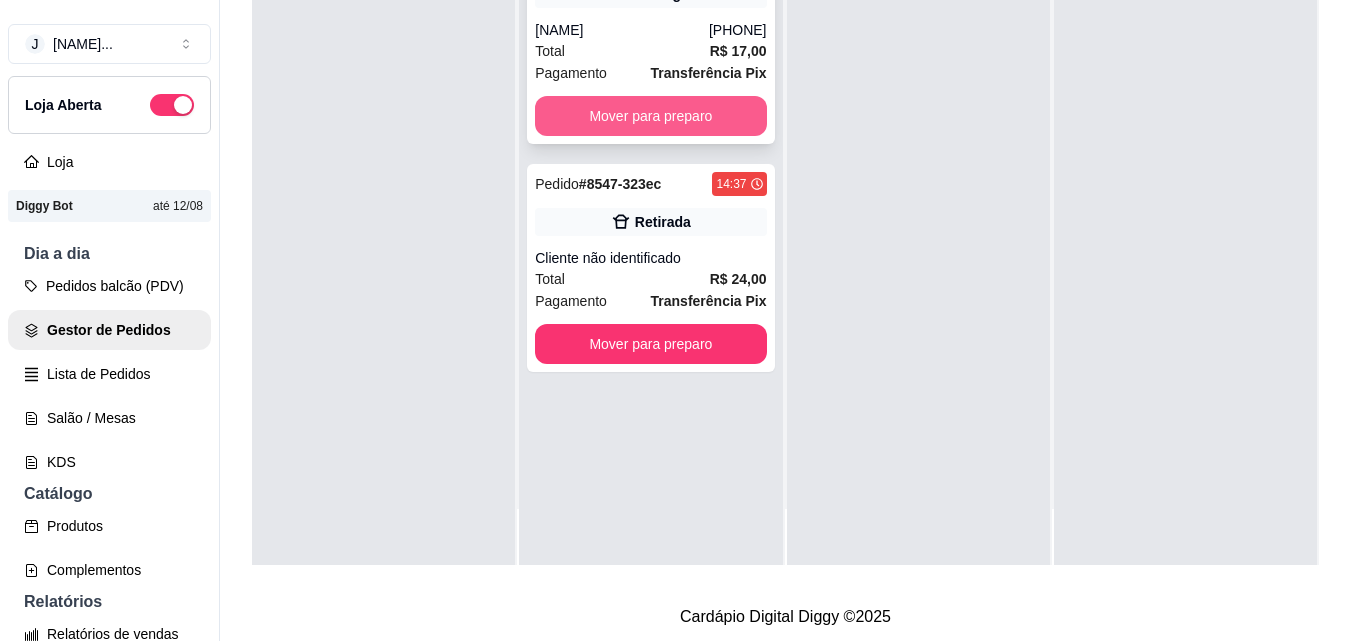 click on "Mover para preparo" at bounding box center [650, 116] 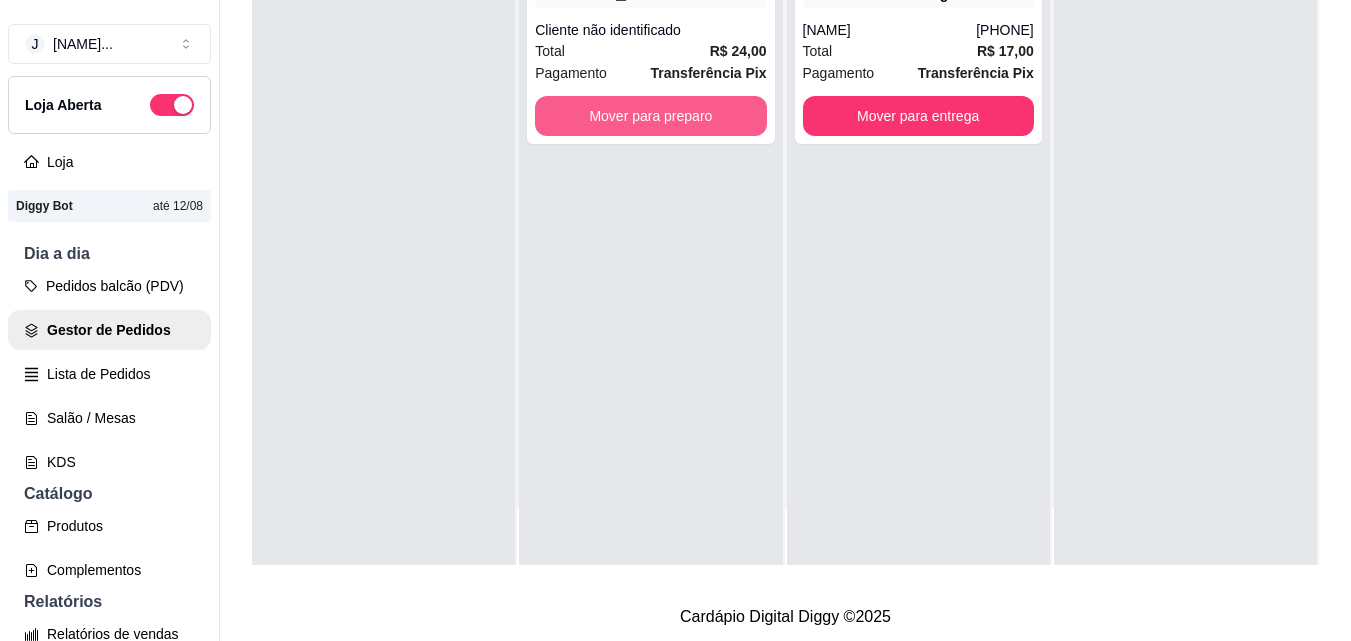 click on "Mover para preparo" at bounding box center [650, 116] 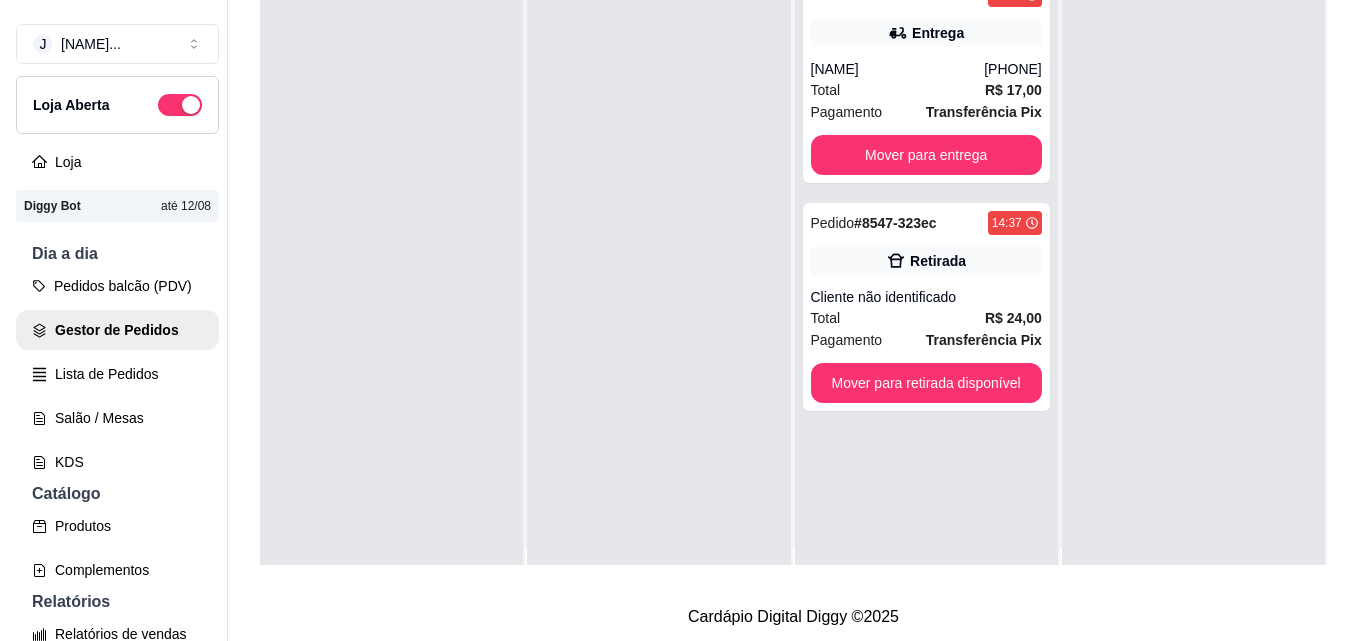 scroll, scrollTop: 0, scrollLeft: 0, axis: both 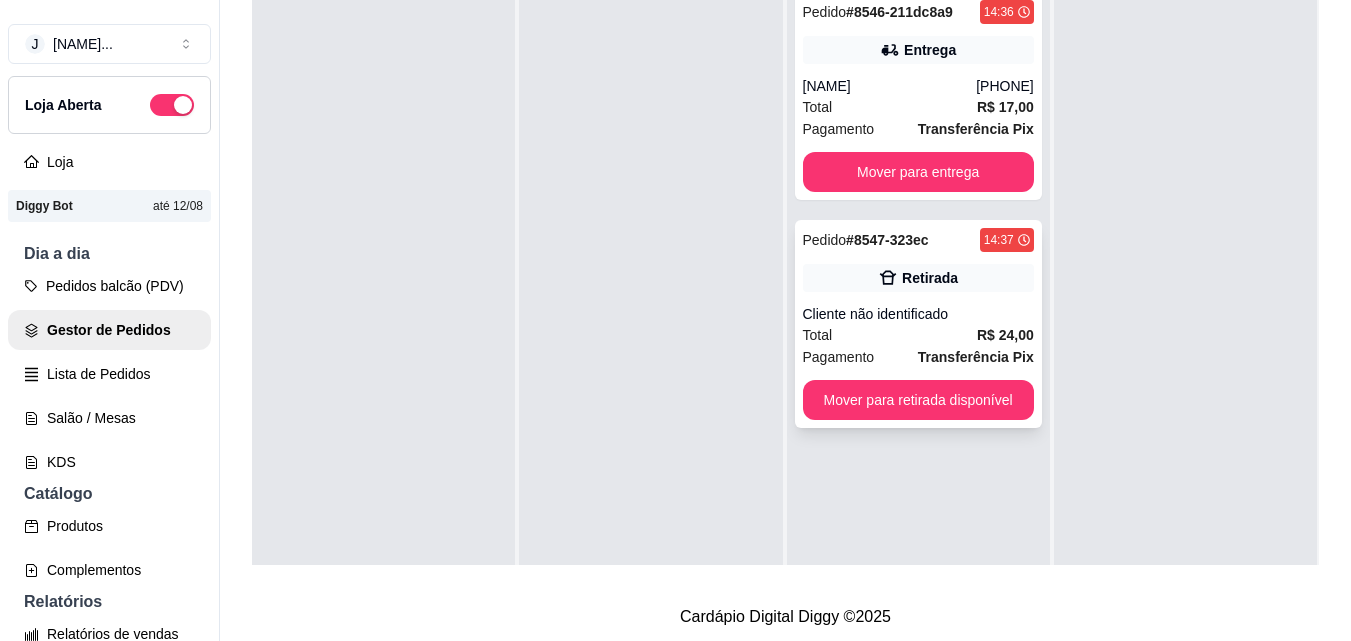 click on "Pedido  # 8547-323ec 14:37 Retirada Cliente não identificado Total R$ 24,00 Pagamento Transferência Pix Mover para retirada disponível" at bounding box center (918, 324) 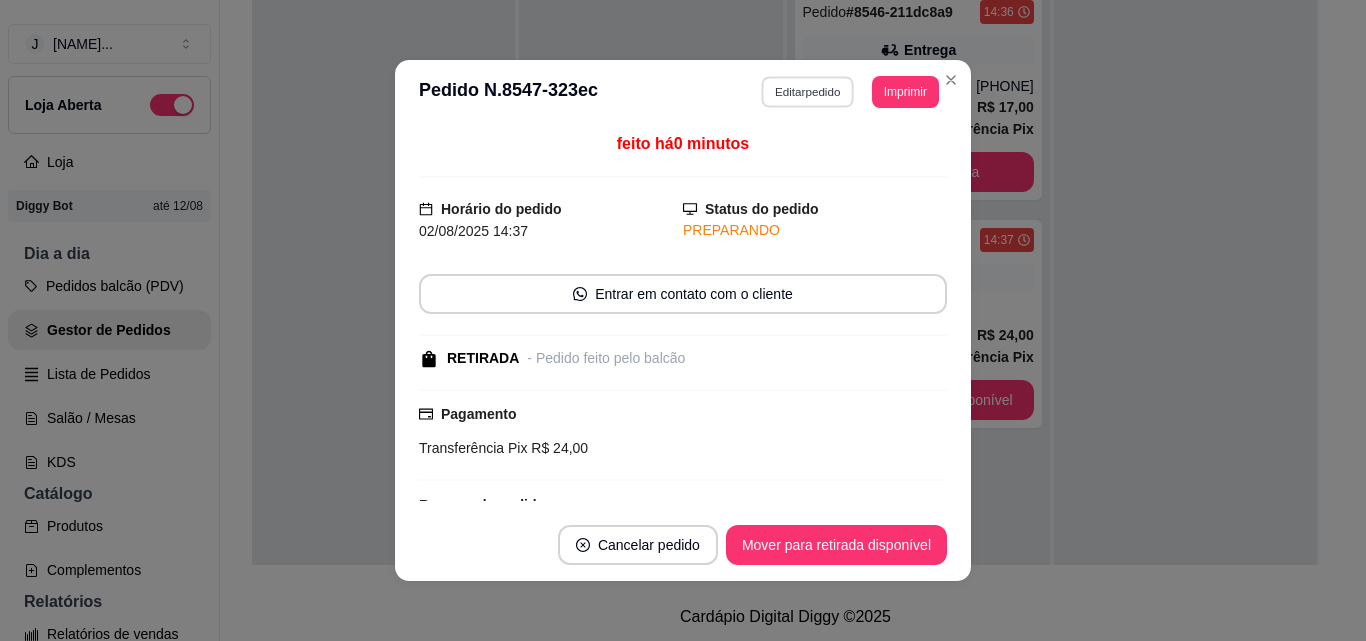 click on "Editar  pedido" at bounding box center [808, 91] 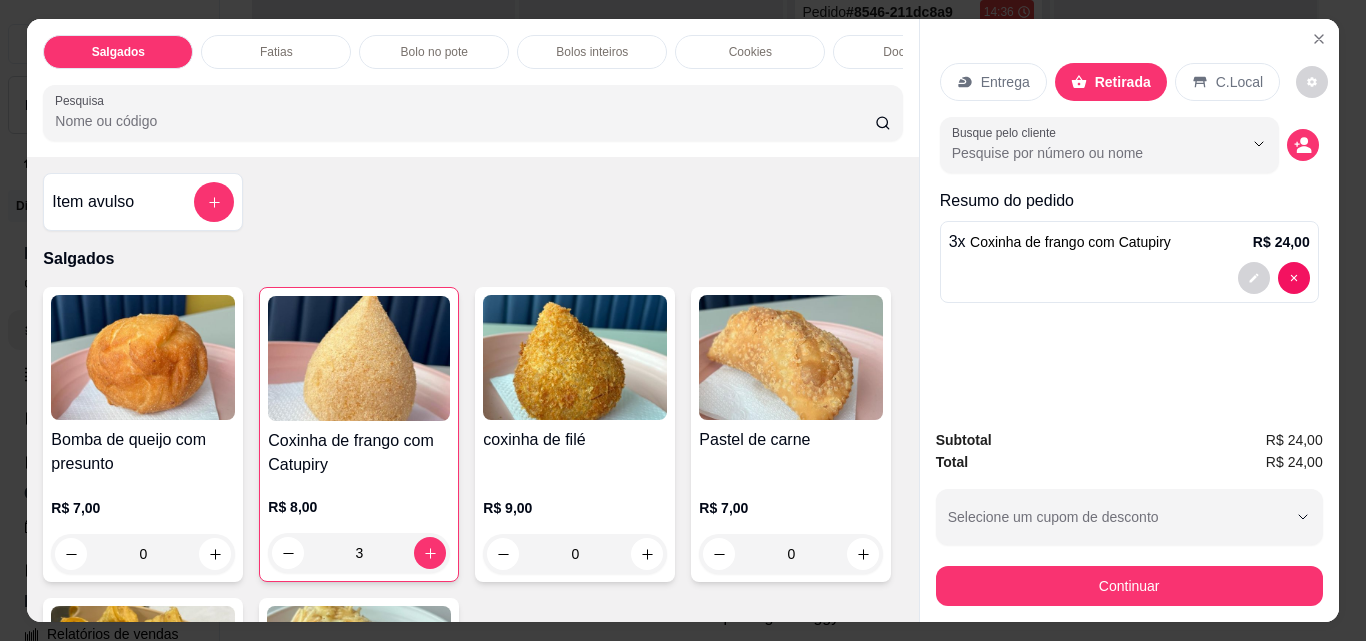scroll, scrollTop: 52, scrollLeft: 0, axis: vertical 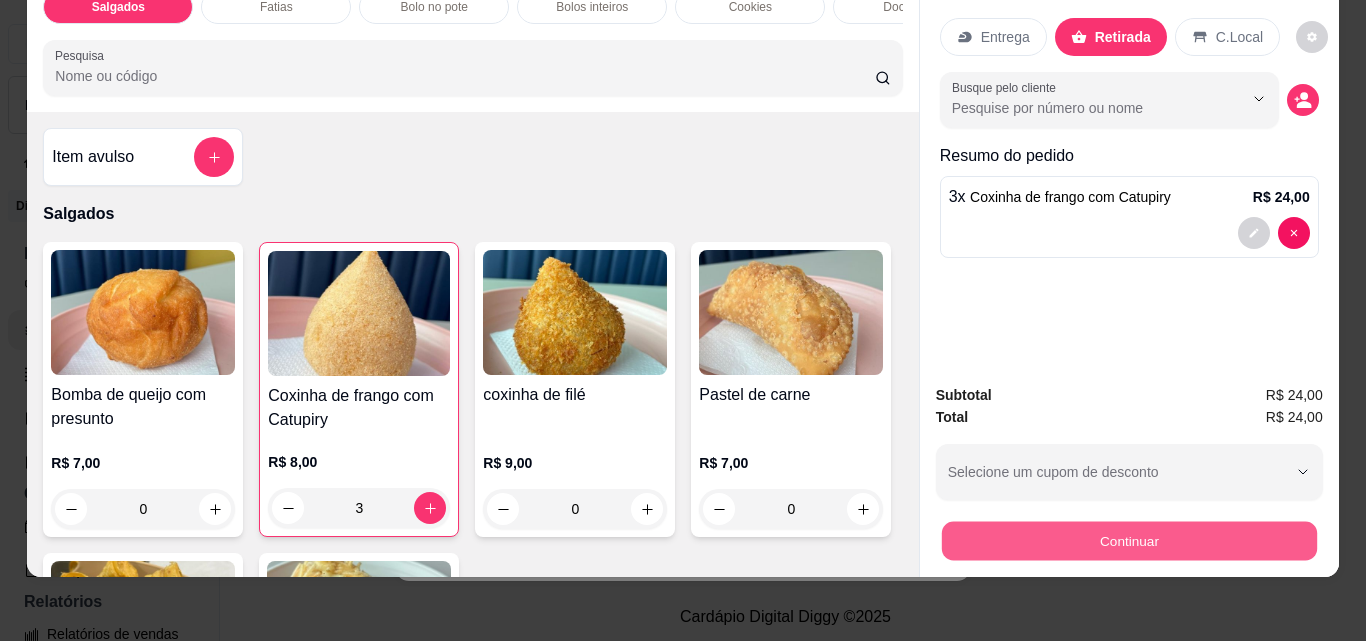 click on "Continuar" at bounding box center [1128, 540] 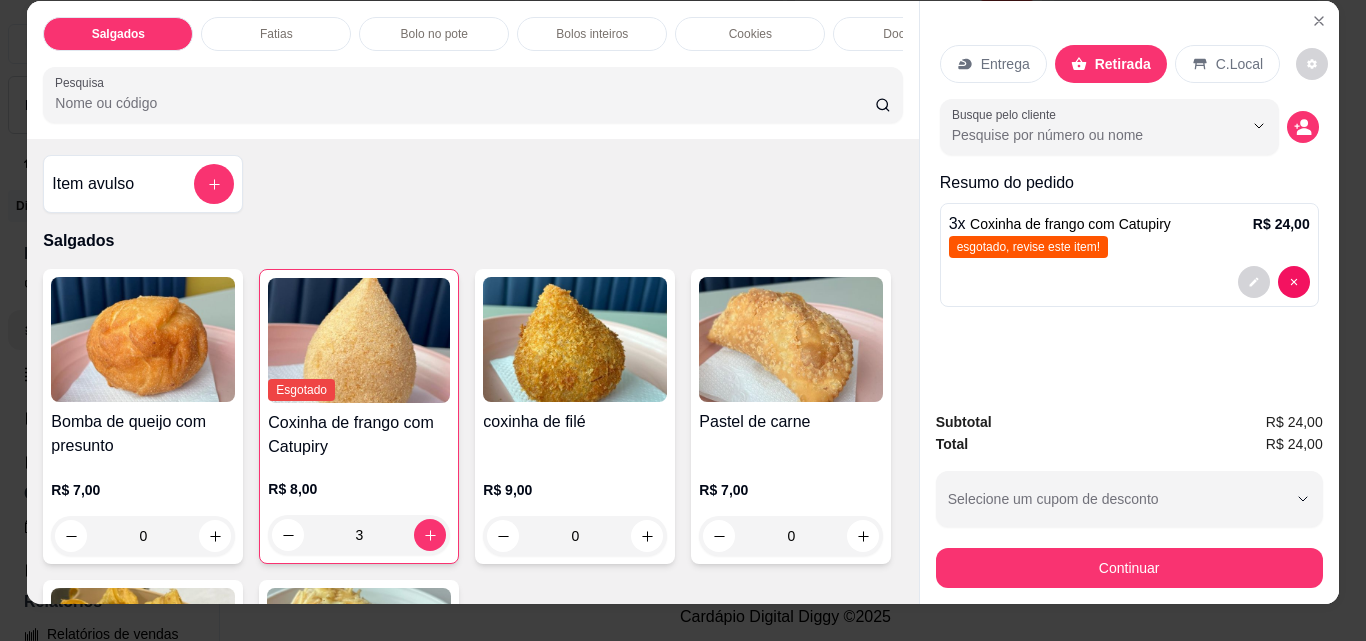 scroll, scrollTop: 0, scrollLeft: 0, axis: both 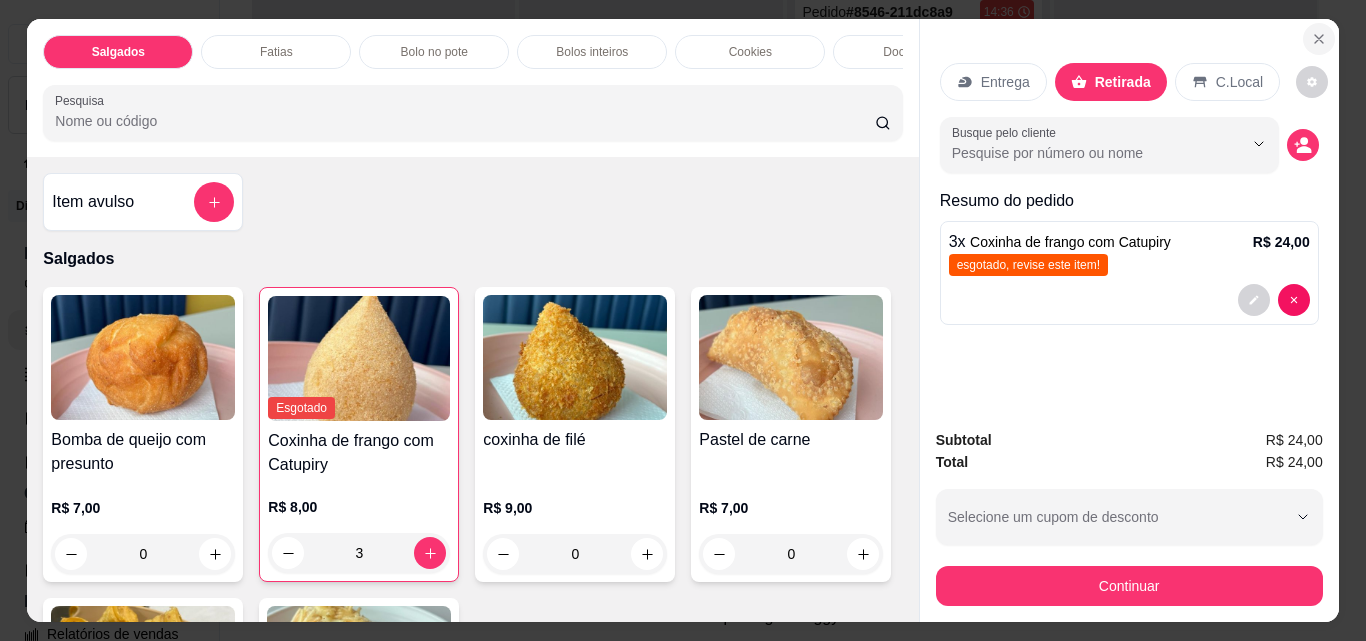 click 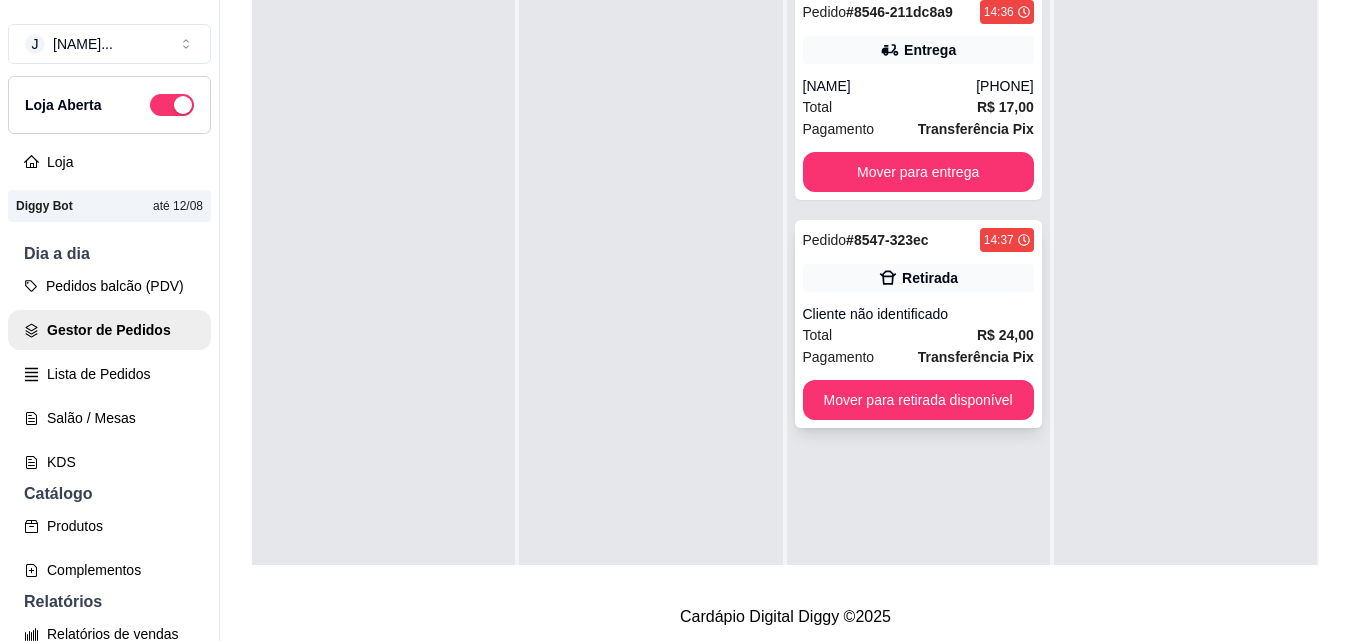 click on "Retirada" at bounding box center (918, 278) 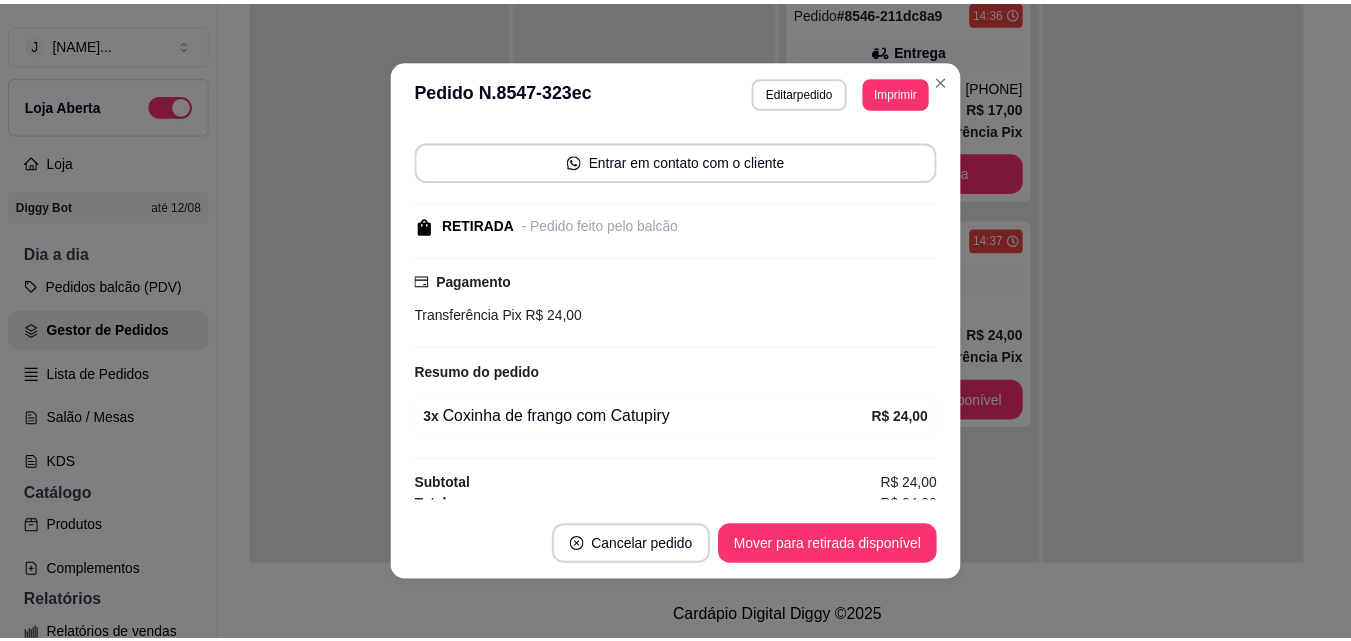 scroll, scrollTop: 148, scrollLeft: 0, axis: vertical 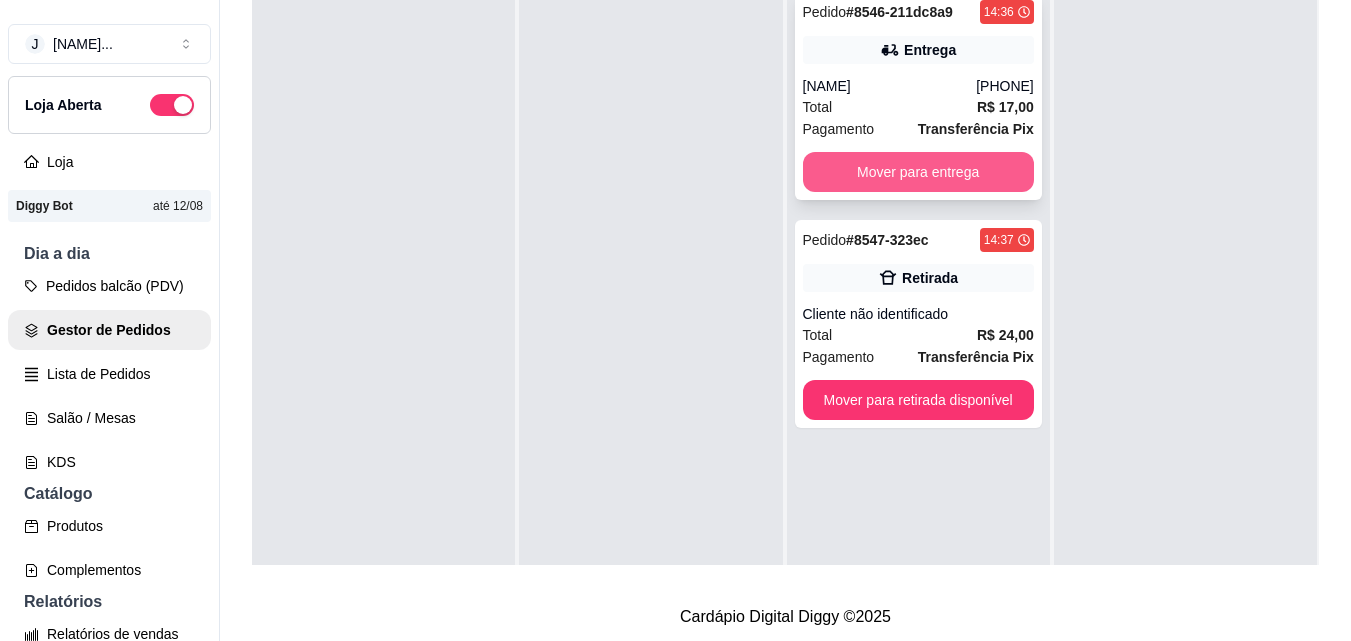 click on "Mover para entrega" at bounding box center (918, 172) 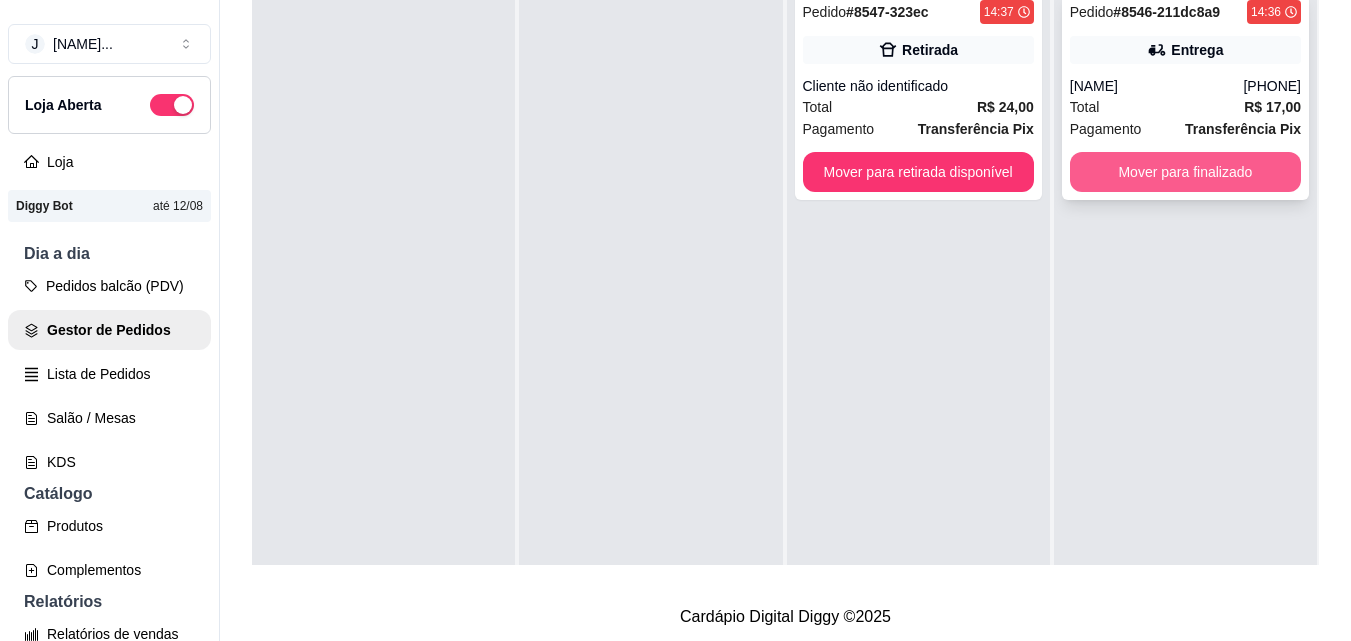 click on "Mover para finalizado" at bounding box center (1185, 172) 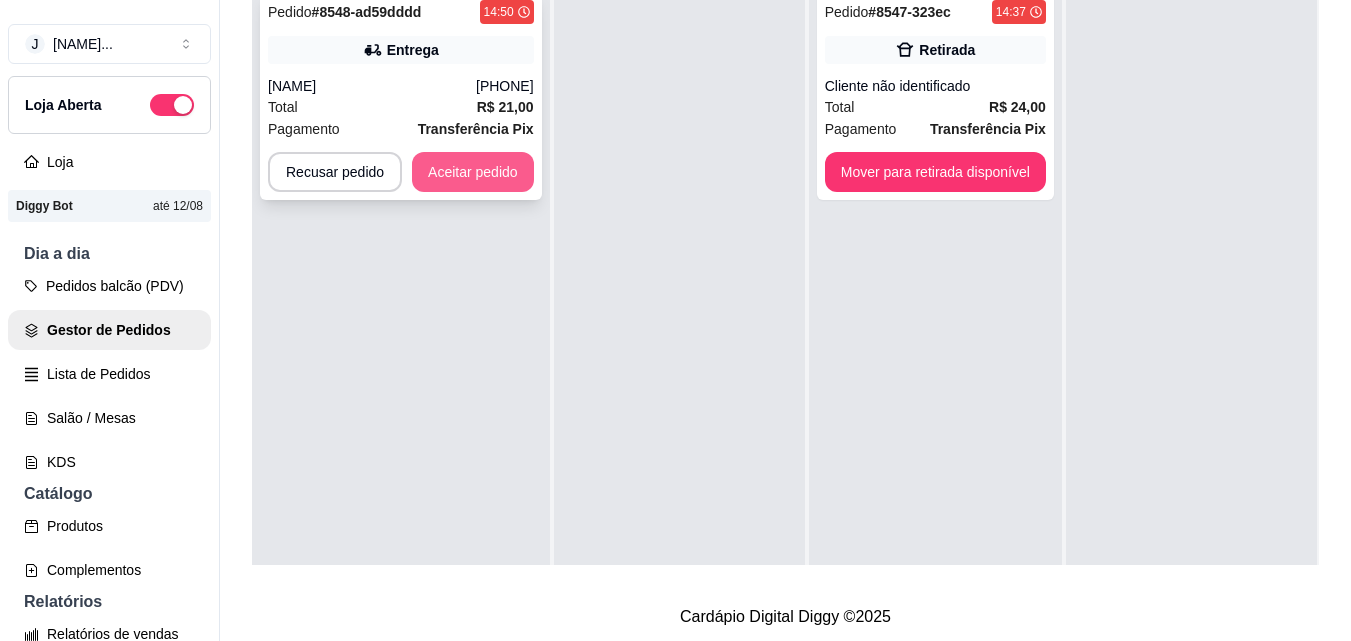click on "Aceitar pedido" at bounding box center [473, 172] 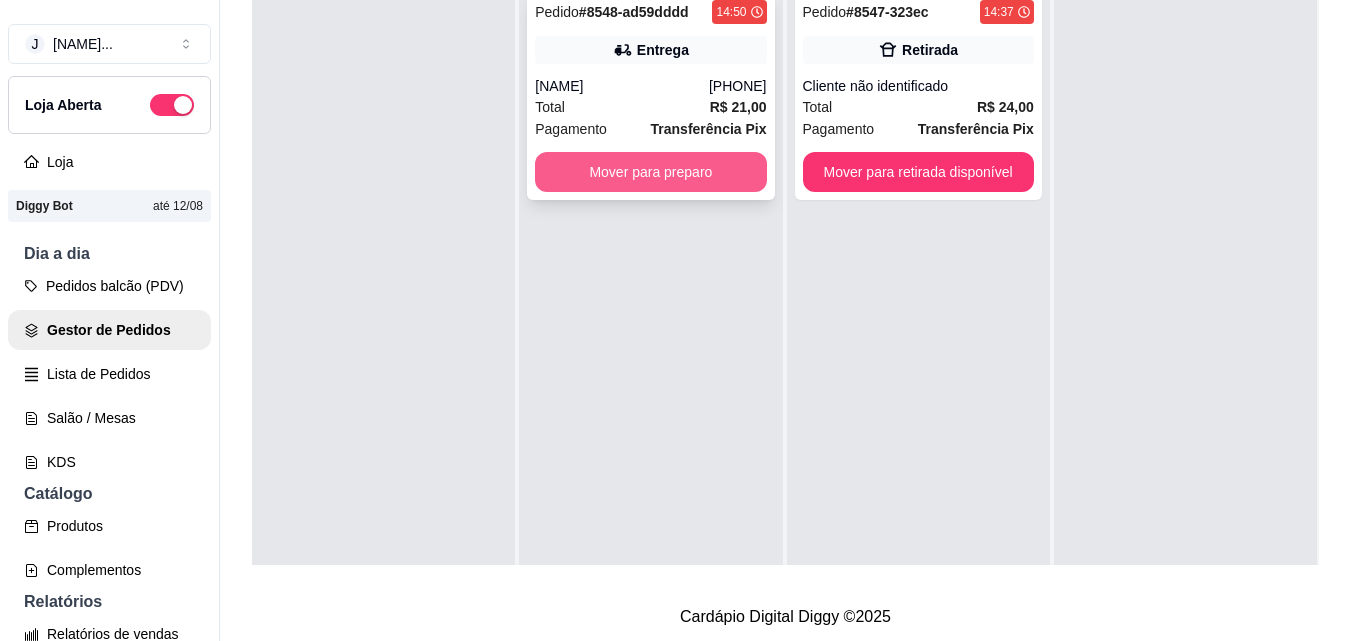 click on "Mover para preparo" at bounding box center (650, 172) 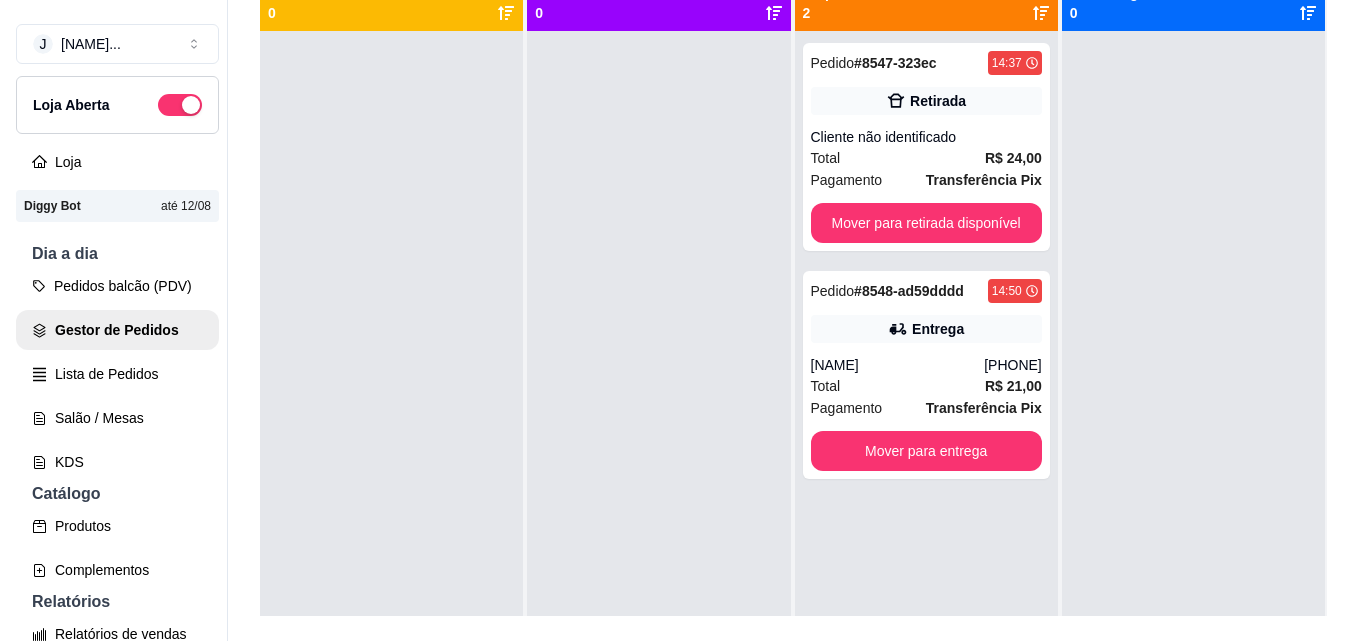 scroll, scrollTop: 200, scrollLeft: 0, axis: vertical 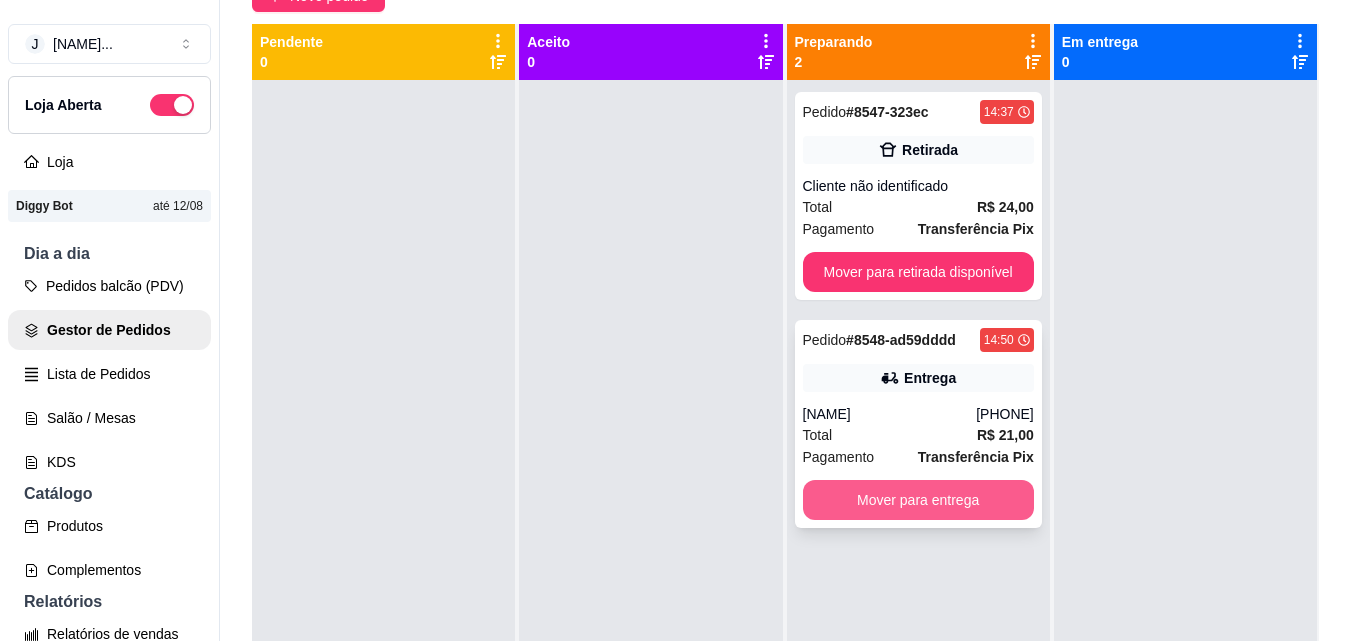 click on "Mover para entrega" at bounding box center [918, 500] 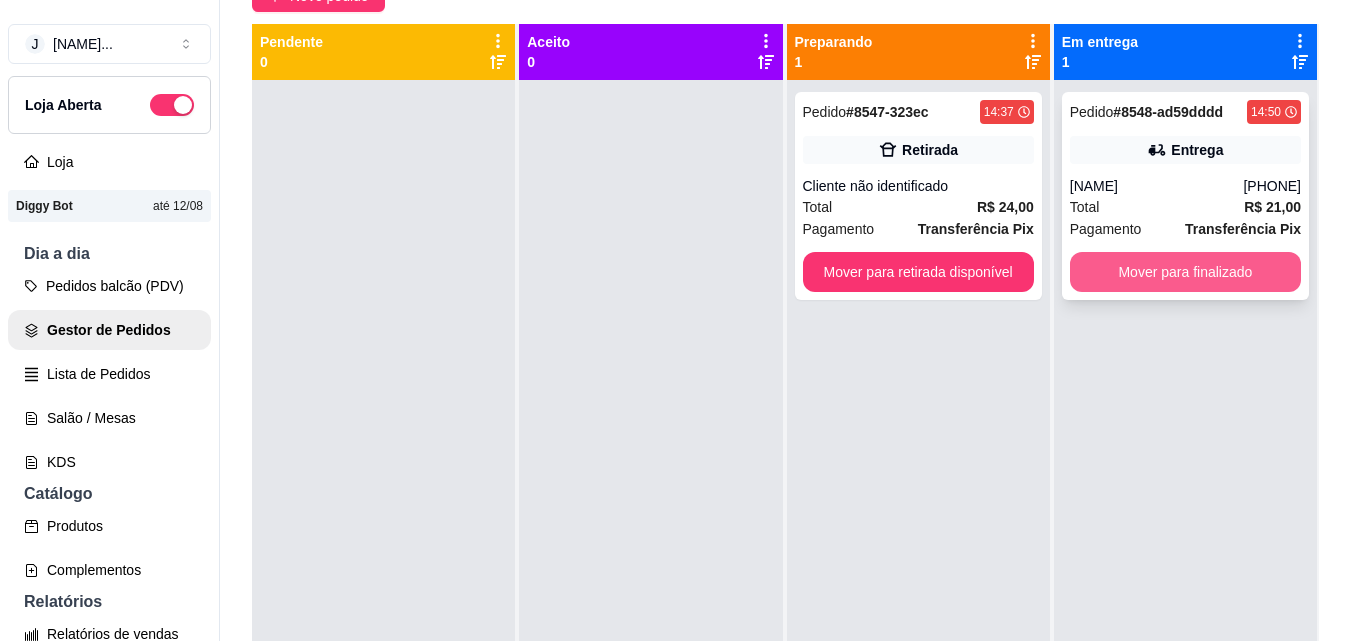 click on "Mover para finalizado" at bounding box center [1185, 272] 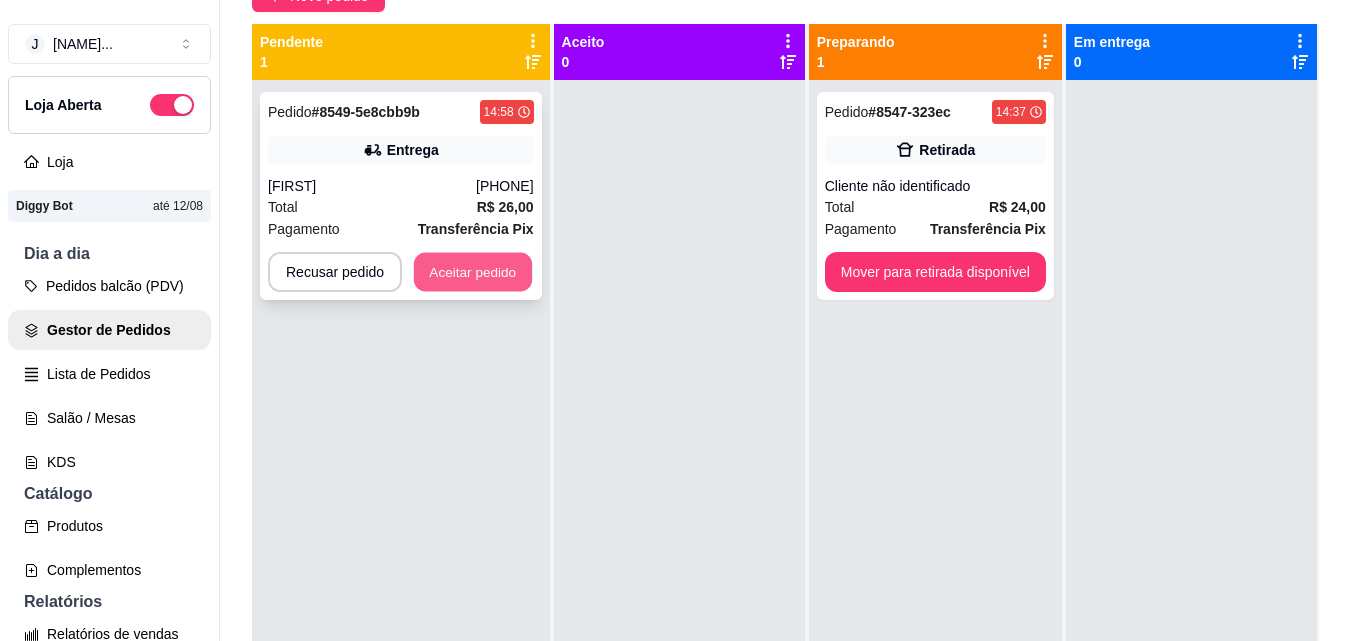 click on "Aceitar pedido" at bounding box center (473, 272) 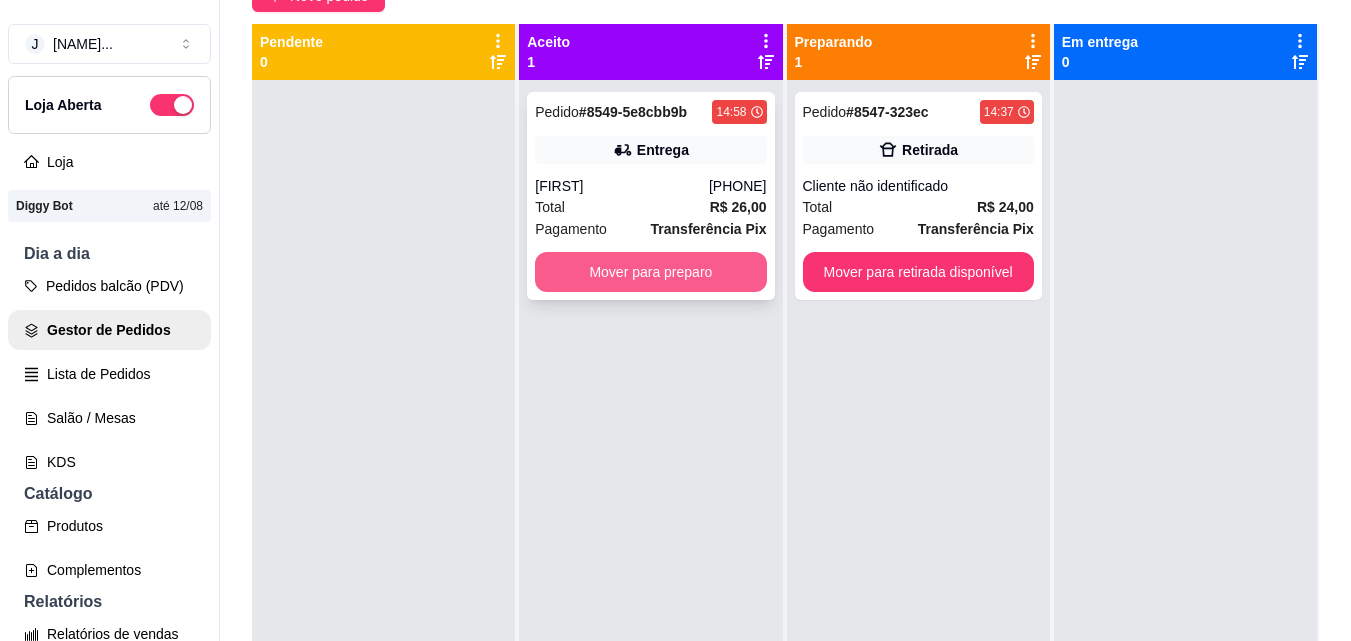 click on "Mover para preparo" at bounding box center (650, 272) 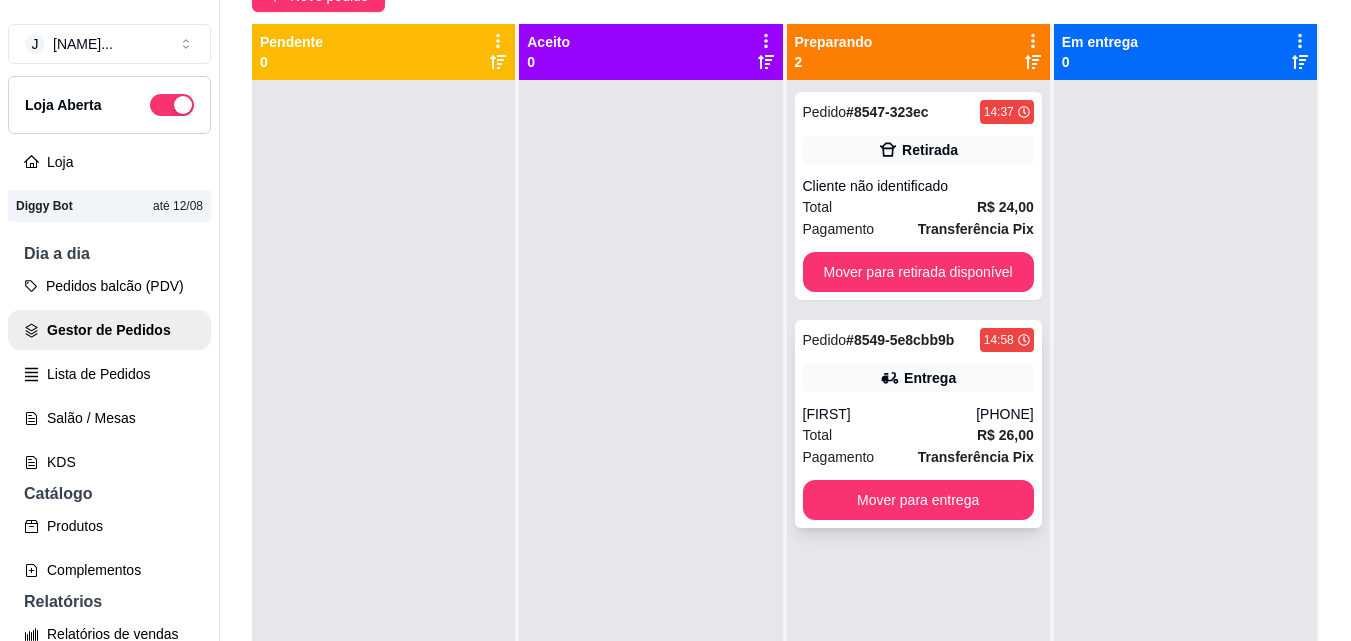 click on "Pedido # 8549-5e8cbb9b 14:58 Entrega [NAME] [PHONE] Total R$ 26,00 Pagamento Transferência Pix Mover para entrega" at bounding box center [918, 424] 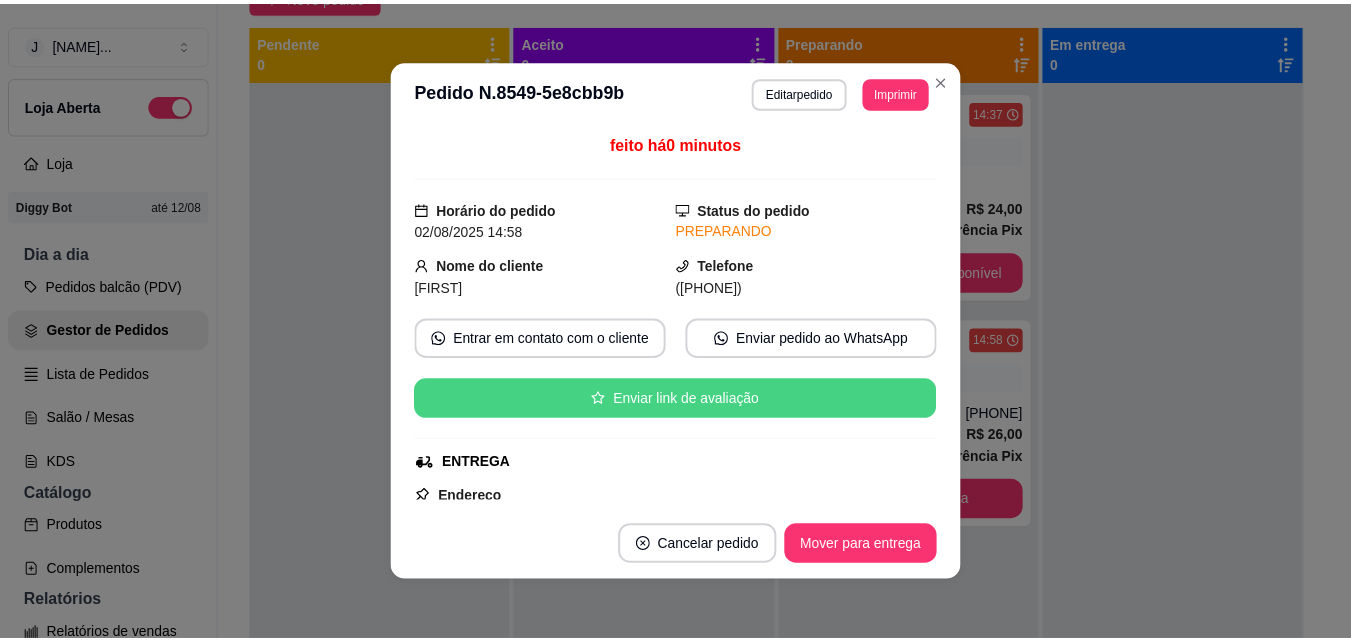 scroll, scrollTop: 300, scrollLeft: 0, axis: vertical 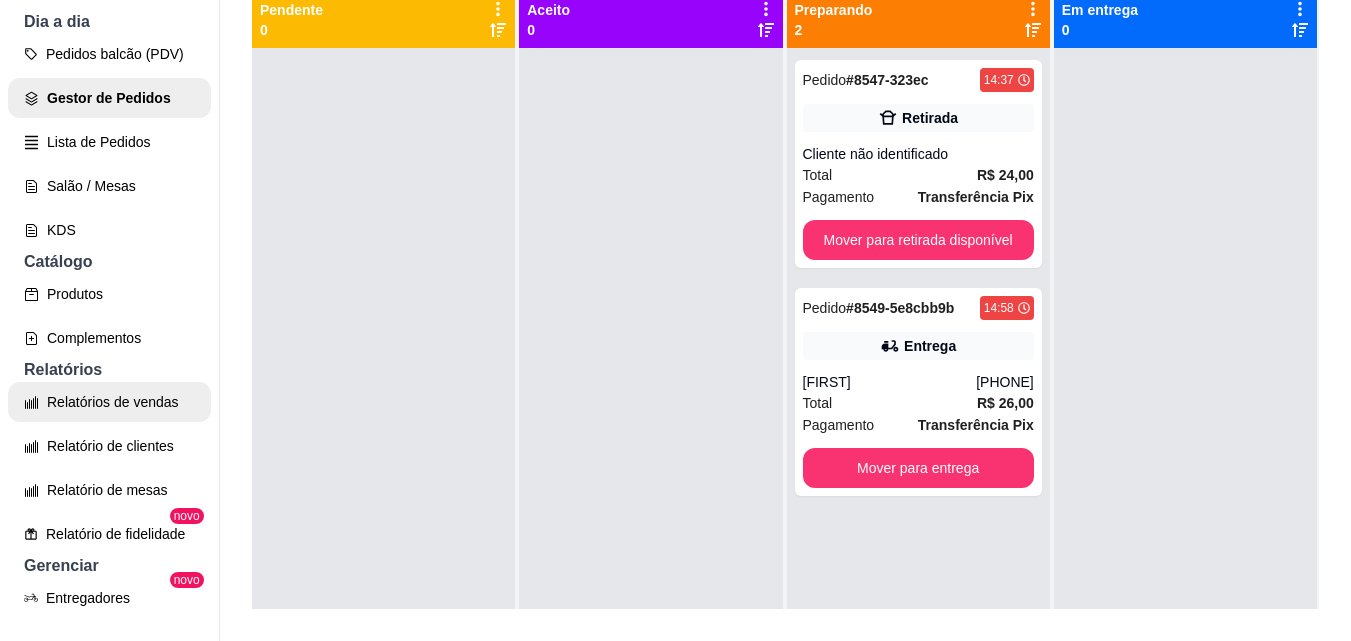 click on "Relatórios de vendas" at bounding box center (109, 402) 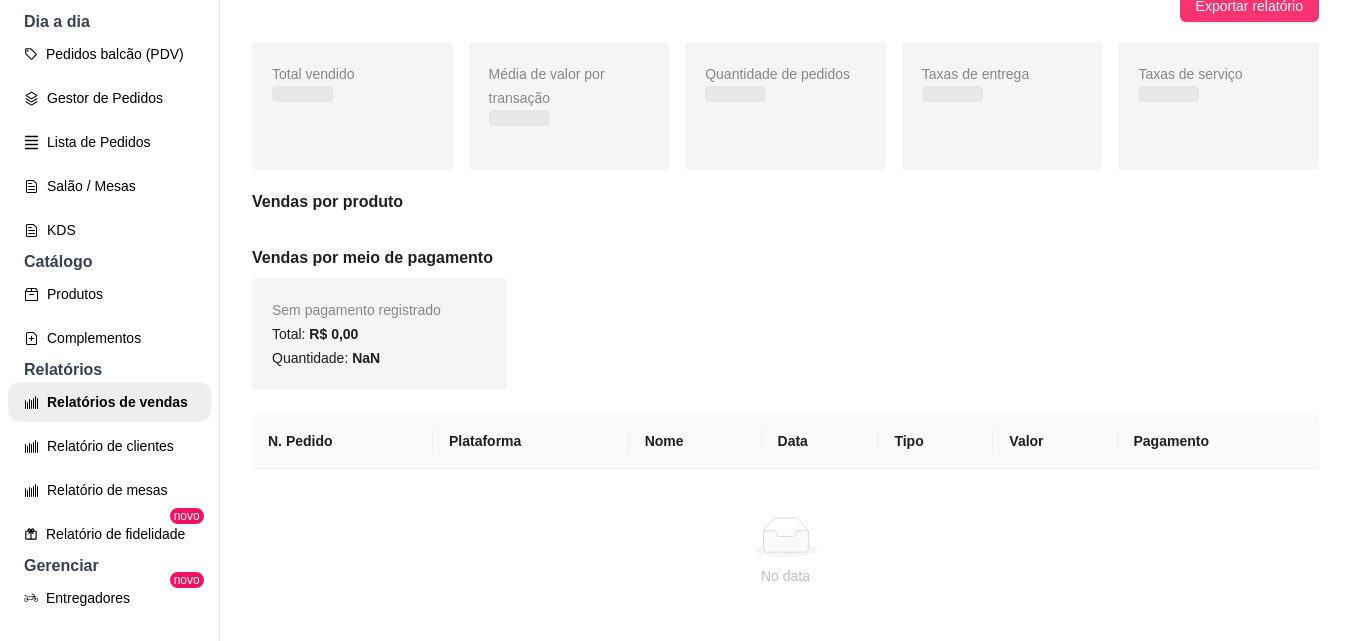 scroll, scrollTop: 0, scrollLeft: 0, axis: both 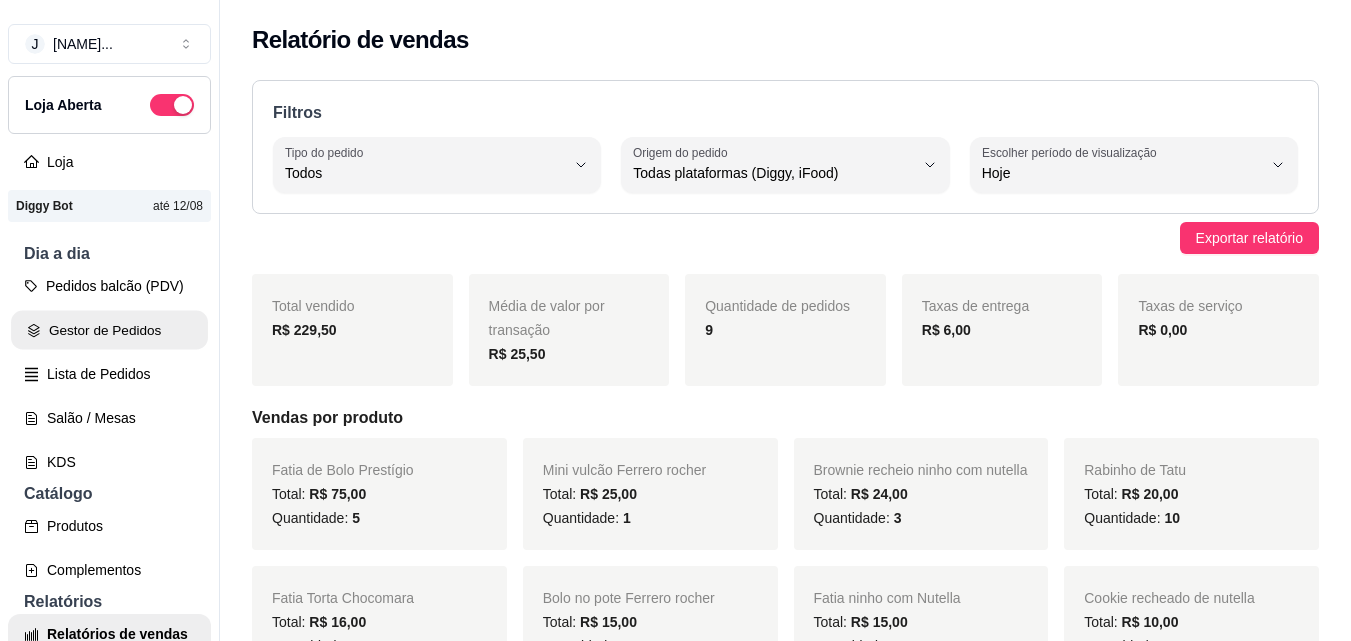 click on "Gestor de Pedidos" at bounding box center (109, 330) 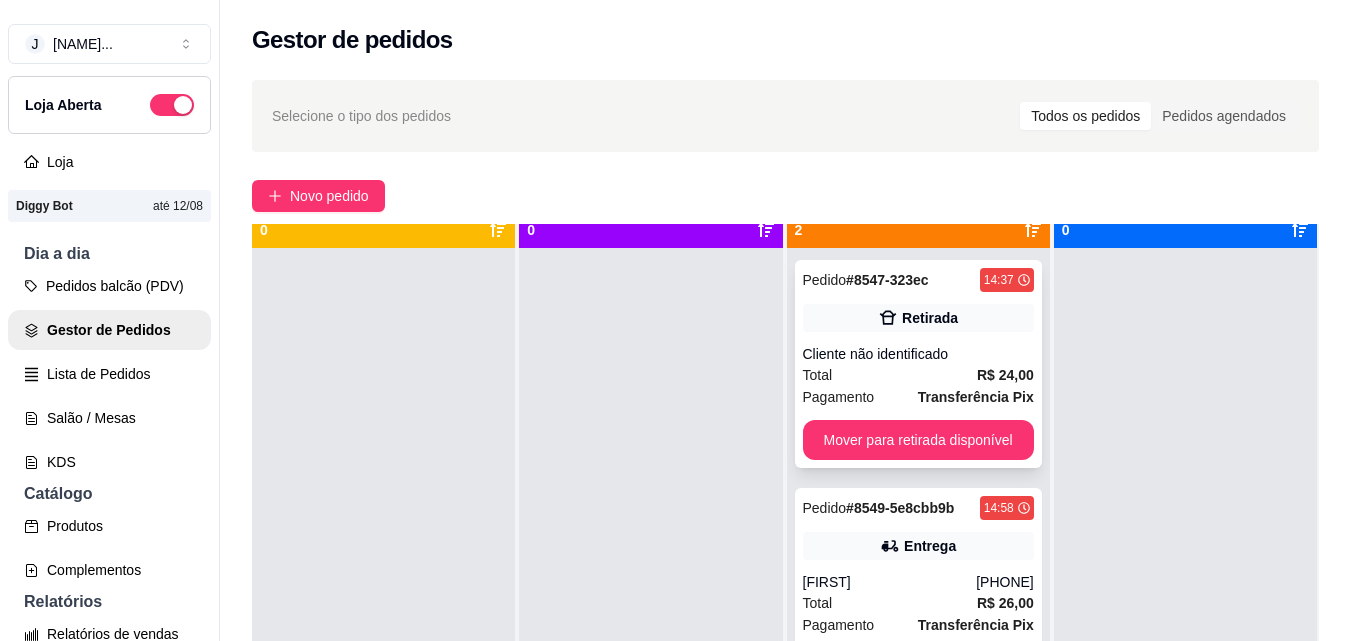 scroll, scrollTop: 56, scrollLeft: 0, axis: vertical 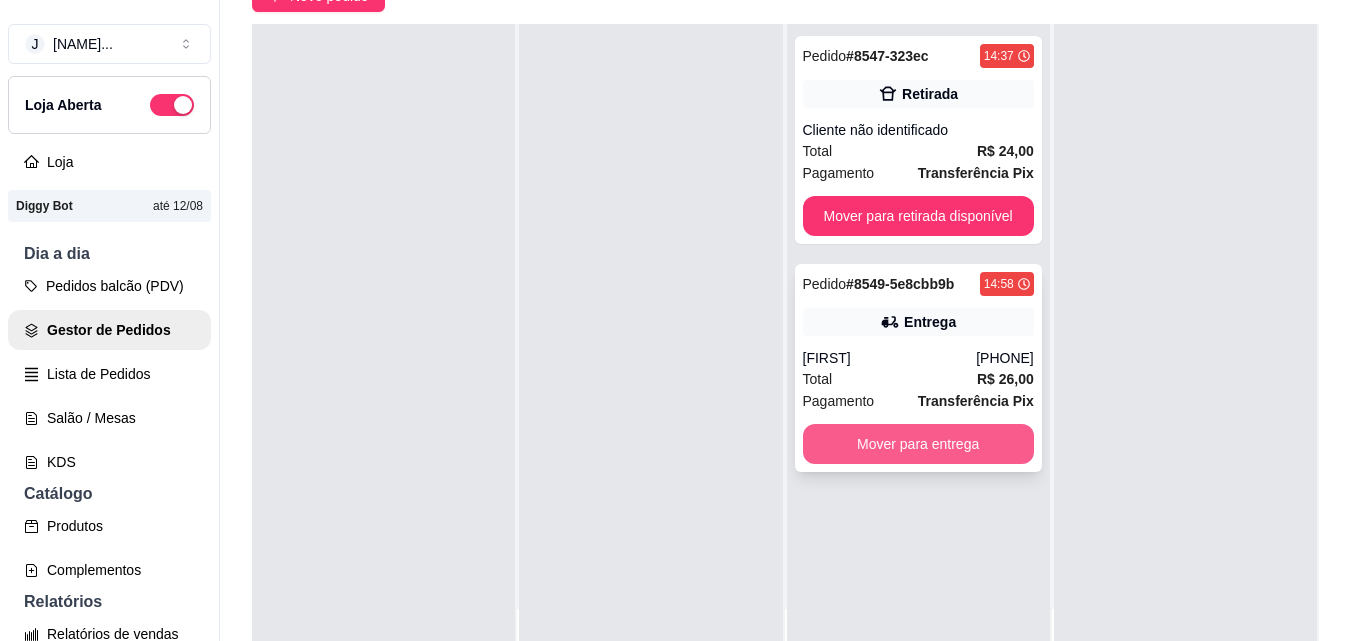 click on "Mover para entrega" at bounding box center [918, 444] 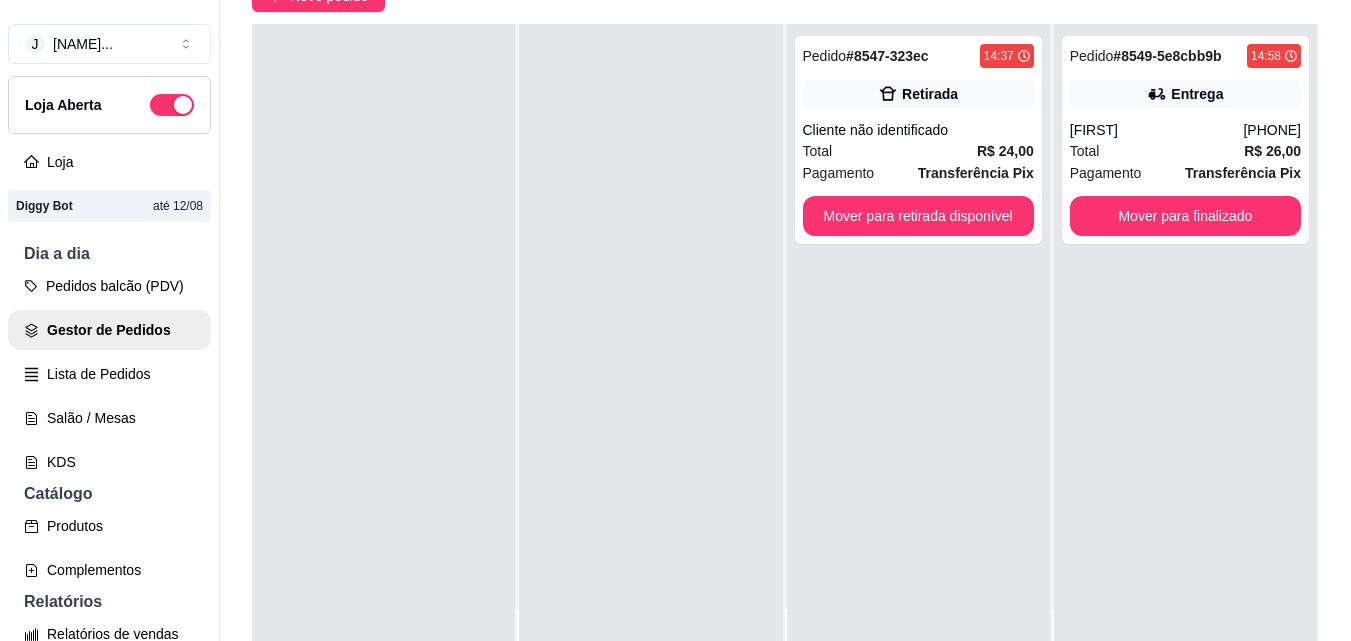 scroll, scrollTop: 0, scrollLeft: 0, axis: both 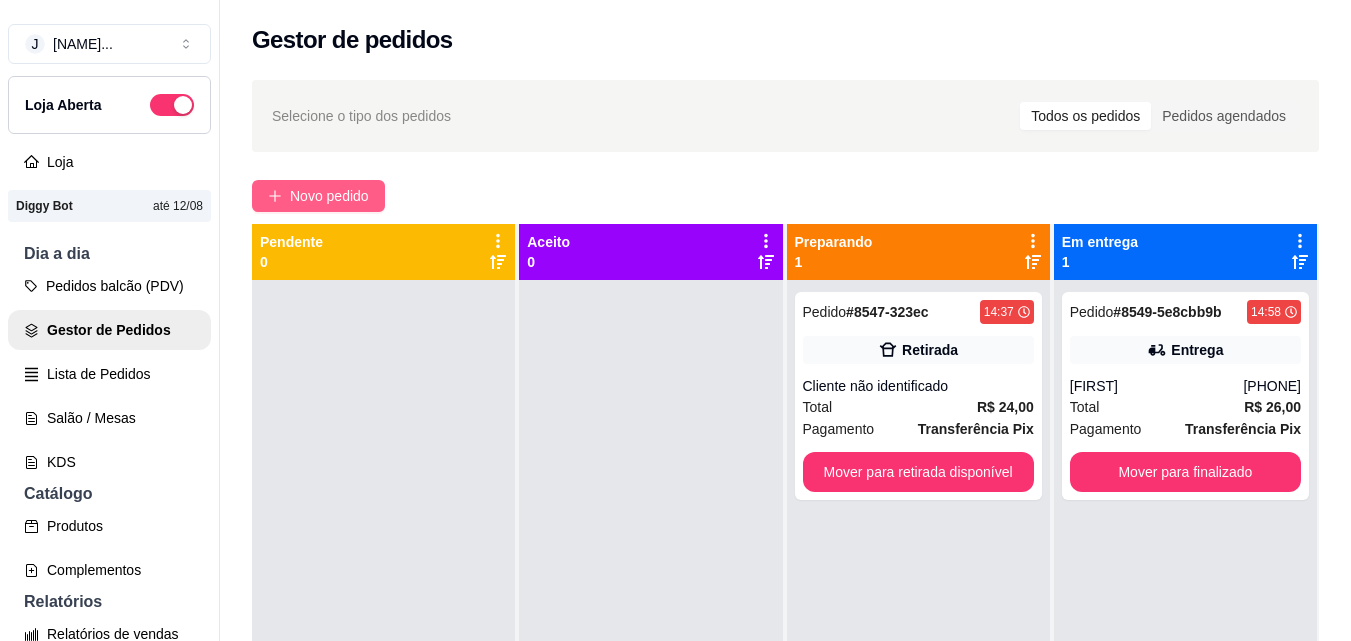 click on "Novo pedido" at bounding box center (329, 196) 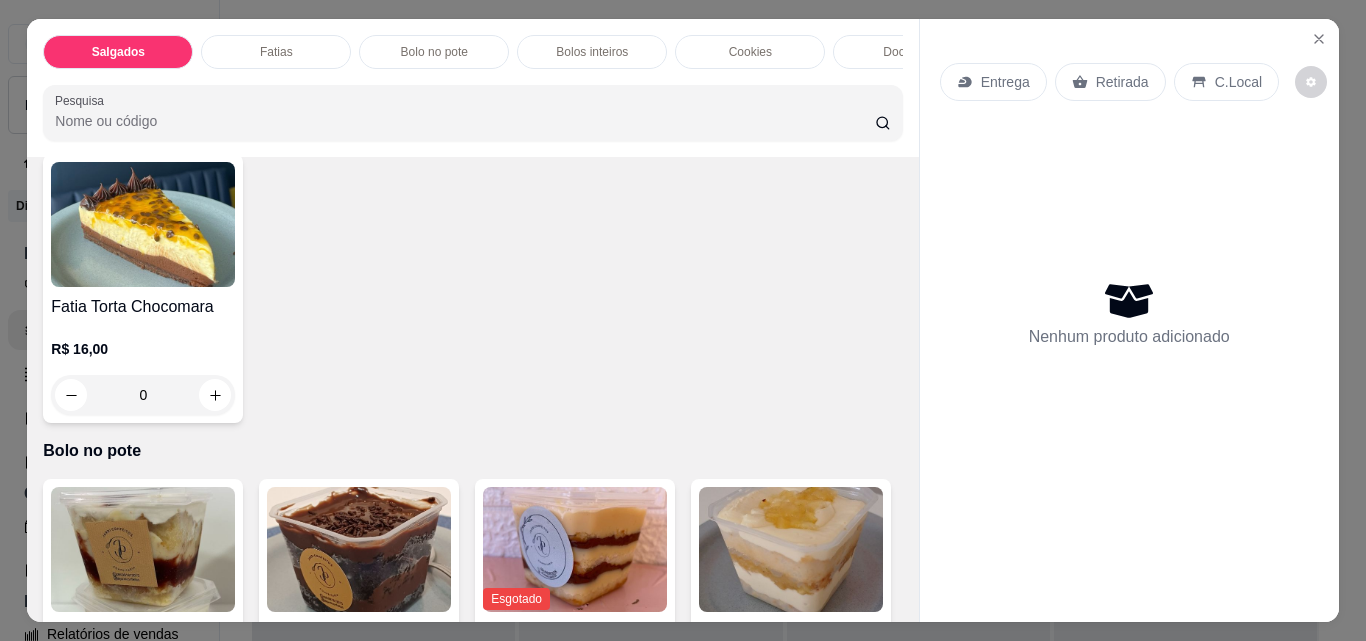 scroll, scrollTop: 1100, scrollLeft: 0, axis: vertical 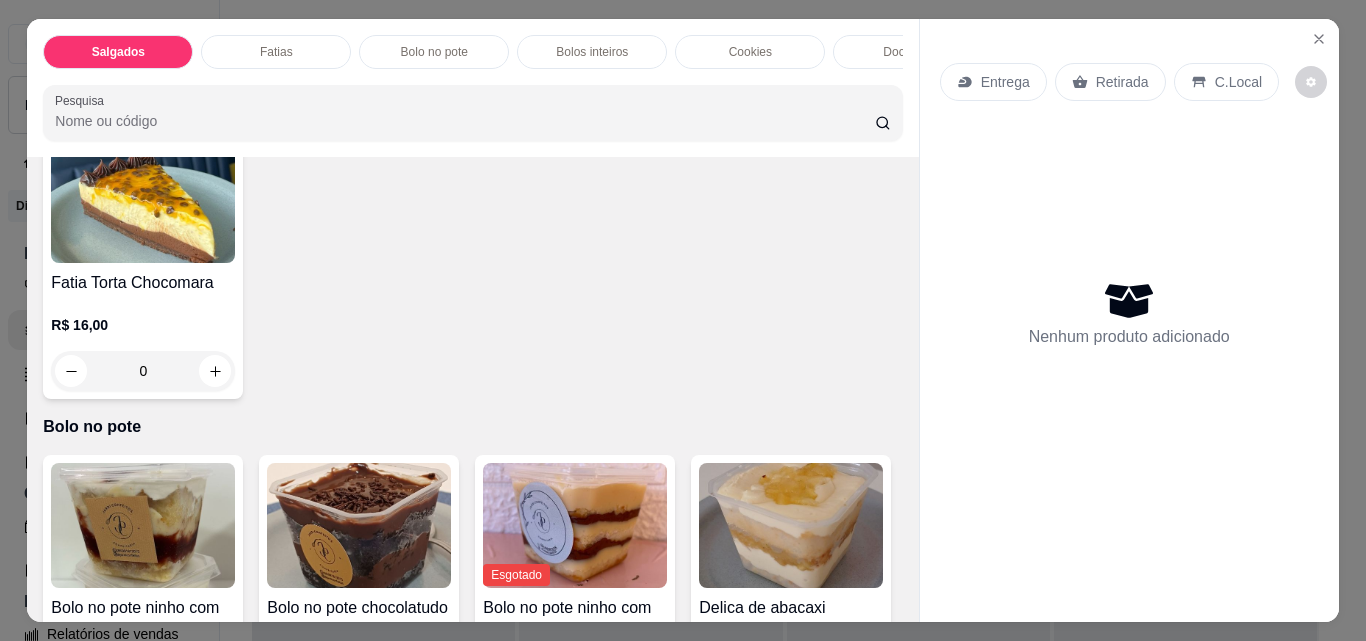 click 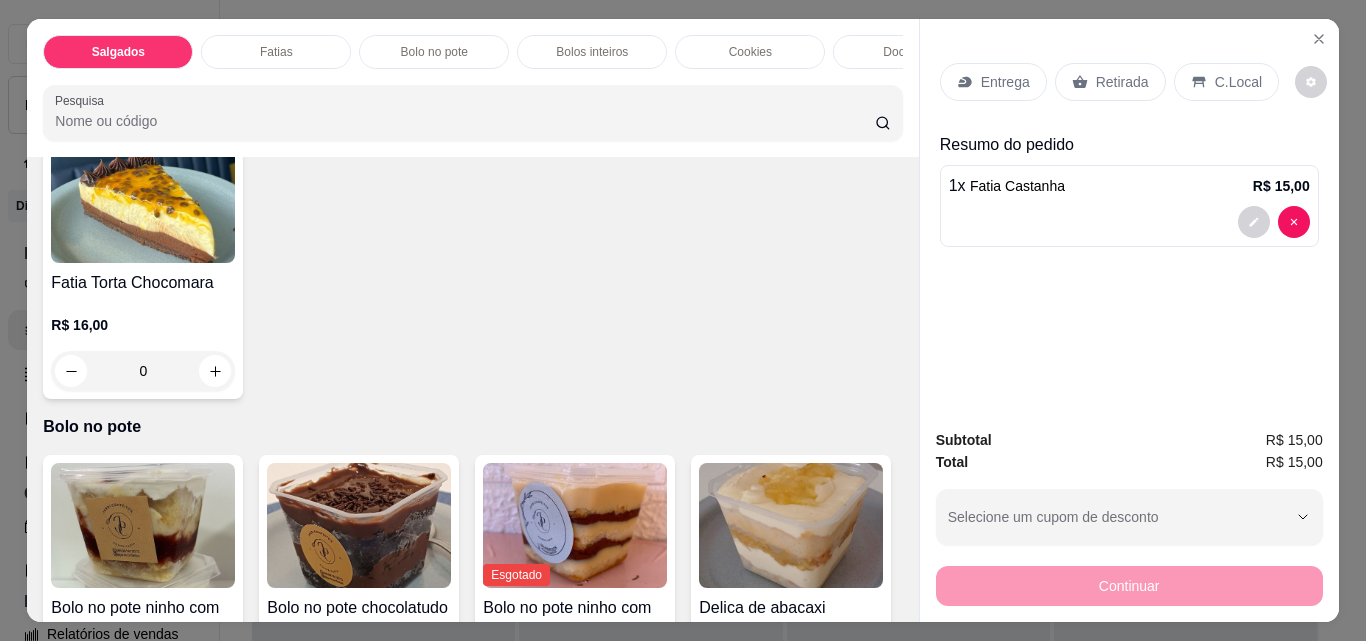 scroll, scrollTop: 1101, scrollLeft: 0, axis: vertical 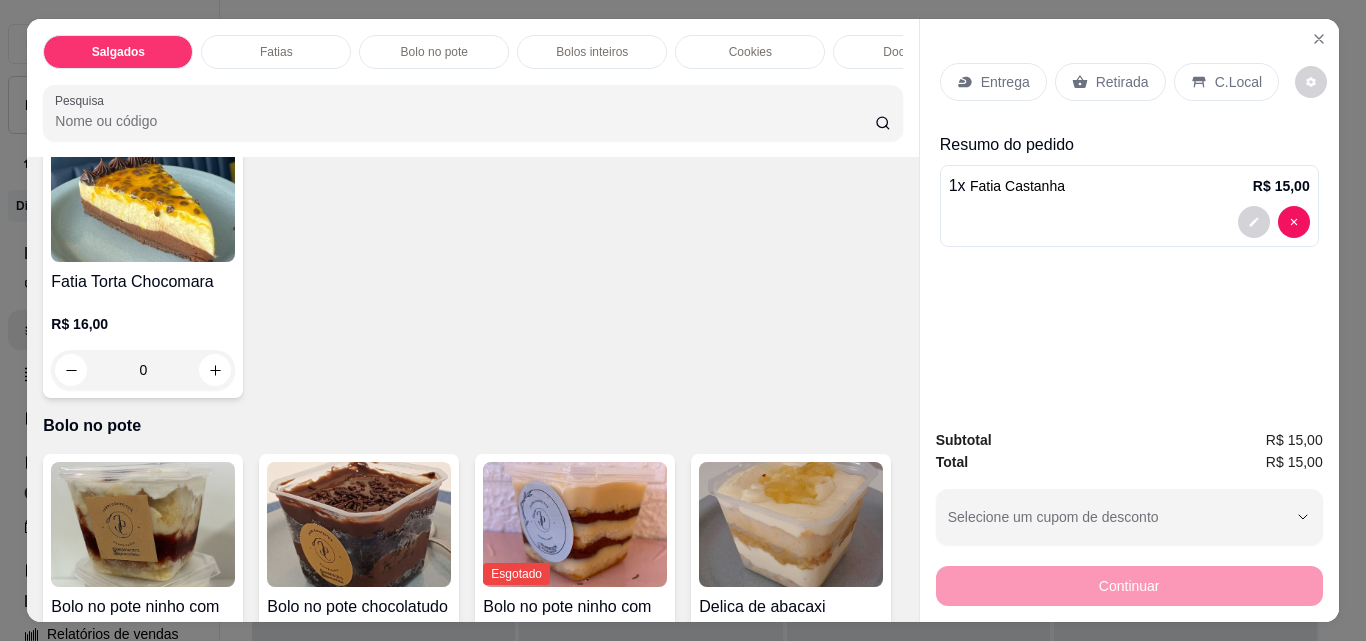 click 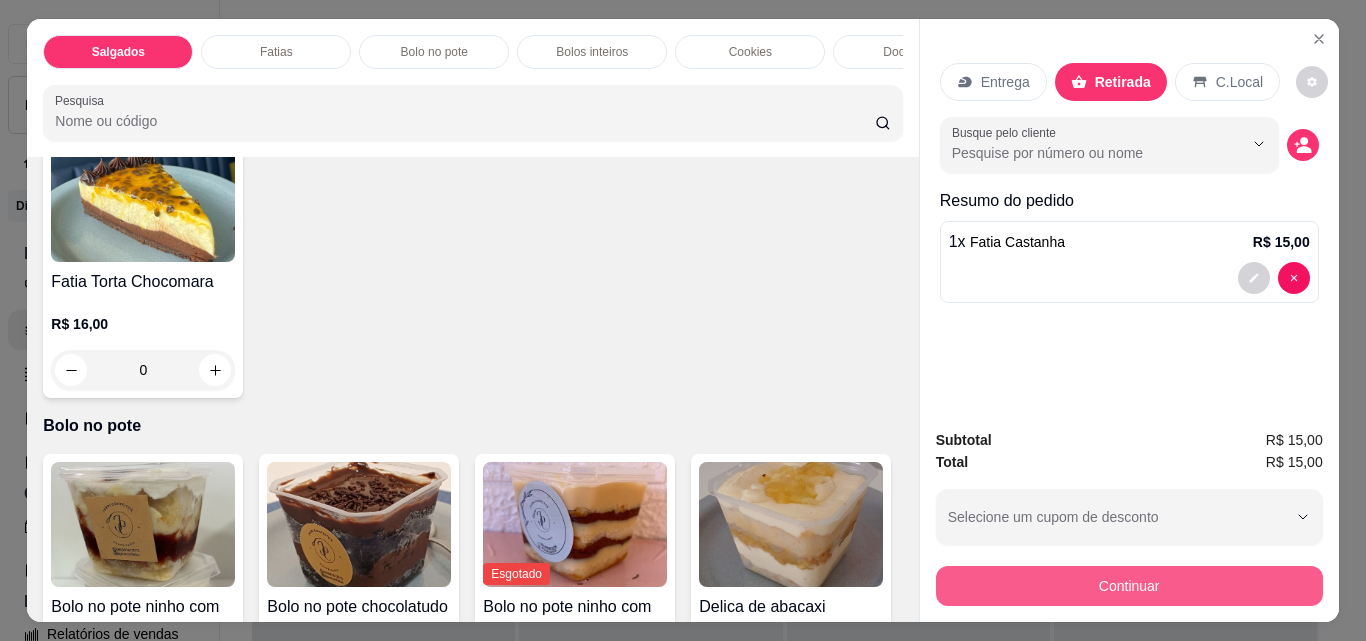 click on "Continuar" at bounding box center (1129, 586) 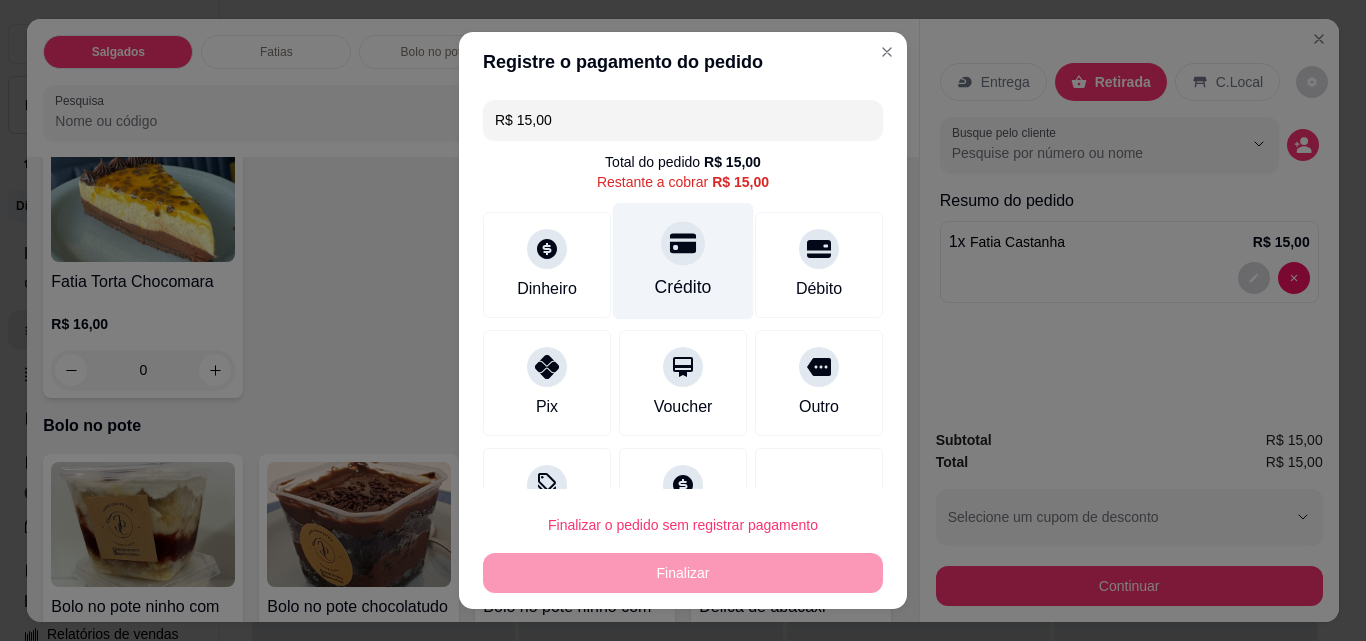 click on "Crédito" at bounding box center [683, 261] 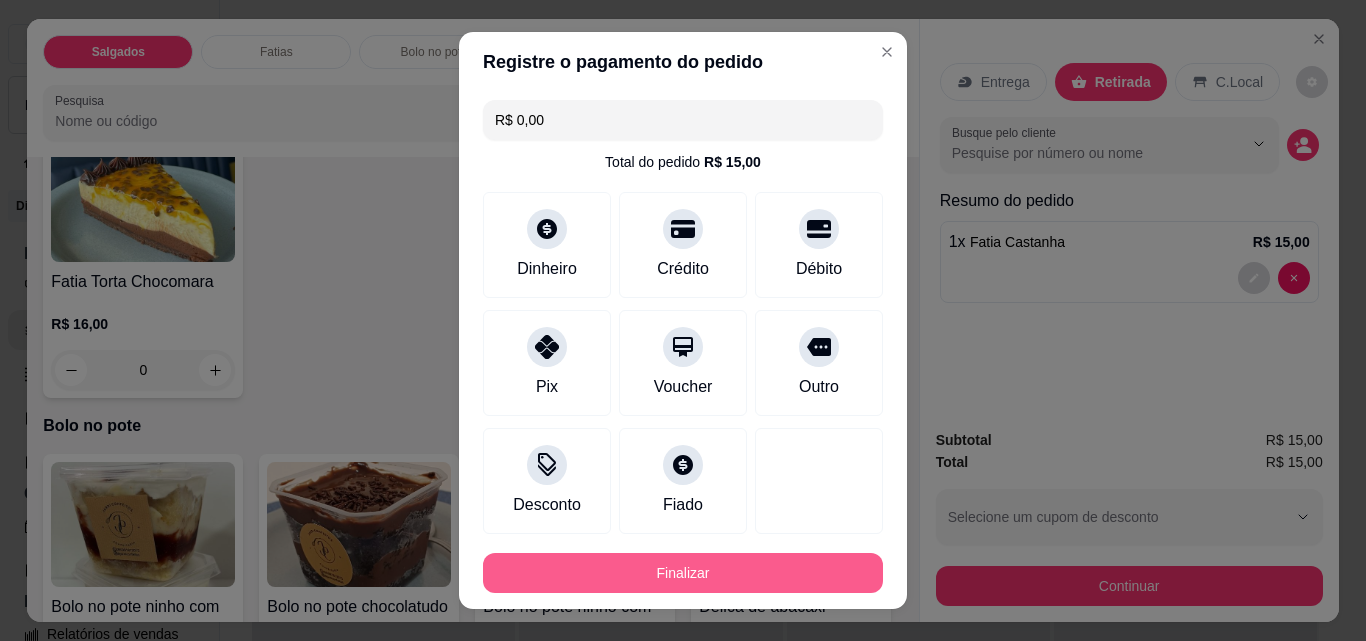 click on "Finalizar" at bounding box center [683, 573] 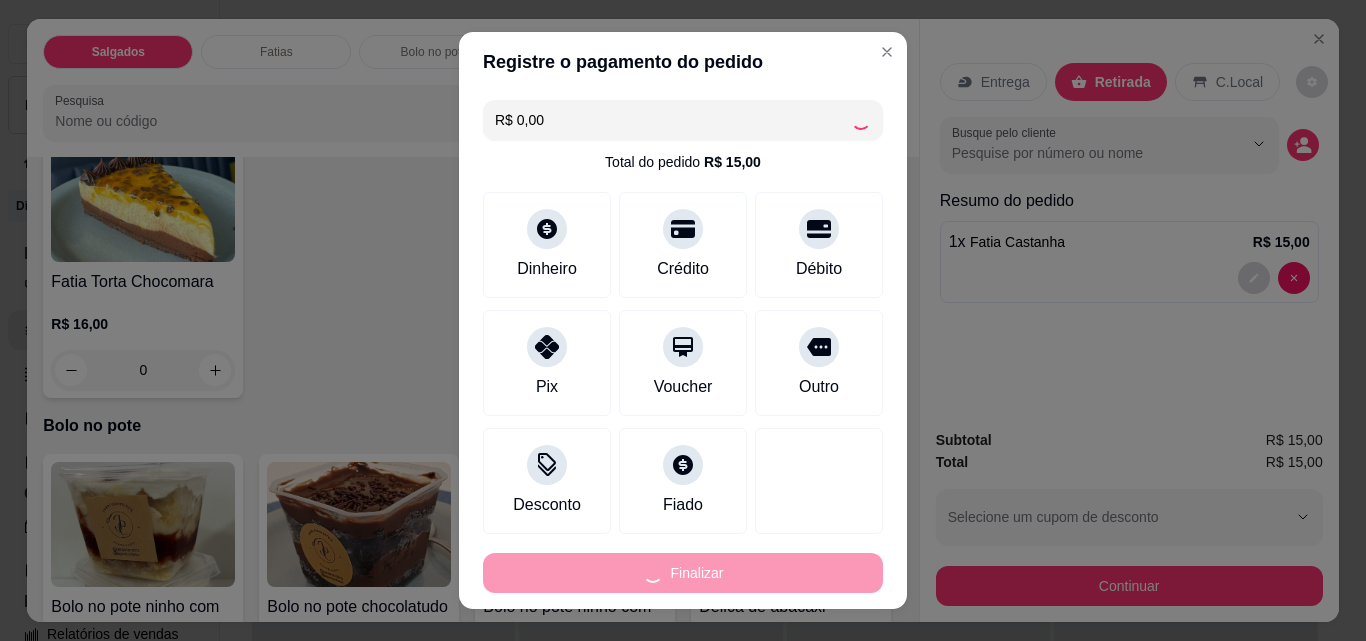 type on "0" 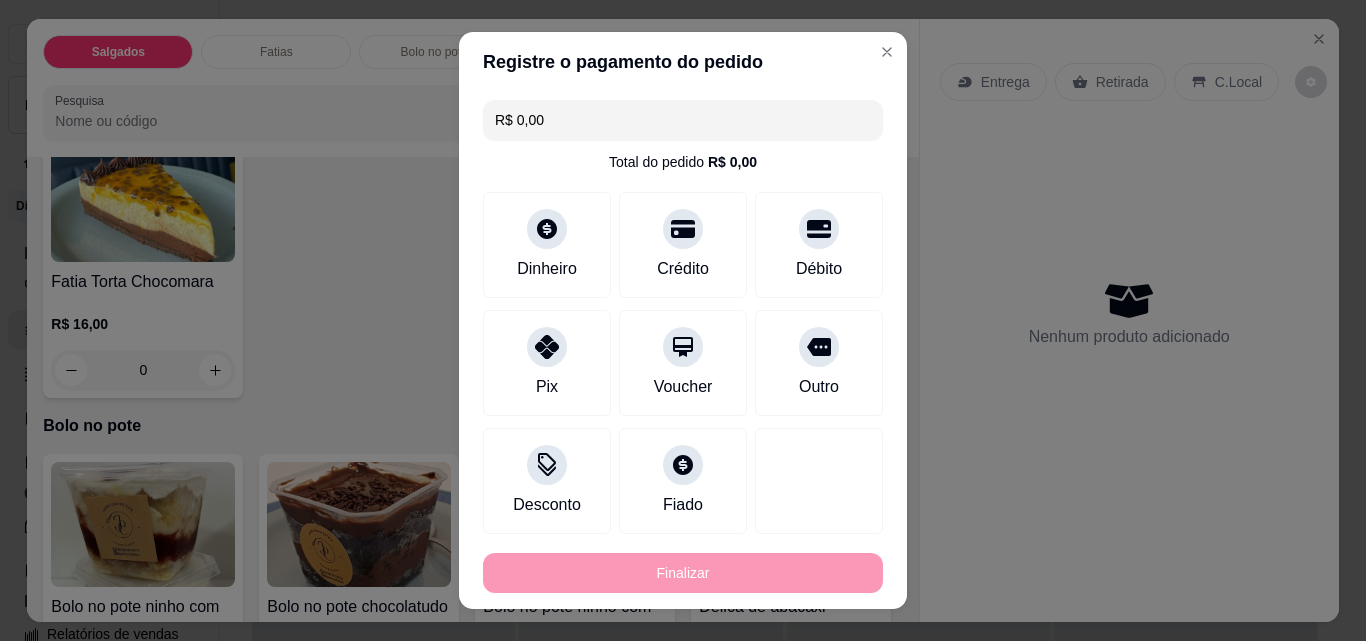 type on "-R$ 15,00" 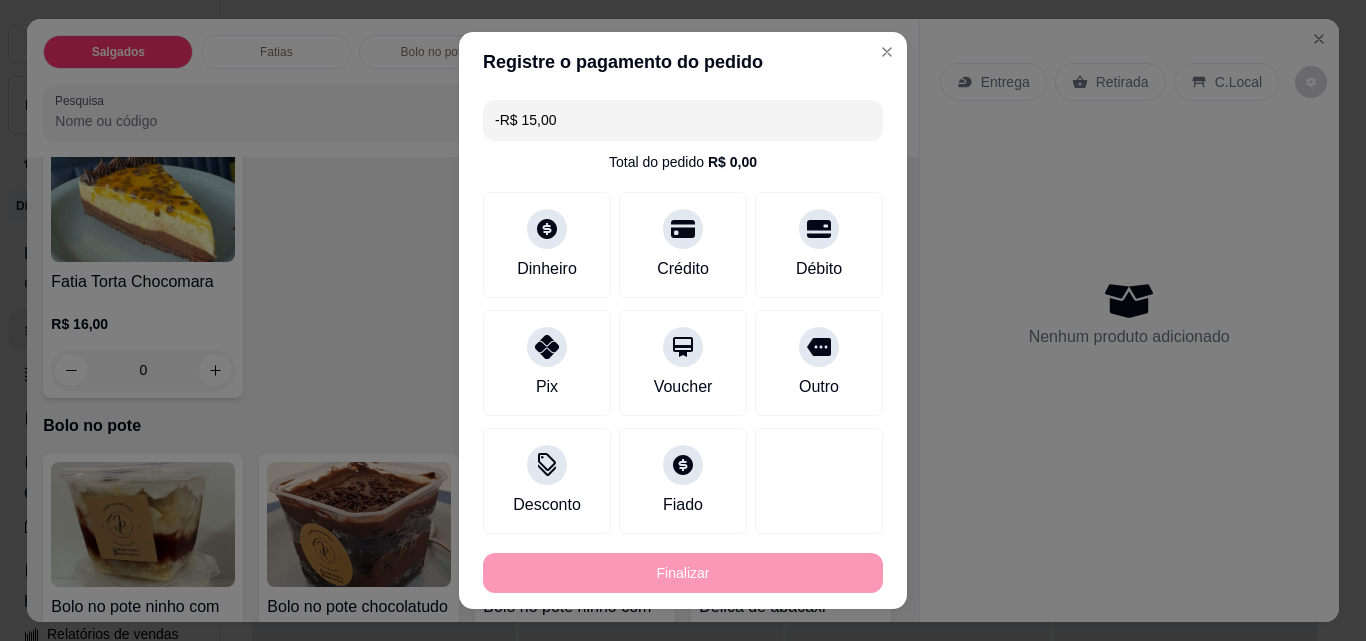scroll, scrollTop: 1100, scrollLeft: 0, axis: vertical 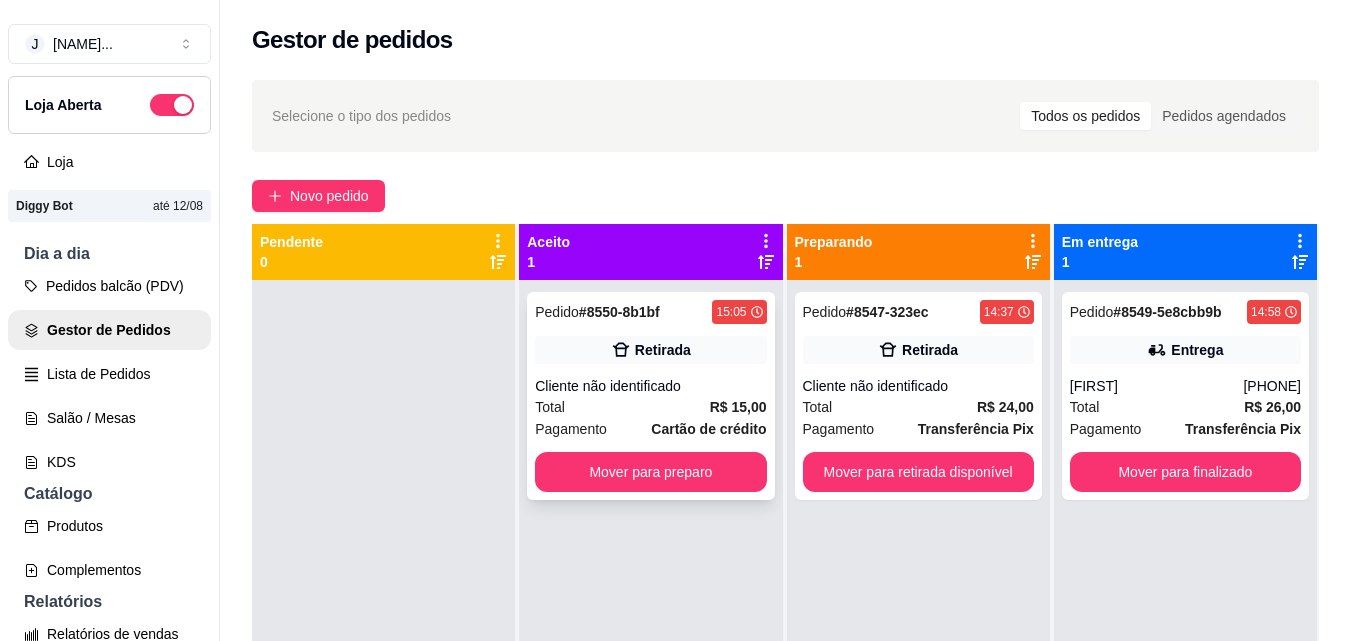 click on "Retirada" at bounding box center (650, 350) 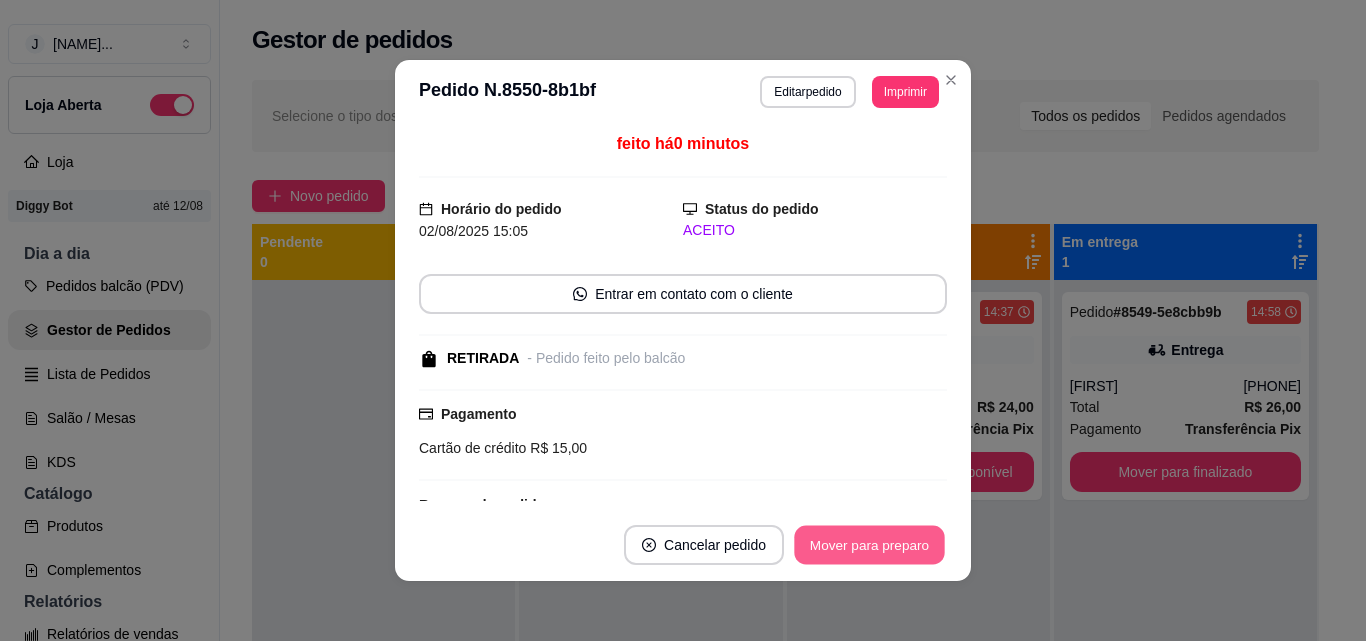 click on "Mover para preparo" at bounding box center [869, 545] 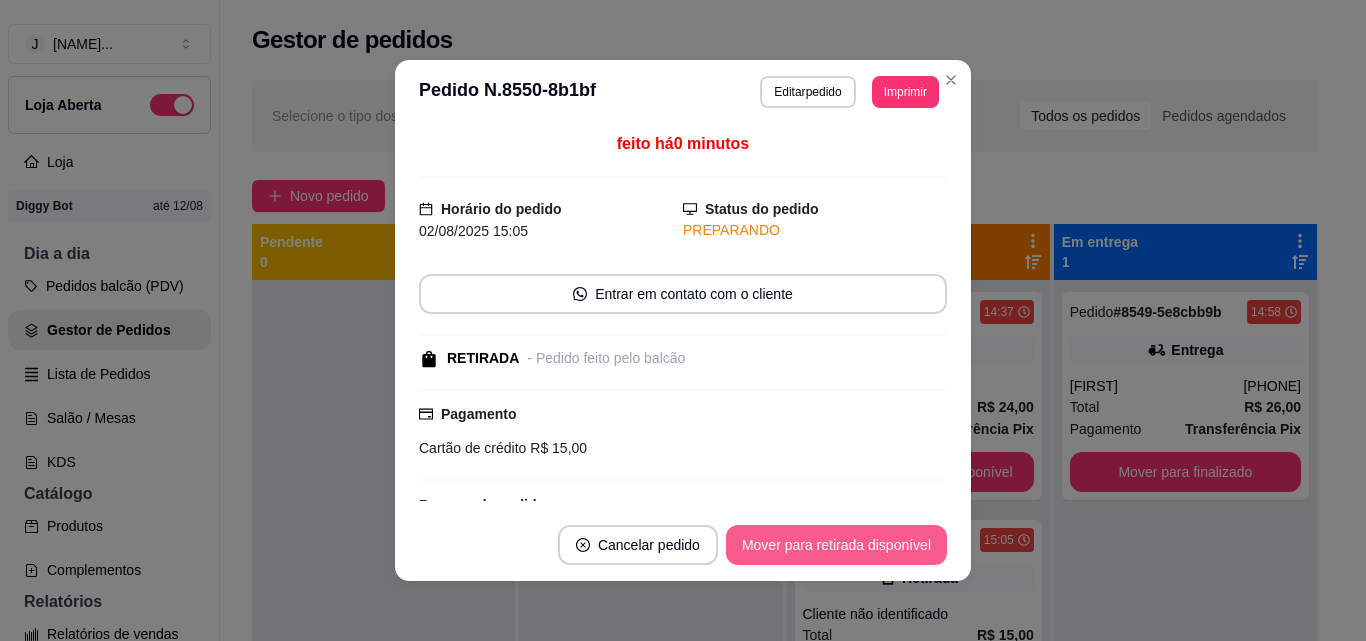 click on "Mover para retirada disponível" at bounding box center (836, 545) 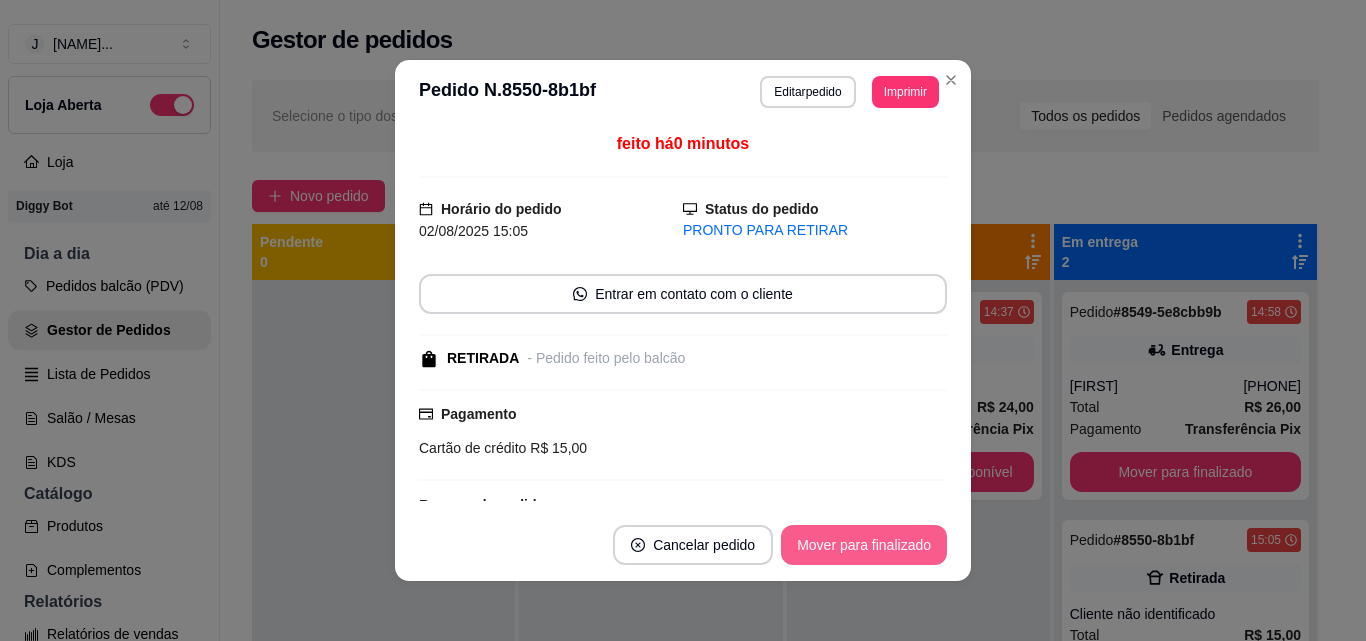 click on "Mover para finalizado" at bounding box center (864, 545) 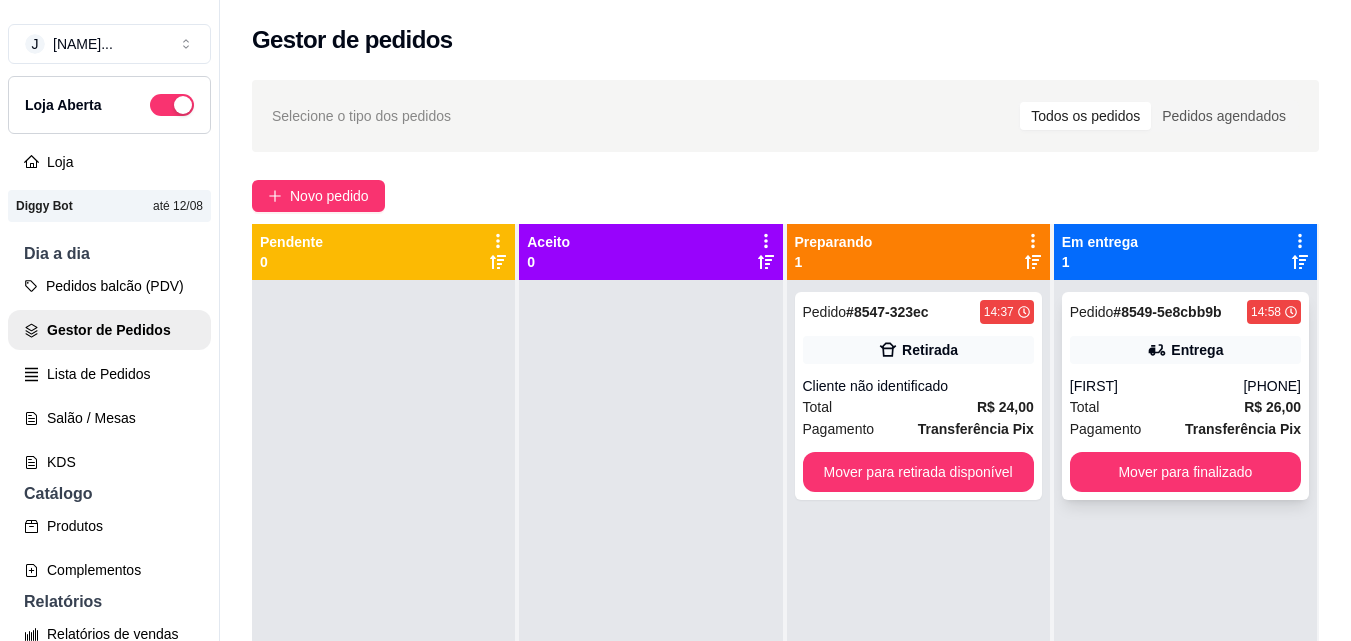 click on "Pedido # 8549-5e8cbb9b 14:58 Entrega [NAME] [PHONE] Total R$ 26,00 Pagamento Transferência Pix Mover para finalizado" at bounding box center (1185, 396) 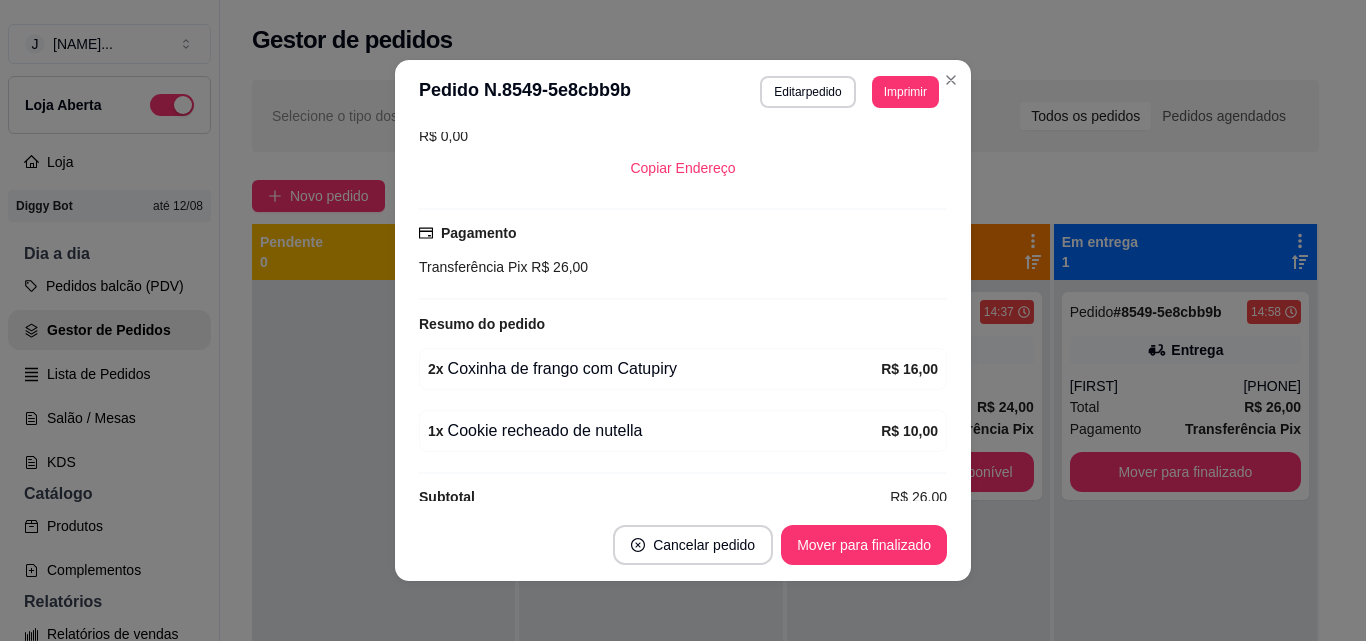 scroll, scrollTop: 494, scrollLeft: 0, axis: vertical 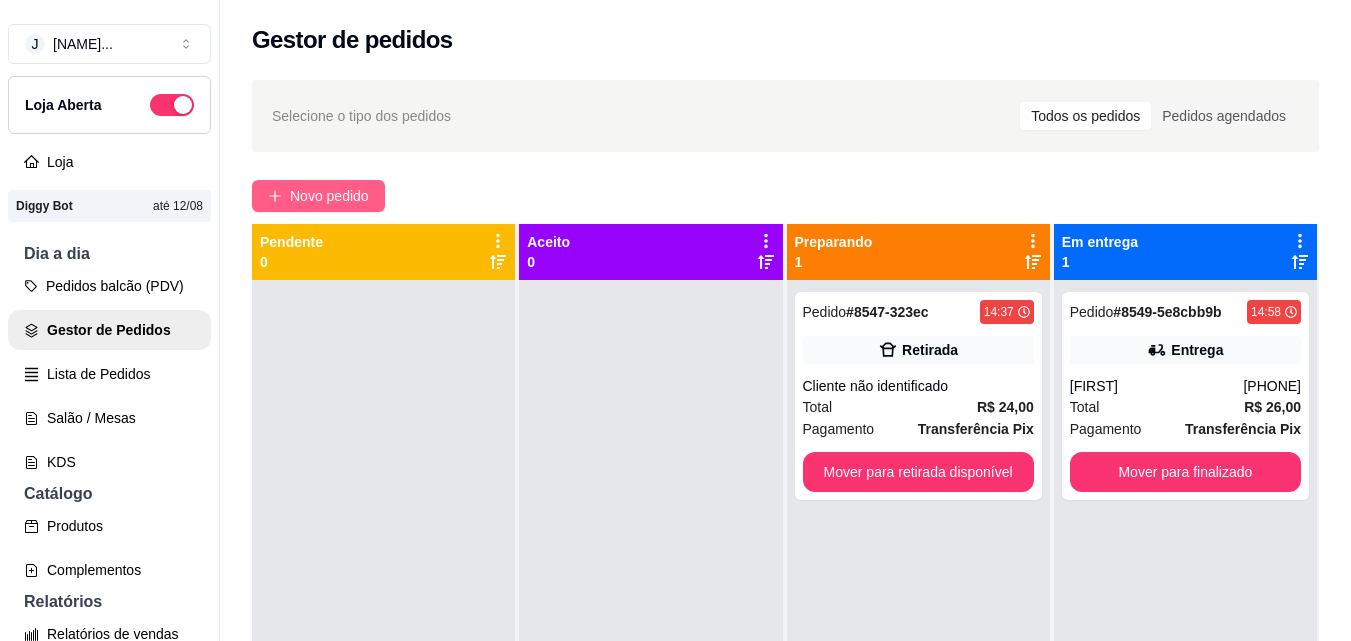 click on "Novo pedido" at bounding box center [318, 196] 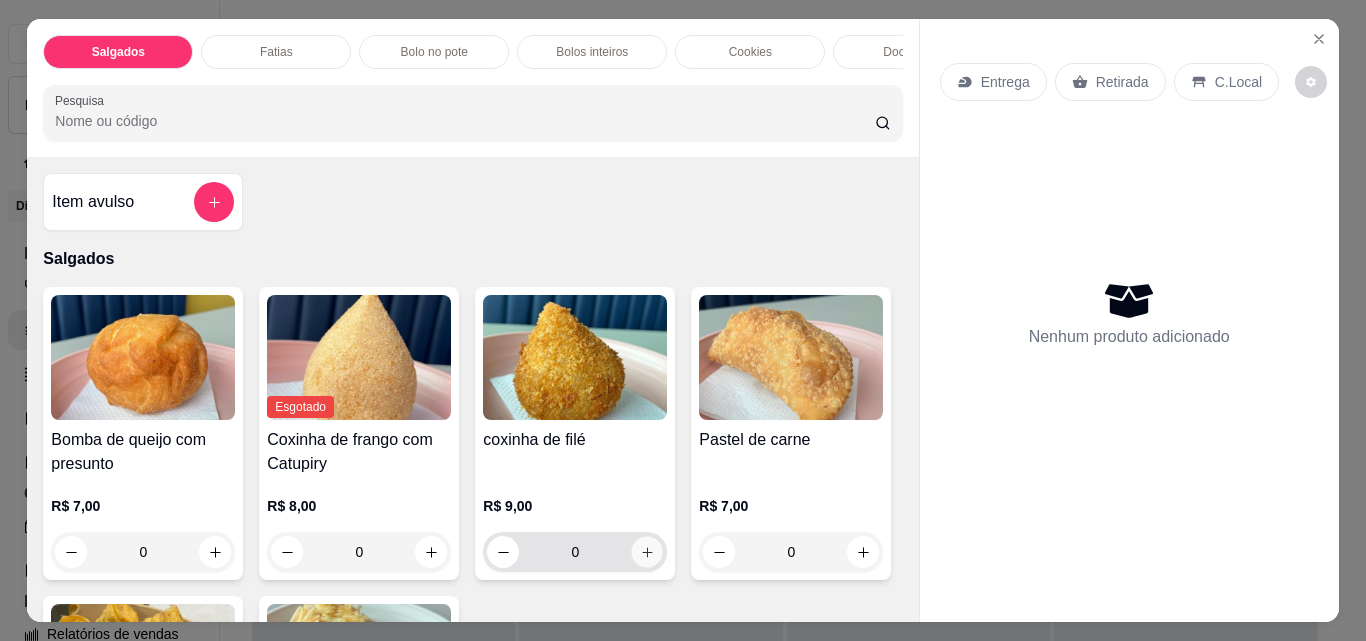 click 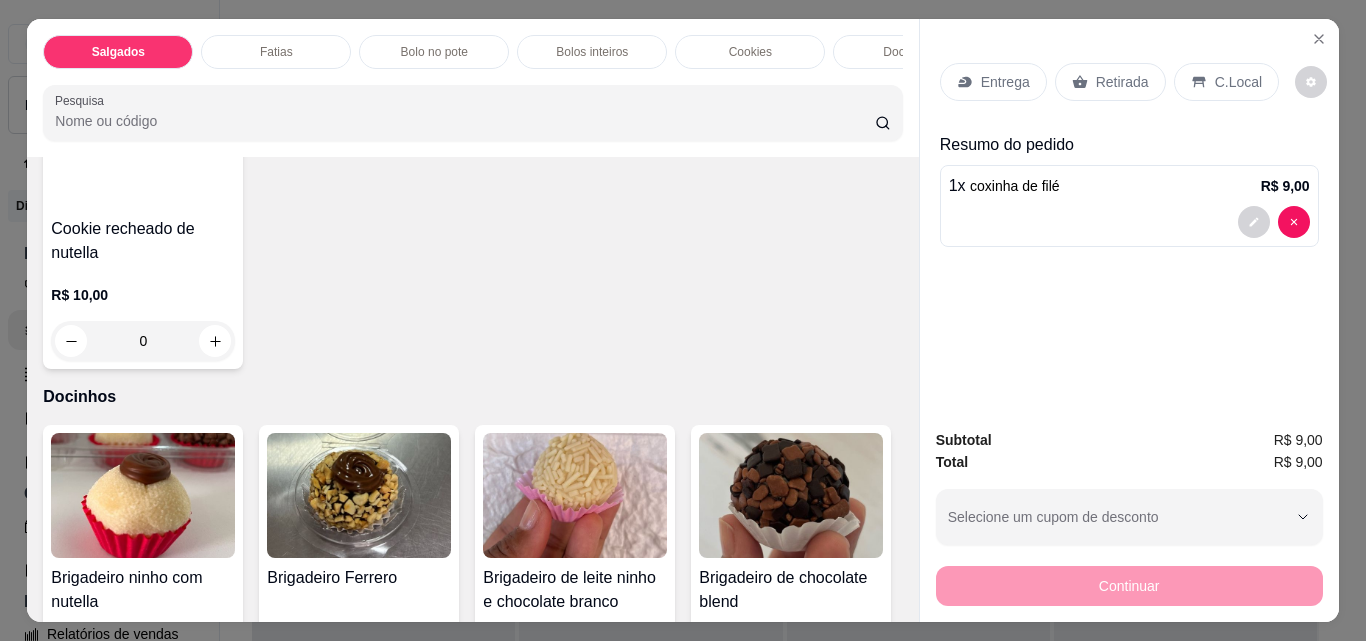 scroll, scrollTop: 2500, scrollLeft: 0, axis: vertical 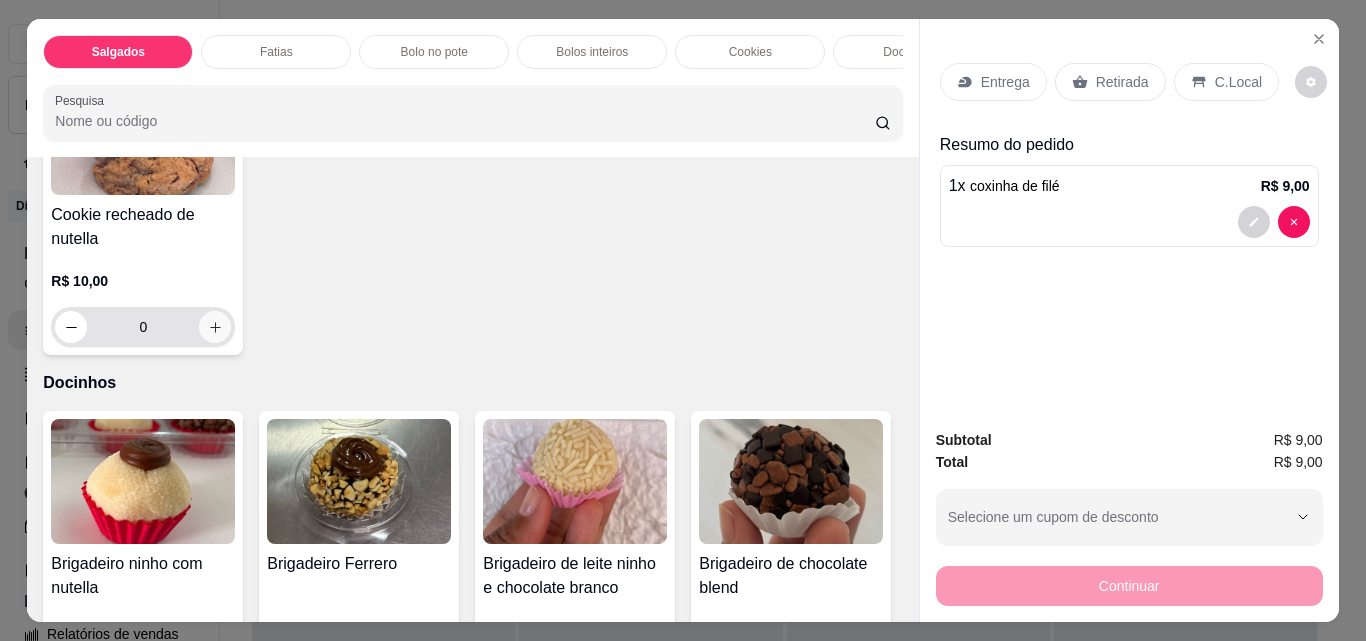 click 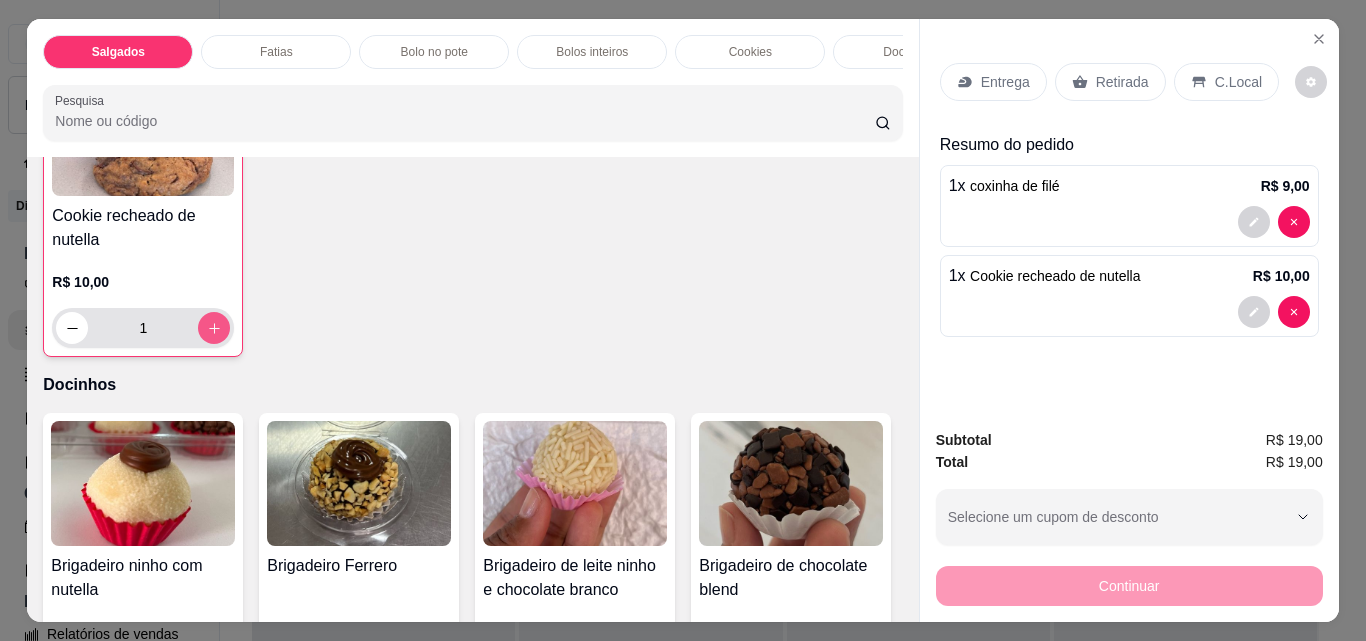 scroll, scrollTop: 2501, scrollLeft: 0, axis: vertical 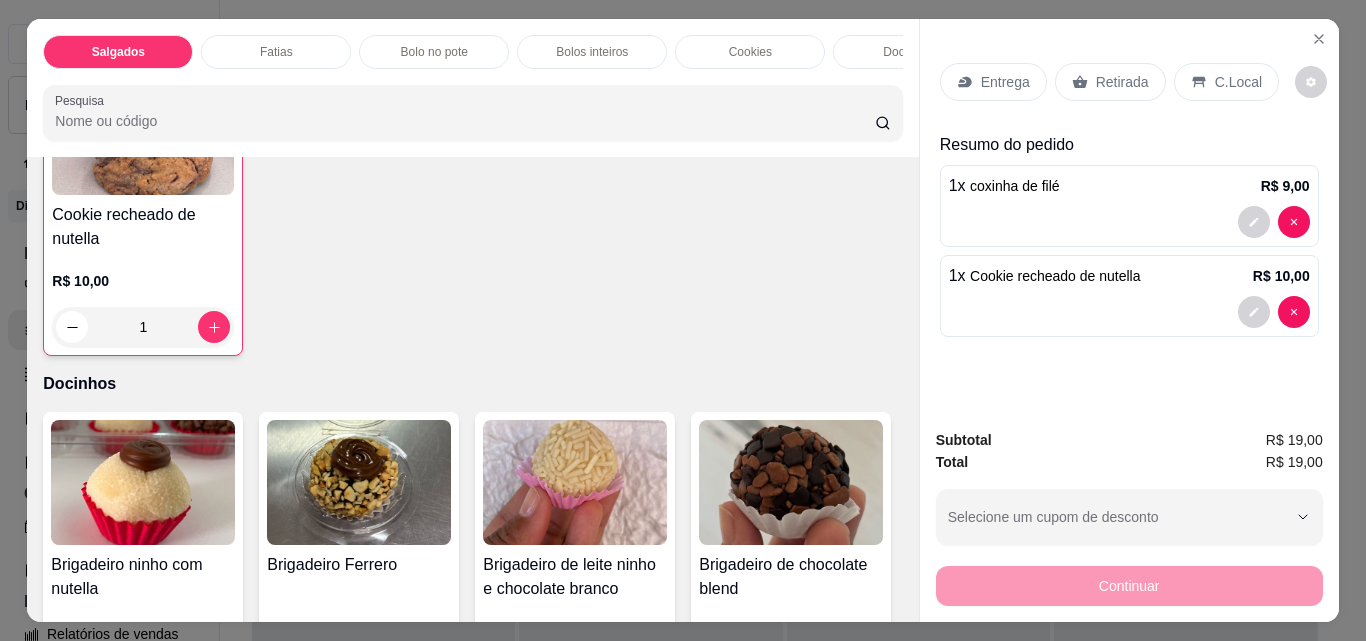 click on "Retirada" at bounding box center [1110, 82] 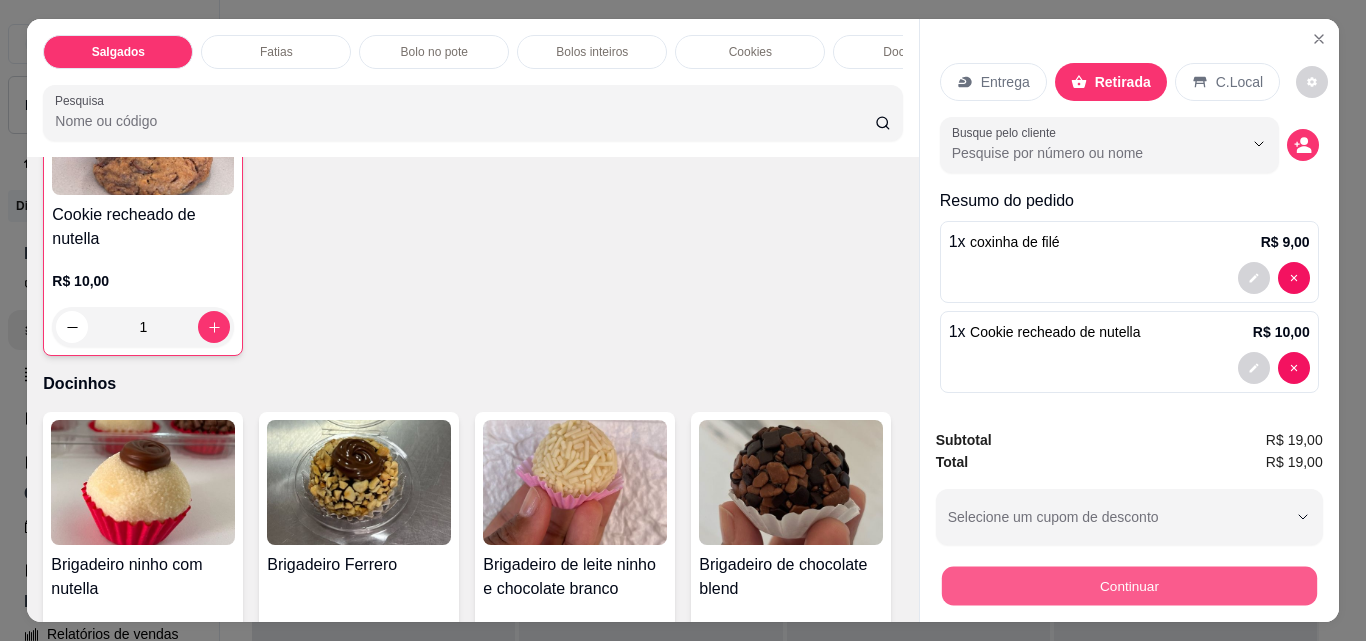 click on "Continuar" at bounding box center [1128, 585] 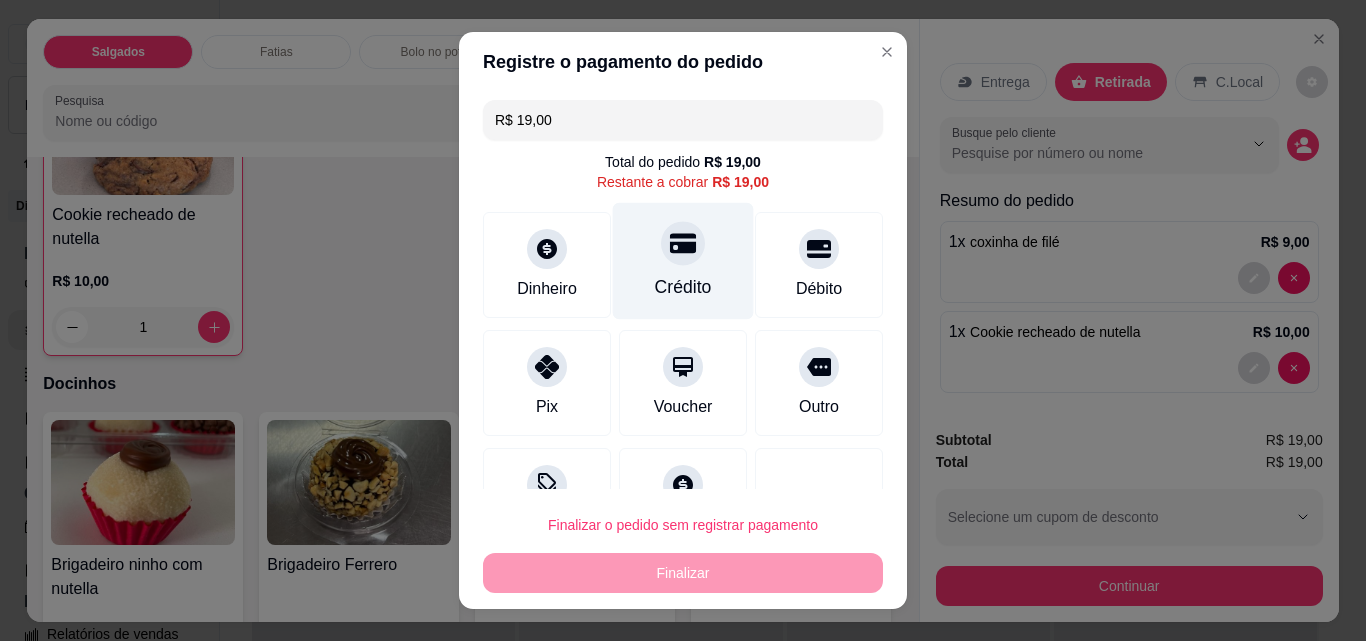 click on "Crédito" at bounding box center [683, 261] 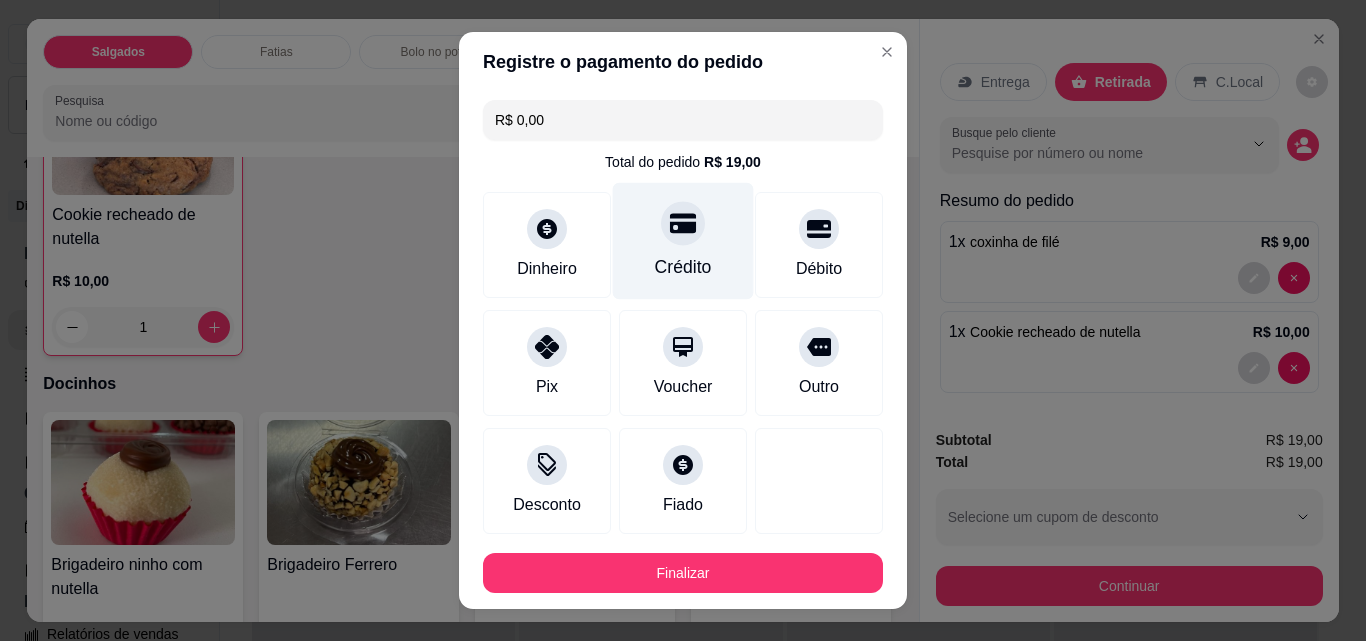 type on "R$ 0,00" 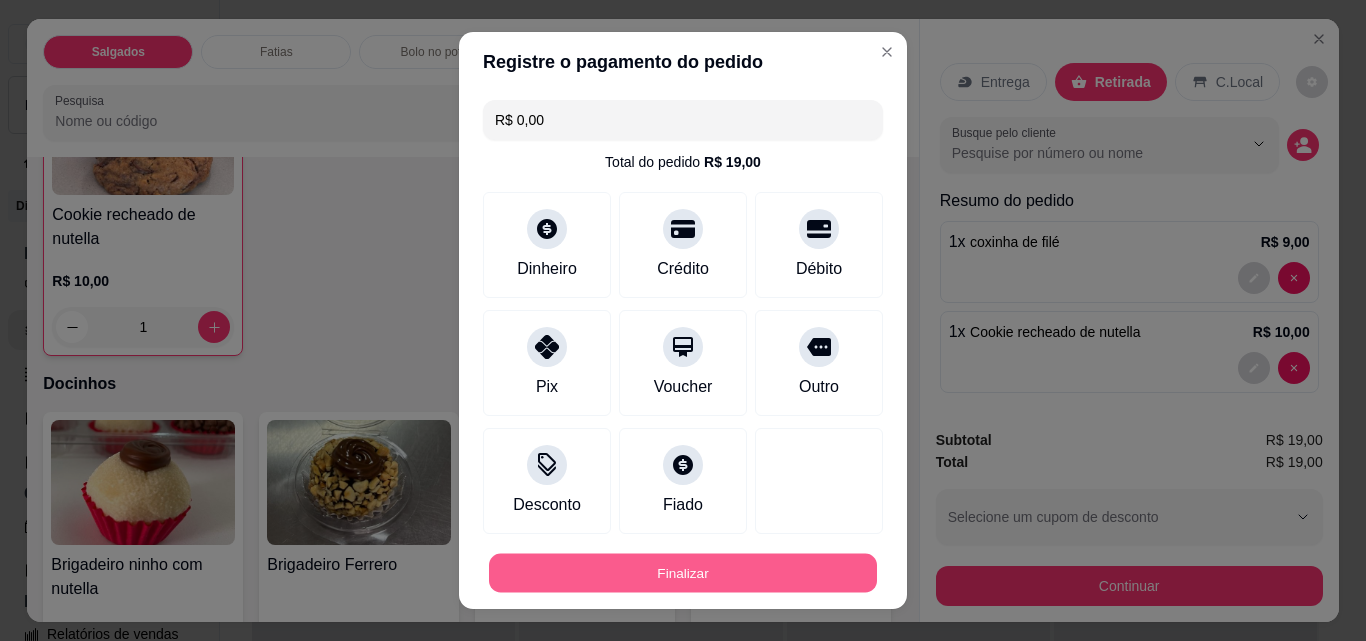click on "Finalizar" at bounding box center [683, 573] 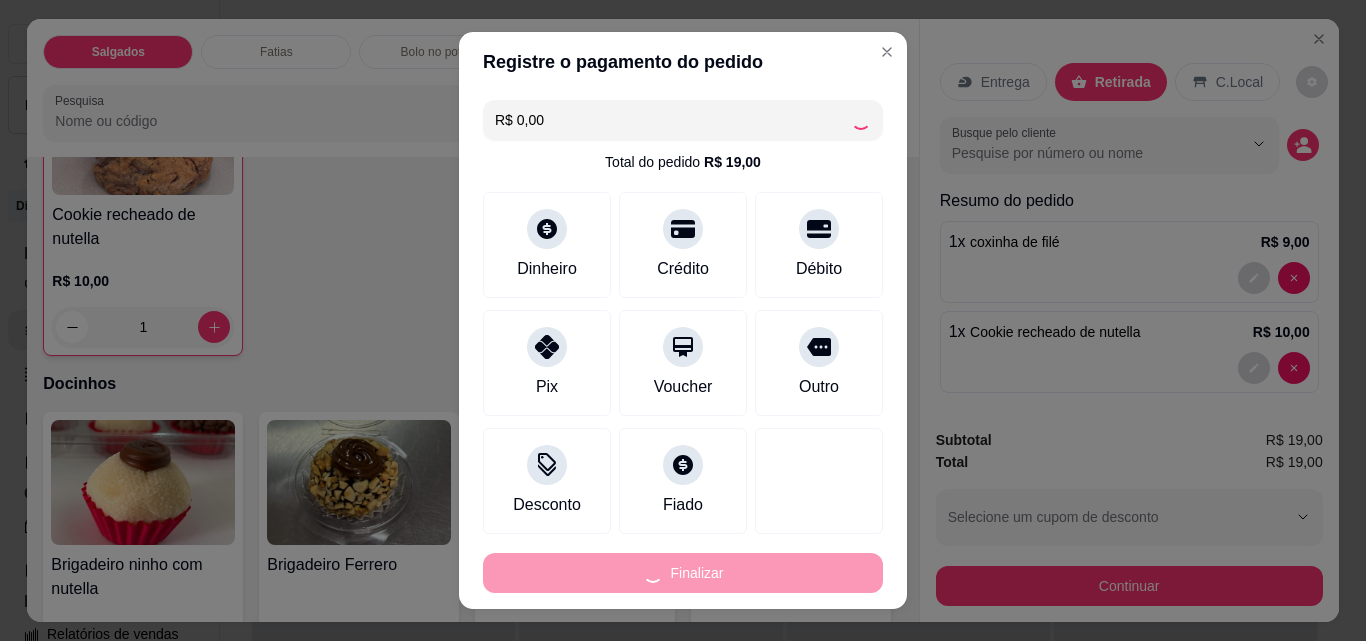 type on "0" 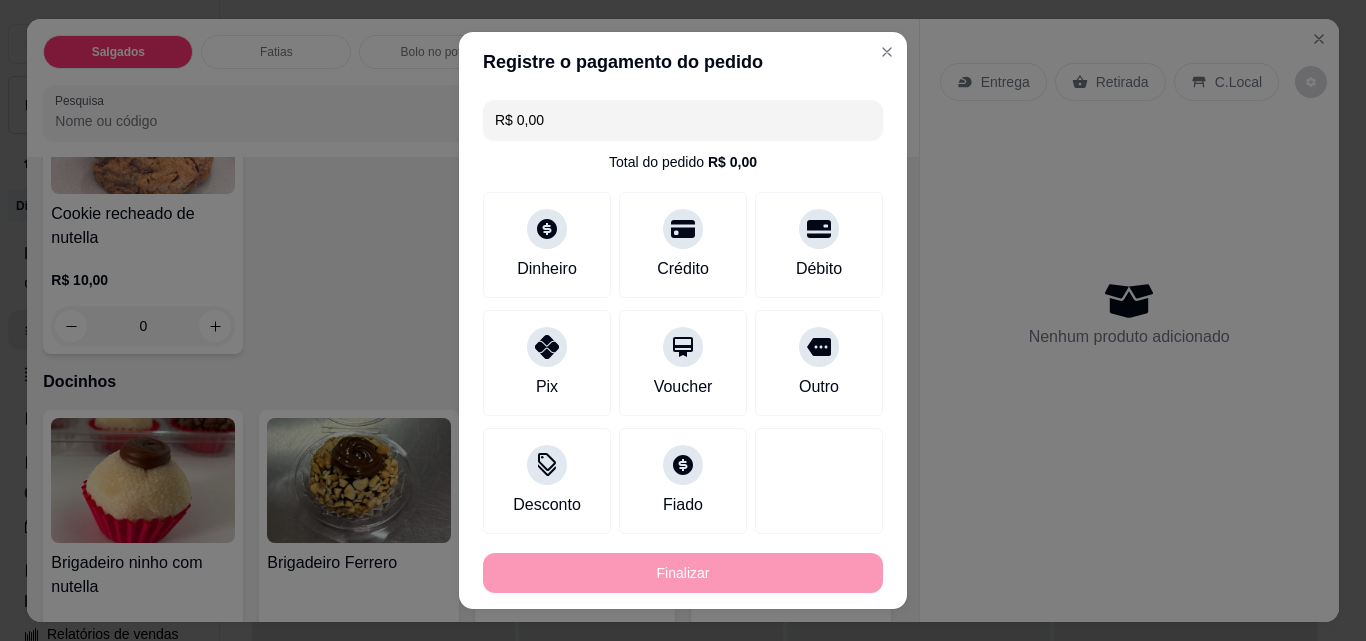 type on "-R$ 19,00" 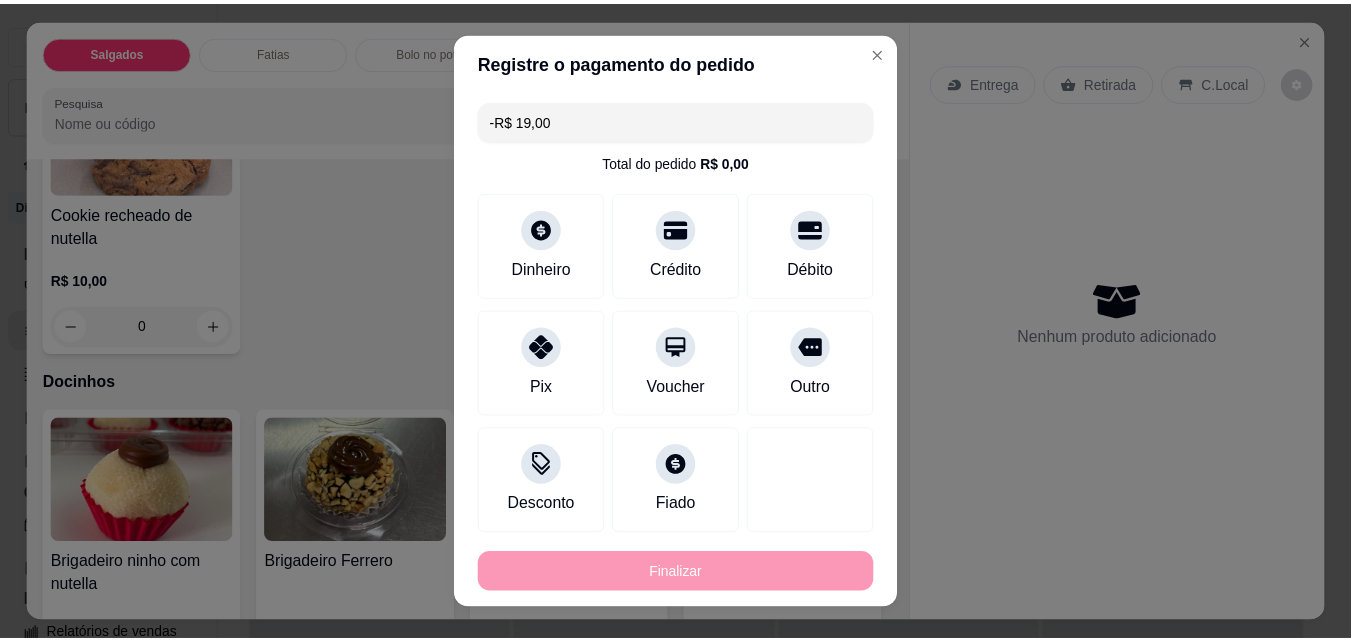scroll, scrollTop: 2500, scrollLeft: 0, axis: vertical 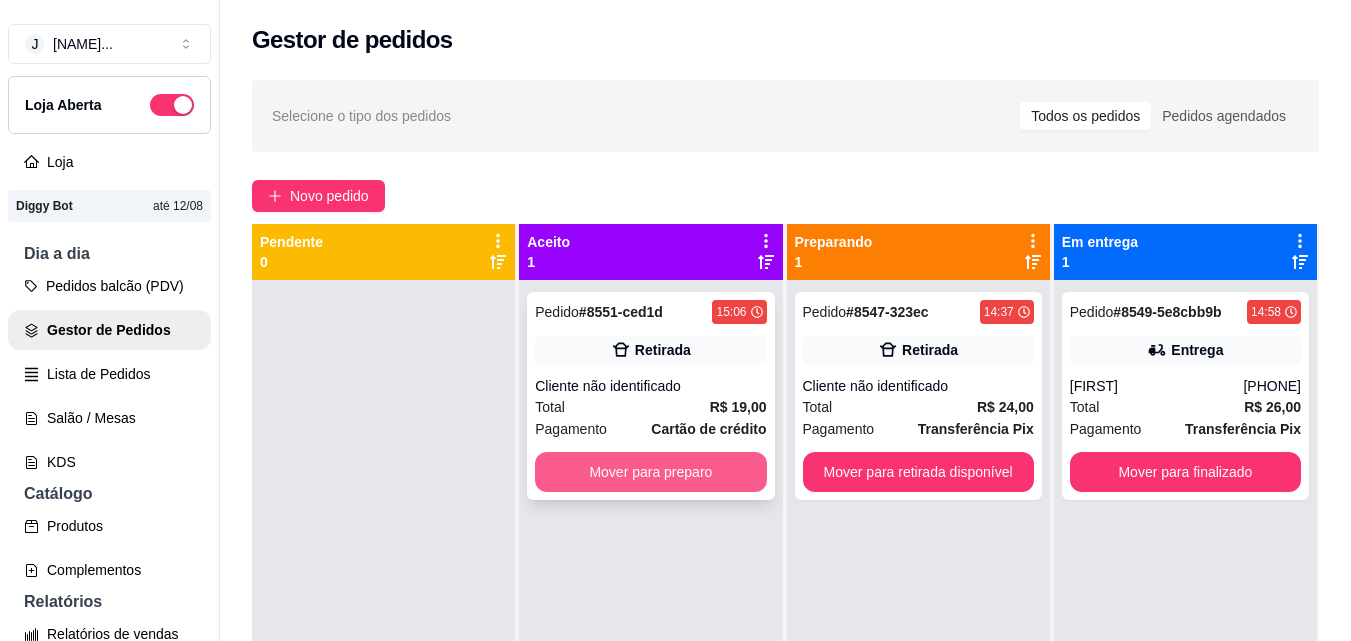 click on "Pedido  # 8551-ced1d" at bounding box center [599, 312] 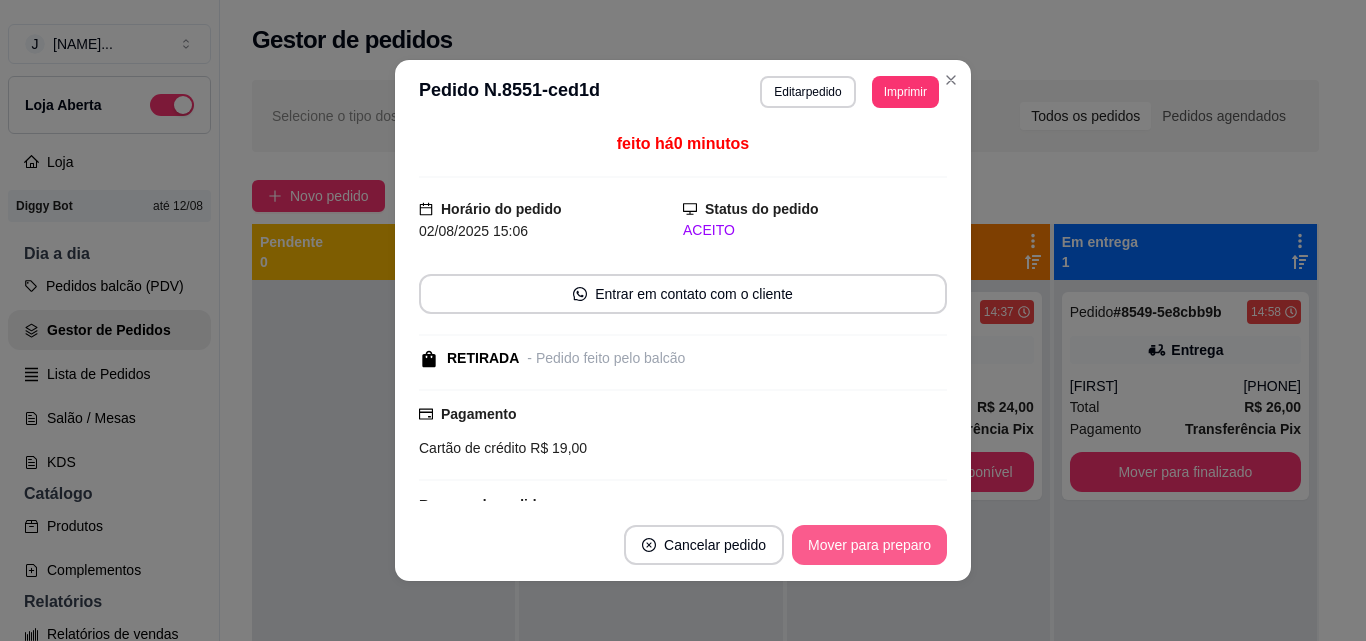 click on "Mover para preparo" at bounding box center [869, 545] 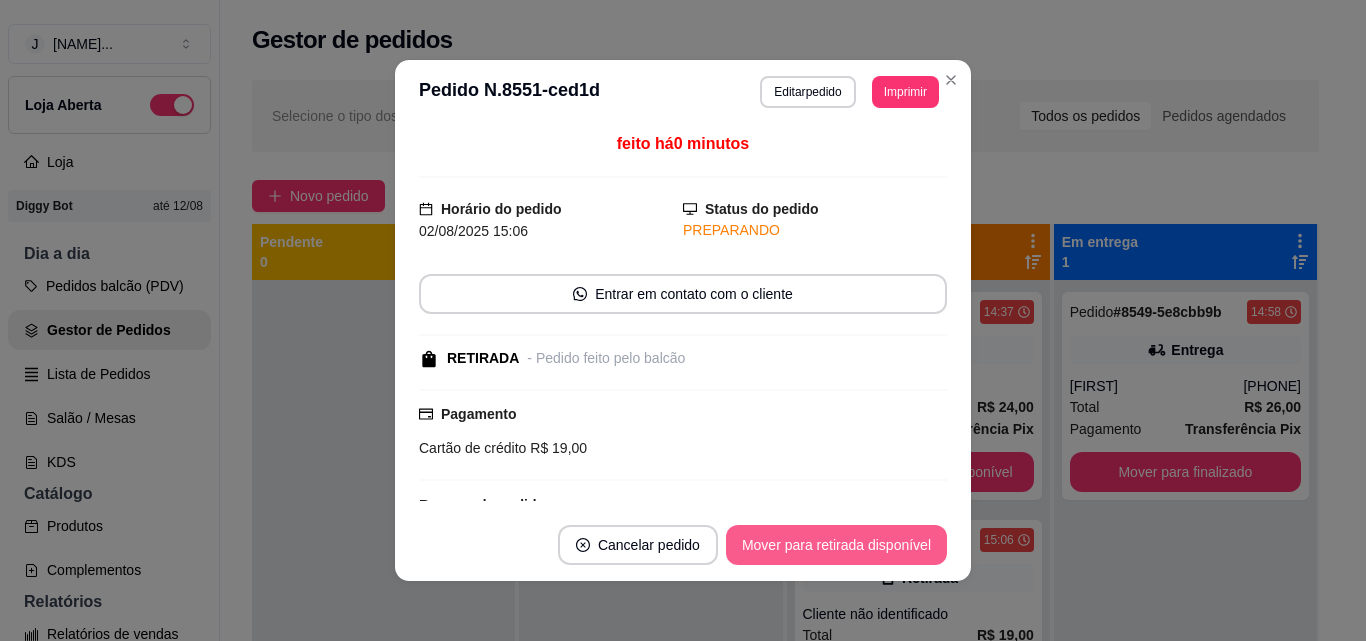 click on "Mover para retirada disponível" at bounding box center [836, 545] 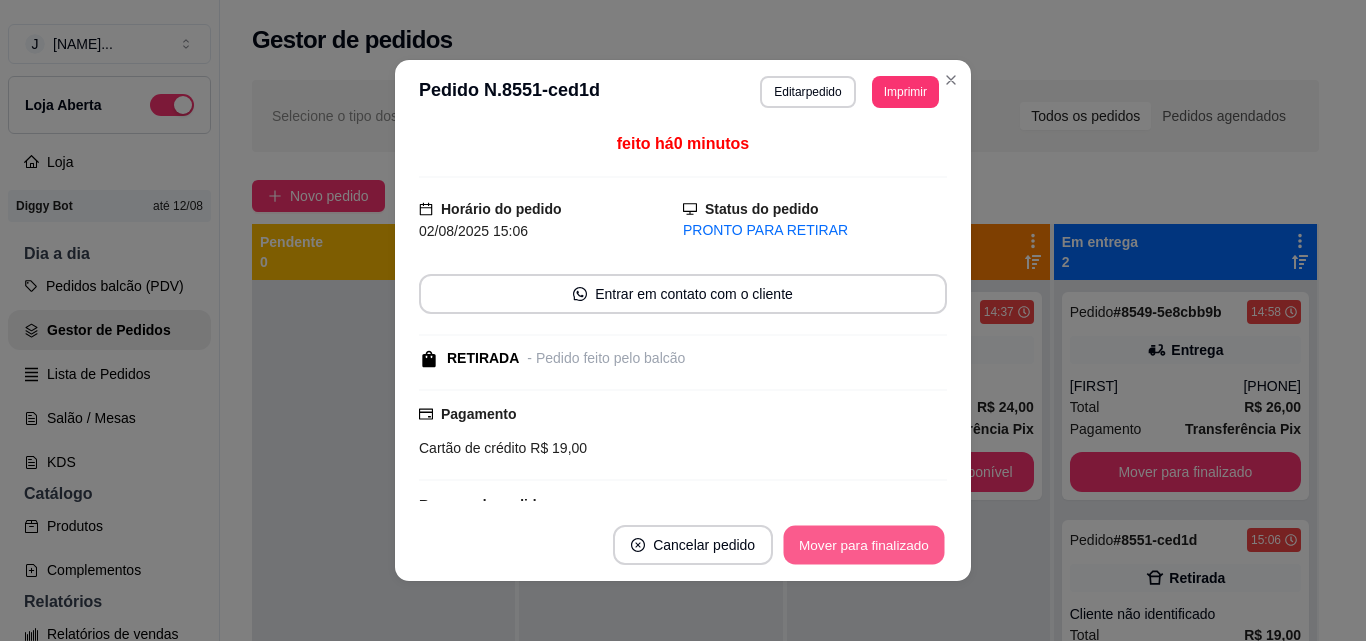 click on "Mover para finalizado" at bounding box center [864, 545] 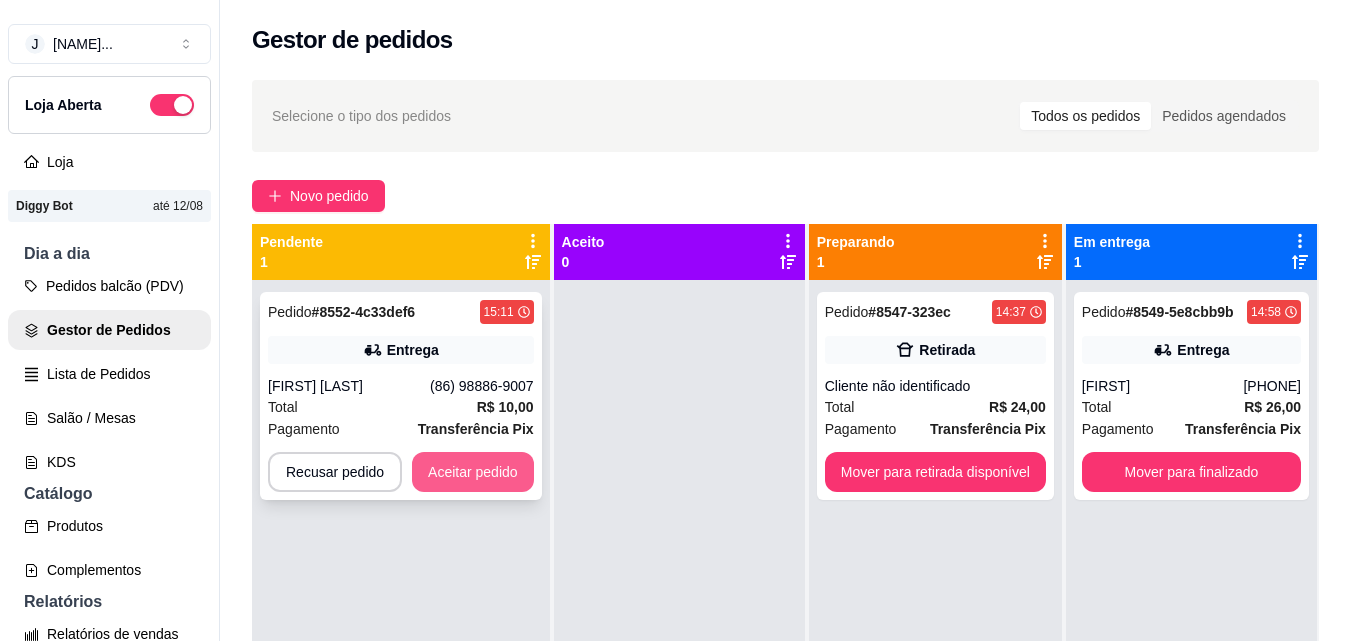 click on "Aceitar pedido" at bounding box center [473, 472] 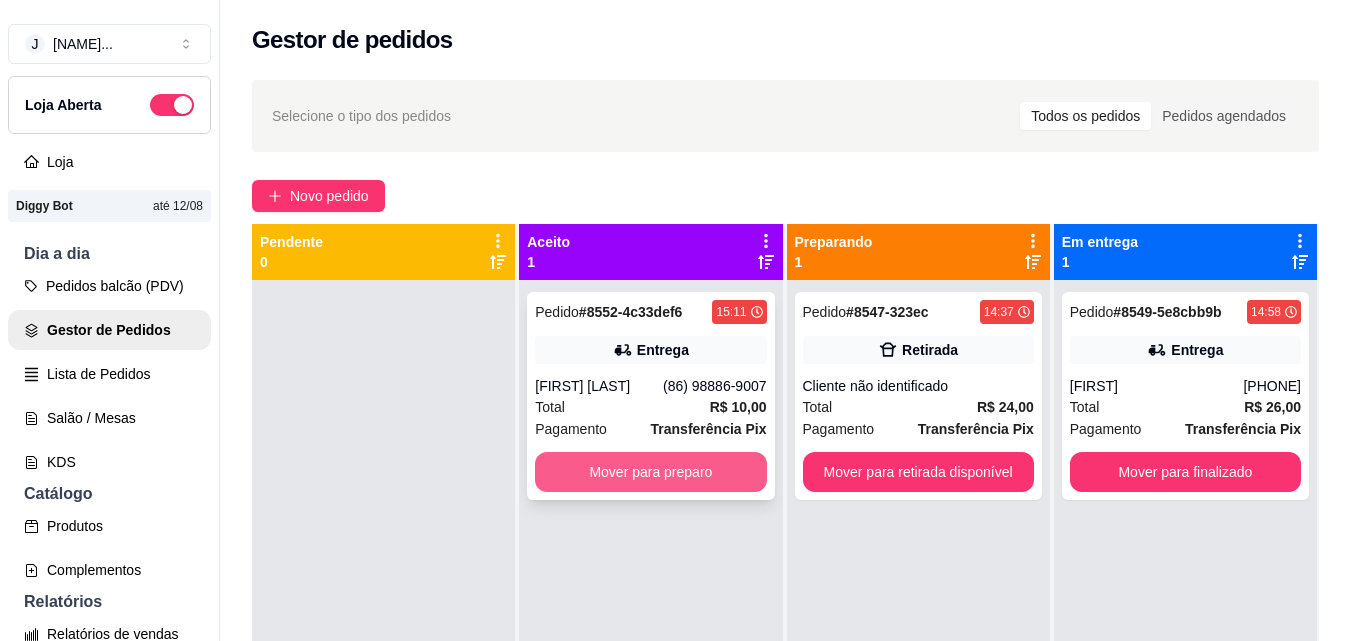 click on "Mover para preparo" at bounding box center (650, 472) 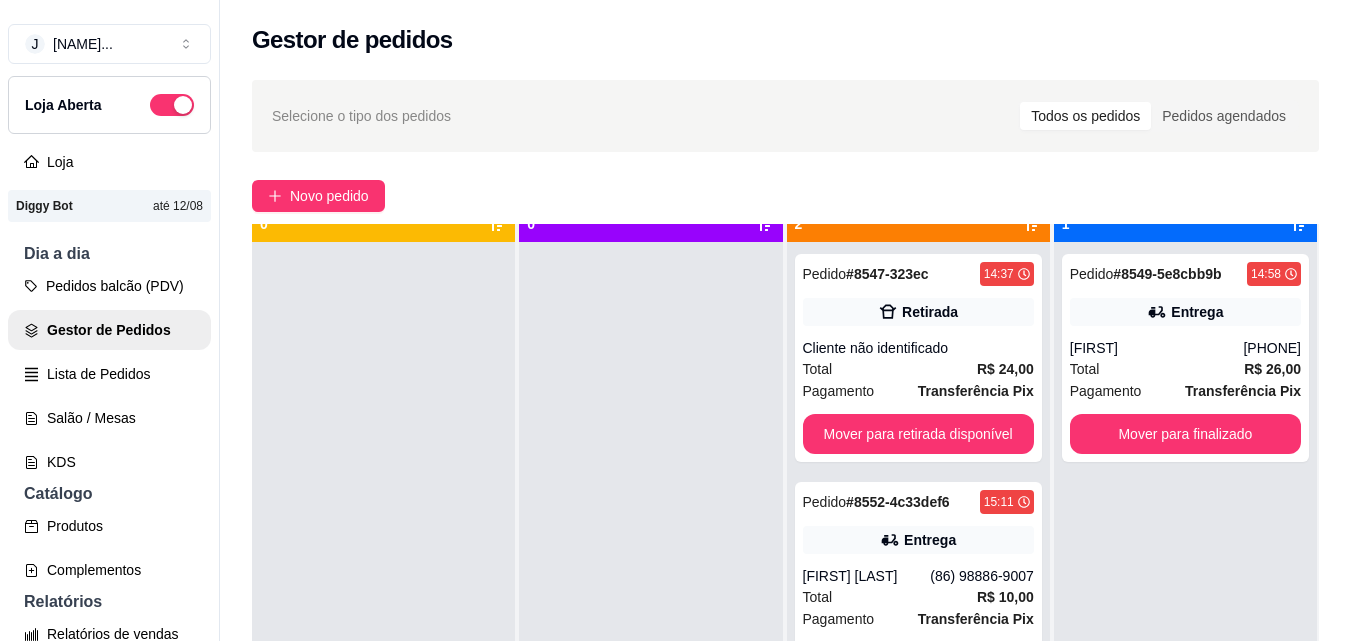 scroll, scrollTop: 56, scrollLeft: 0, axis: vertical 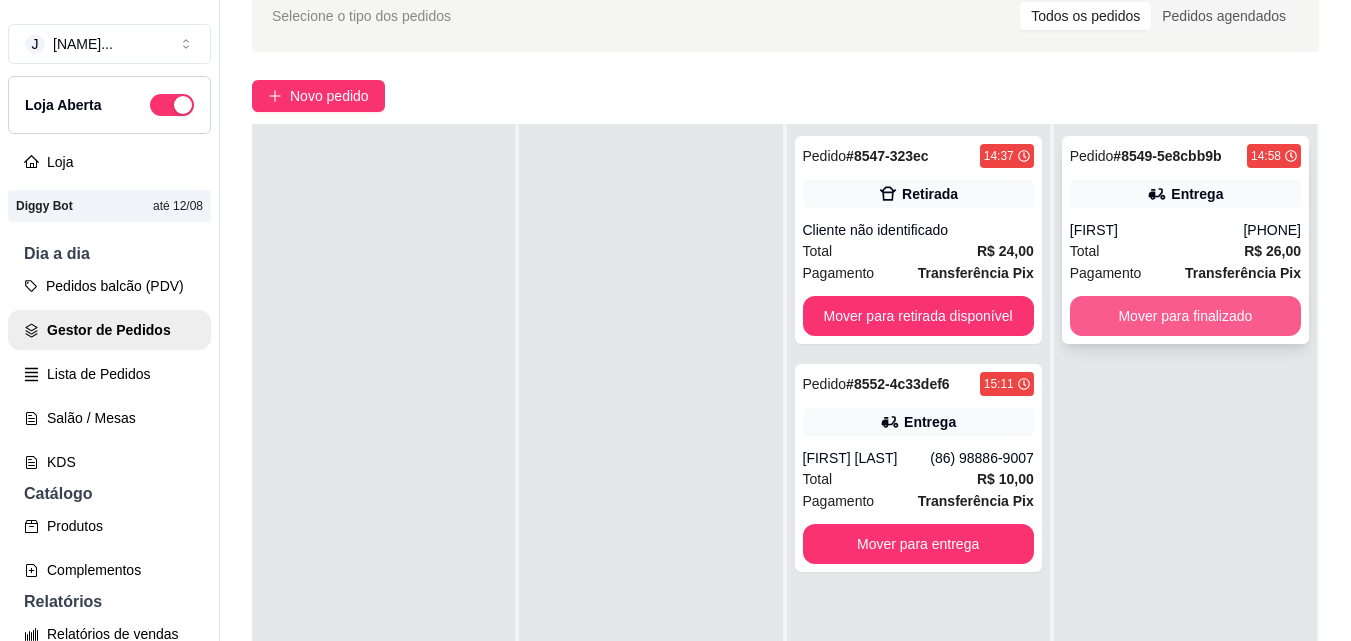 click on "Mover para finalizado" at bounding box center [1185, 316] 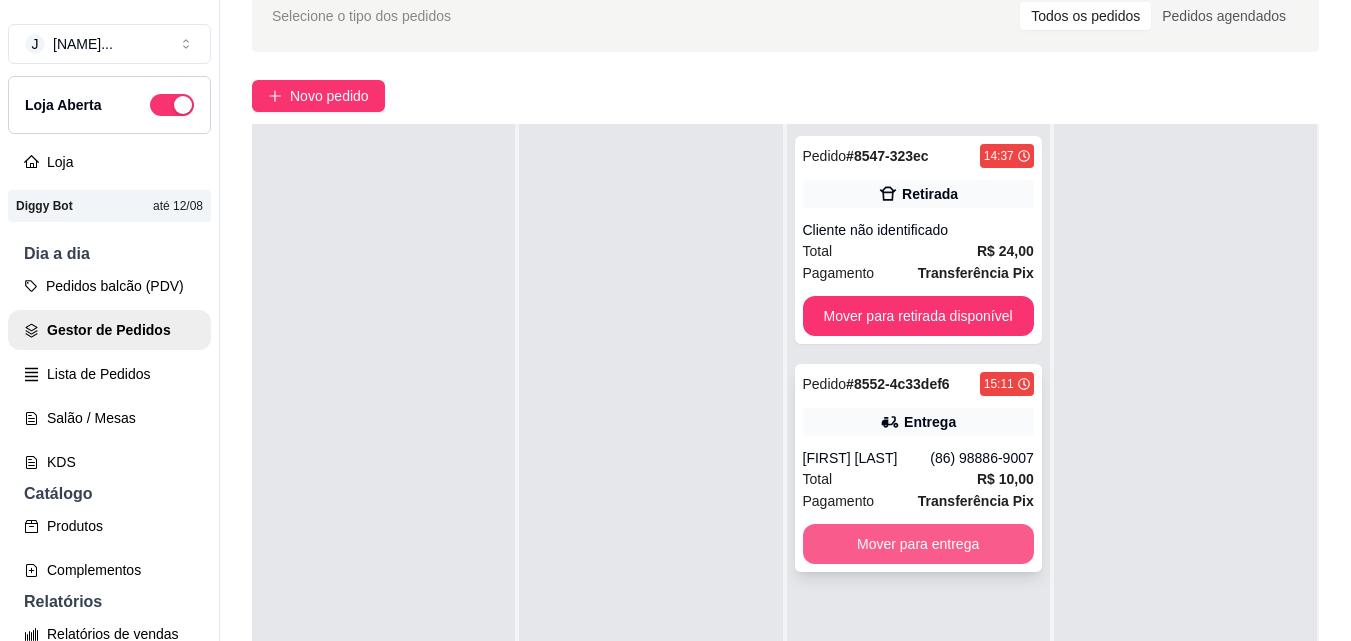click on "Mover para entrega" at bounding box center (918, 544) 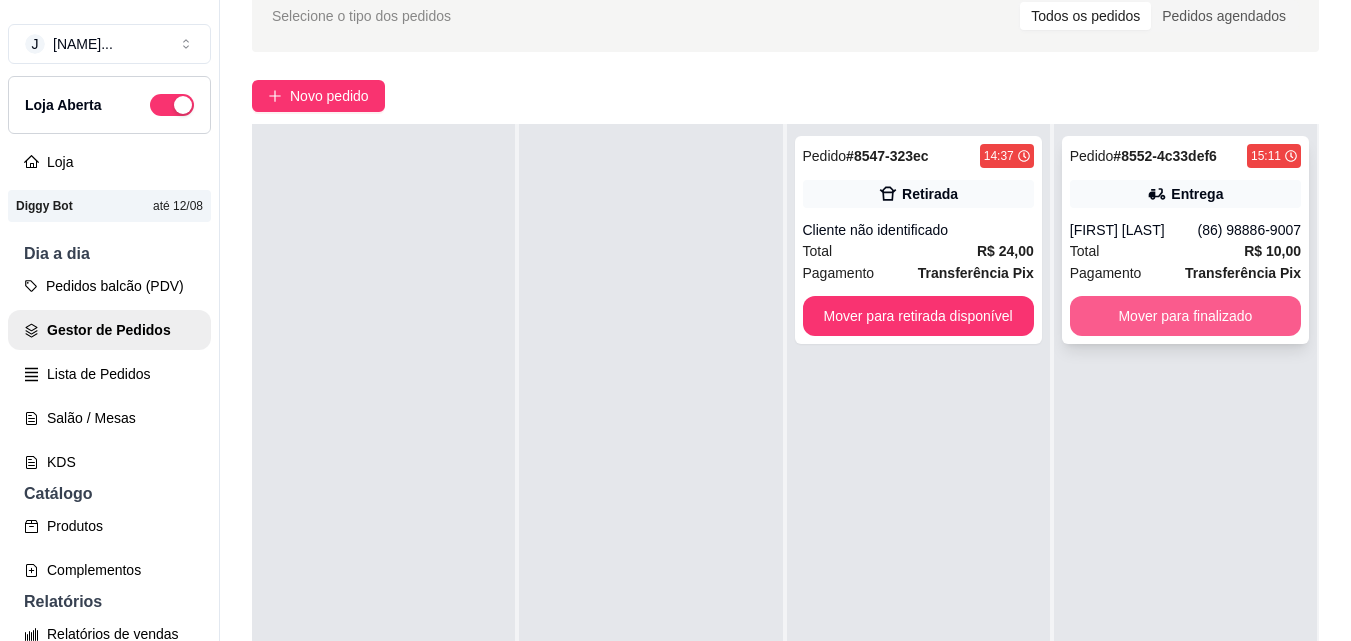 click on "Pedido # 8552-4c33def6 15:11 Entrega [NAME] [PHONE] Total R$ 10,00 Pagamento Transferência Pix Mover para finalizado" at bounding box center (1185, 240) 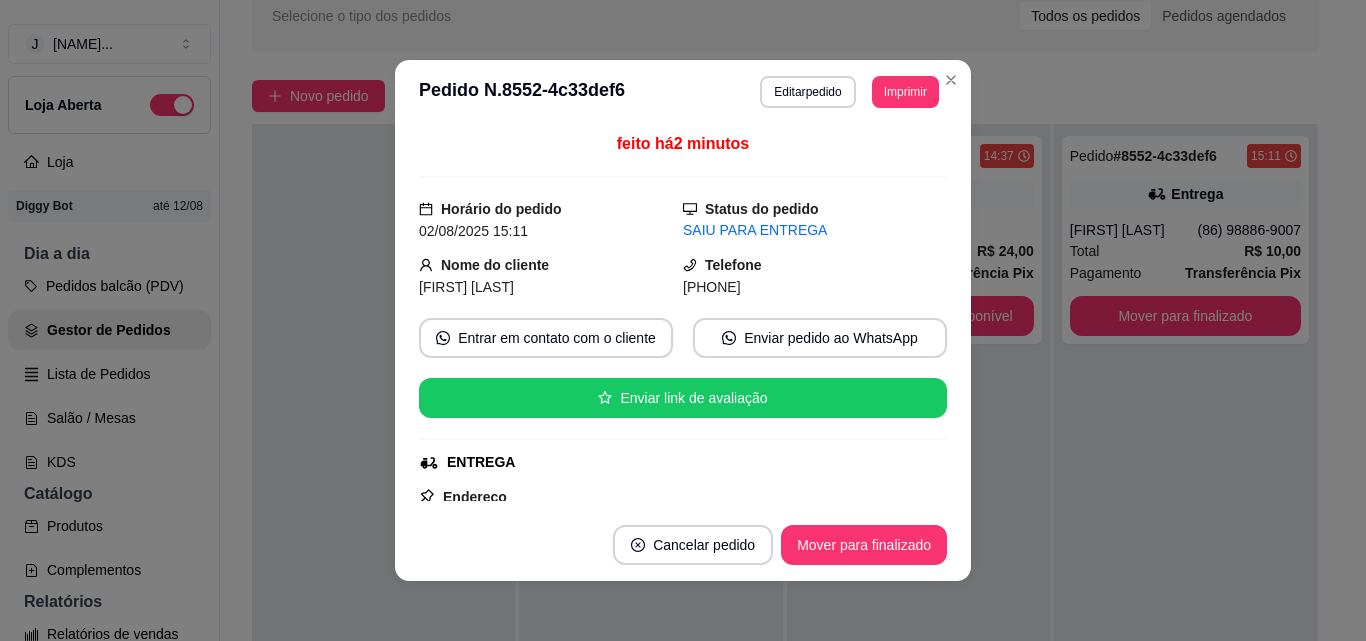 scroll, scrollTop: 4, scrollLeft: 0, axis: vertical 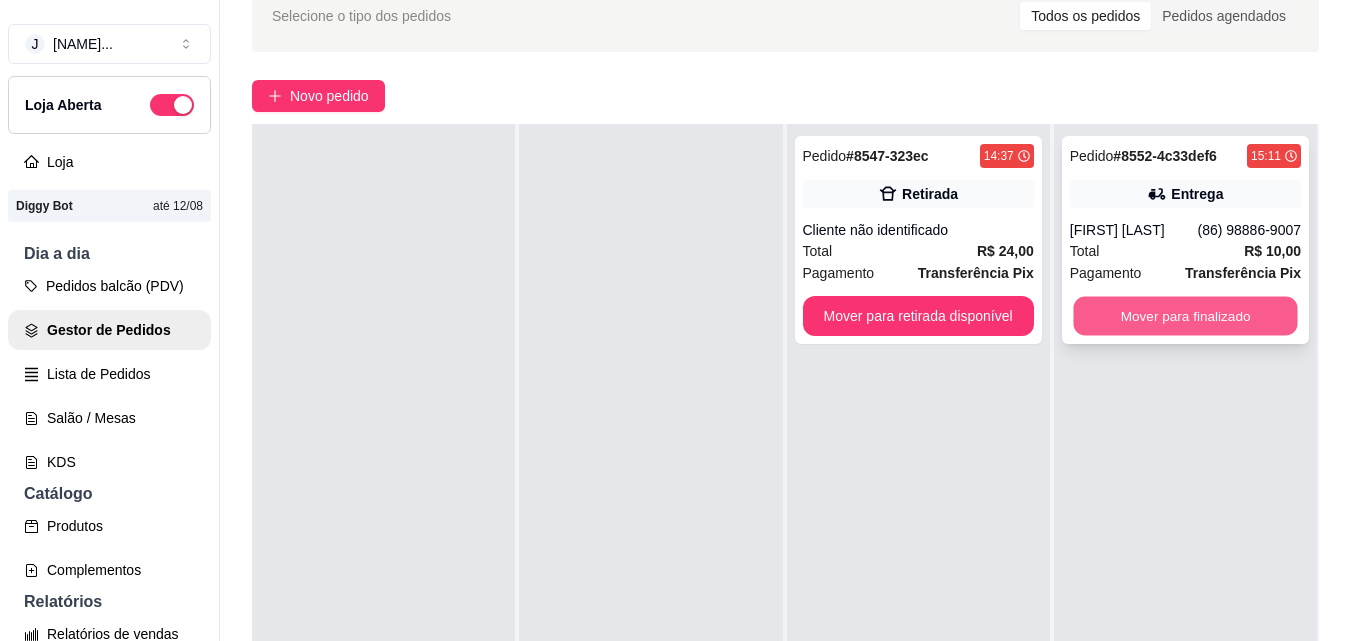 click on "Mover para finalizado" at bounding box center [1185, 316] 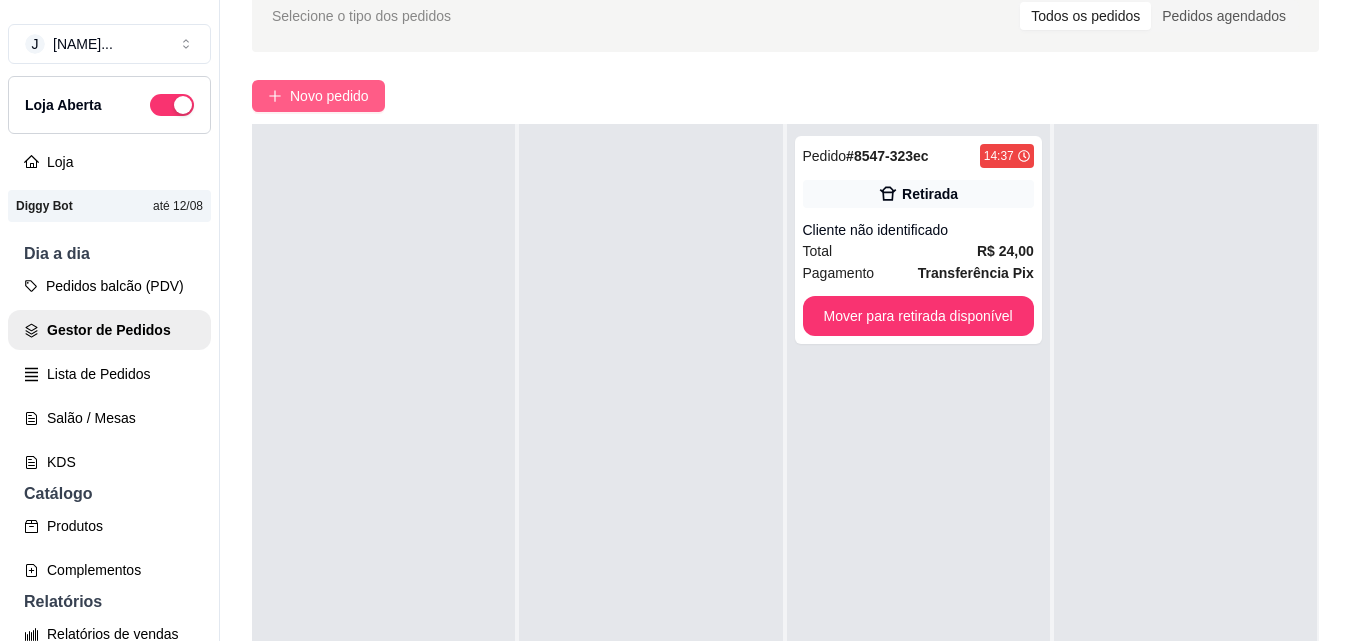 click on "Novo pedido" at bounding box center [329, 96] 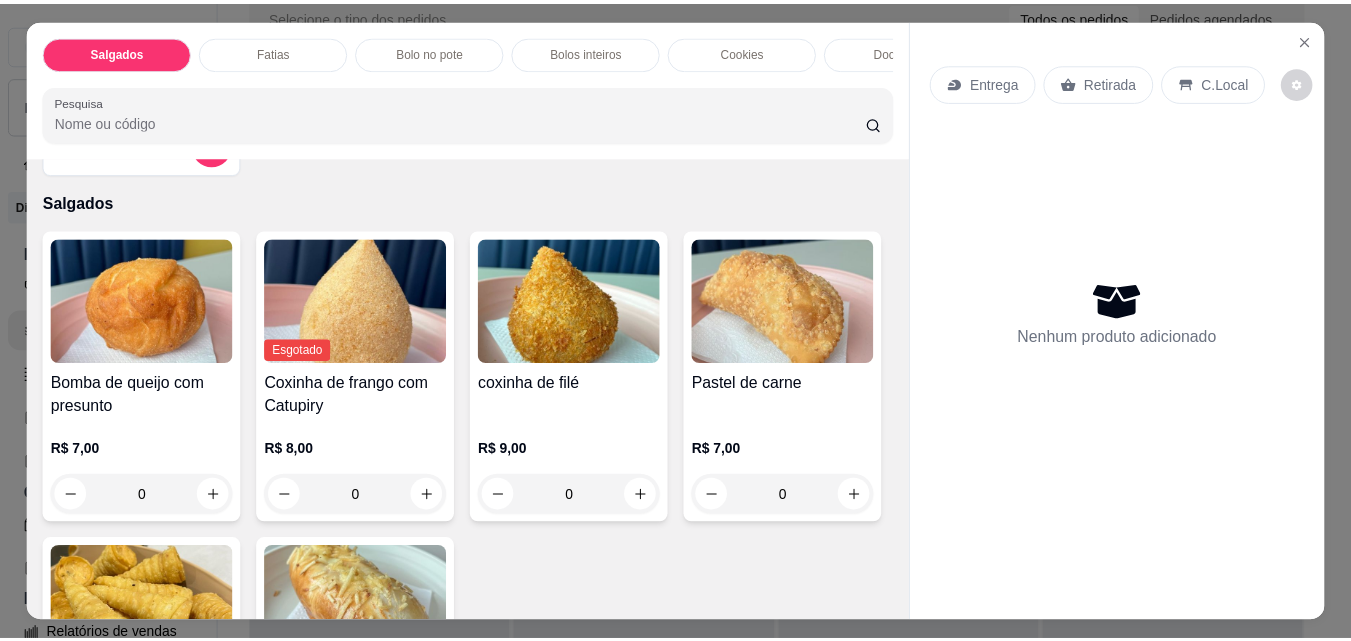 scroll, scrollTop: 100, scrollLeft: 0, axis: vertical 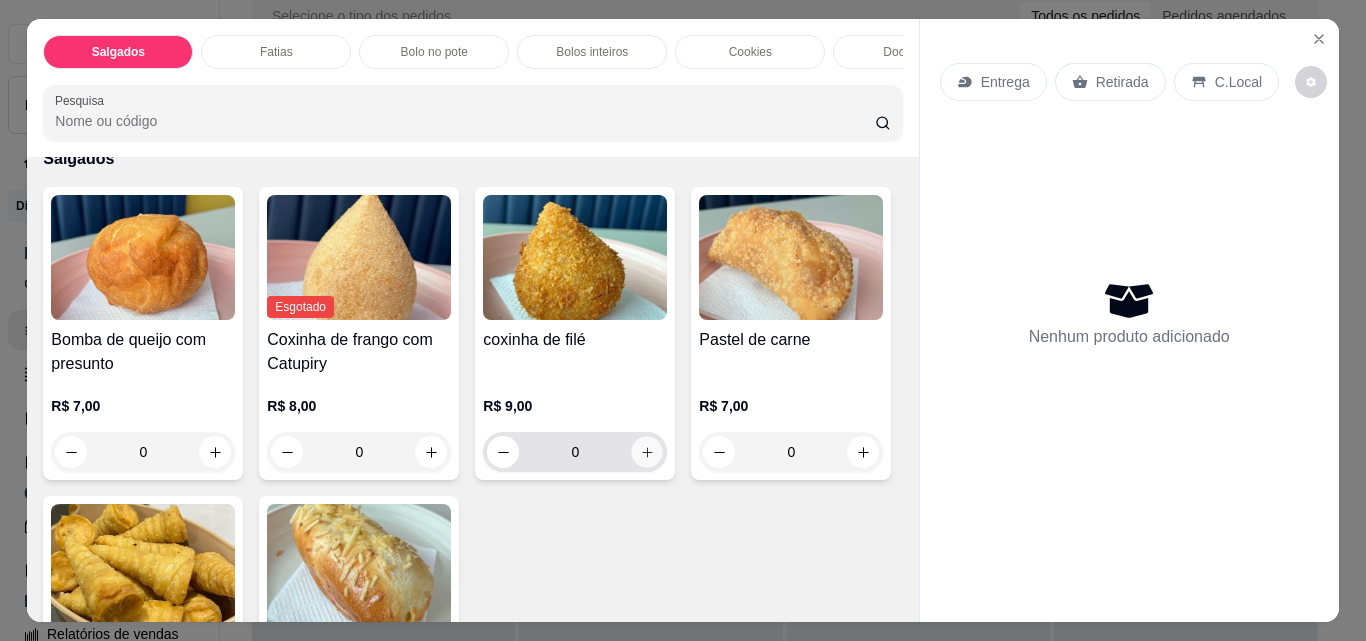 click at bounding box center [647, 452] 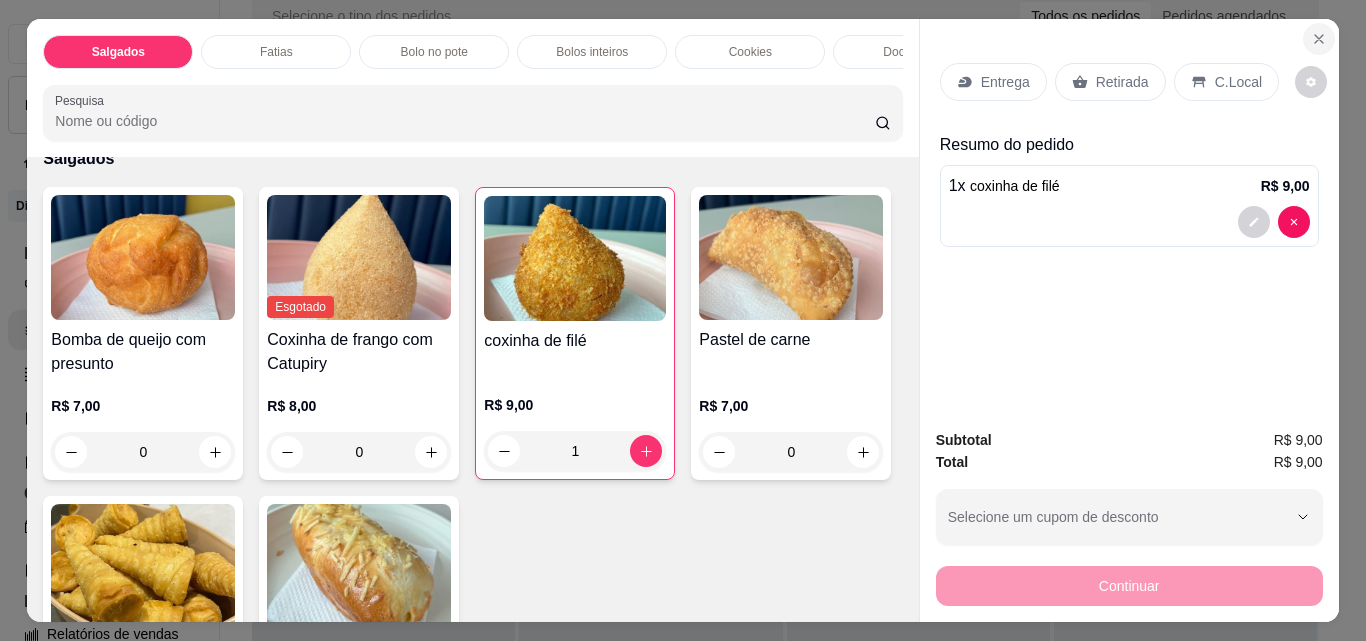 click 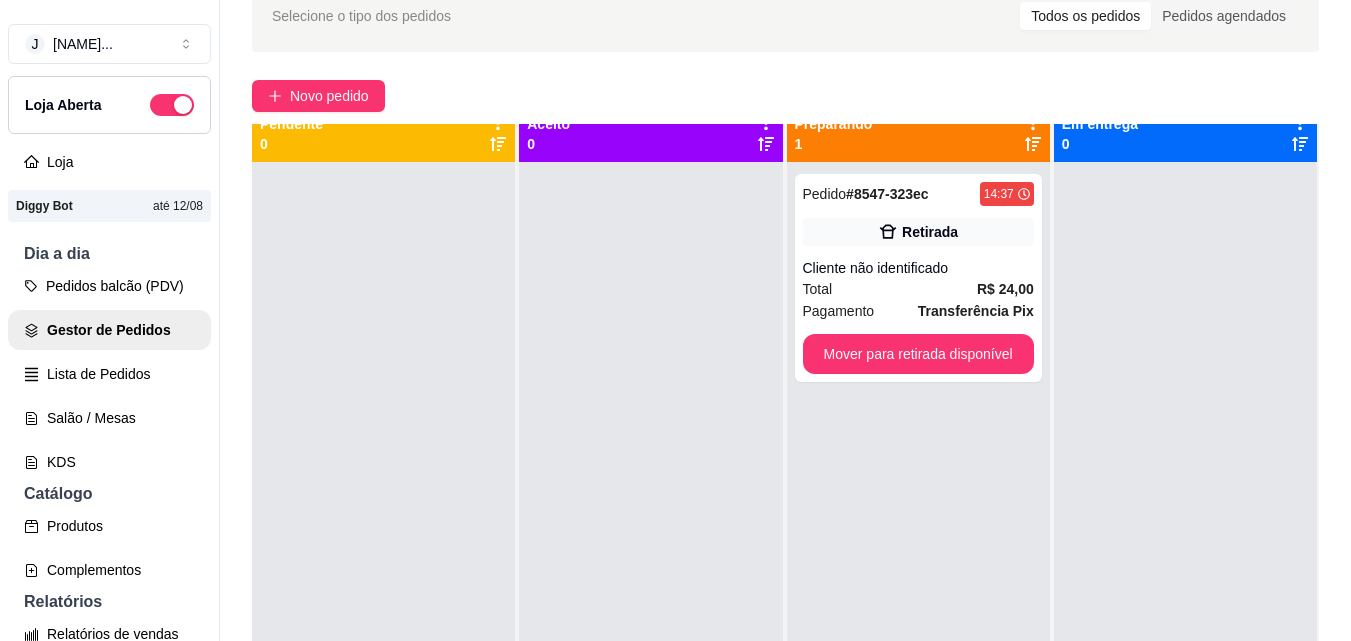 scroll, scrollTop: 0, scrollLeft: 0, axis: both 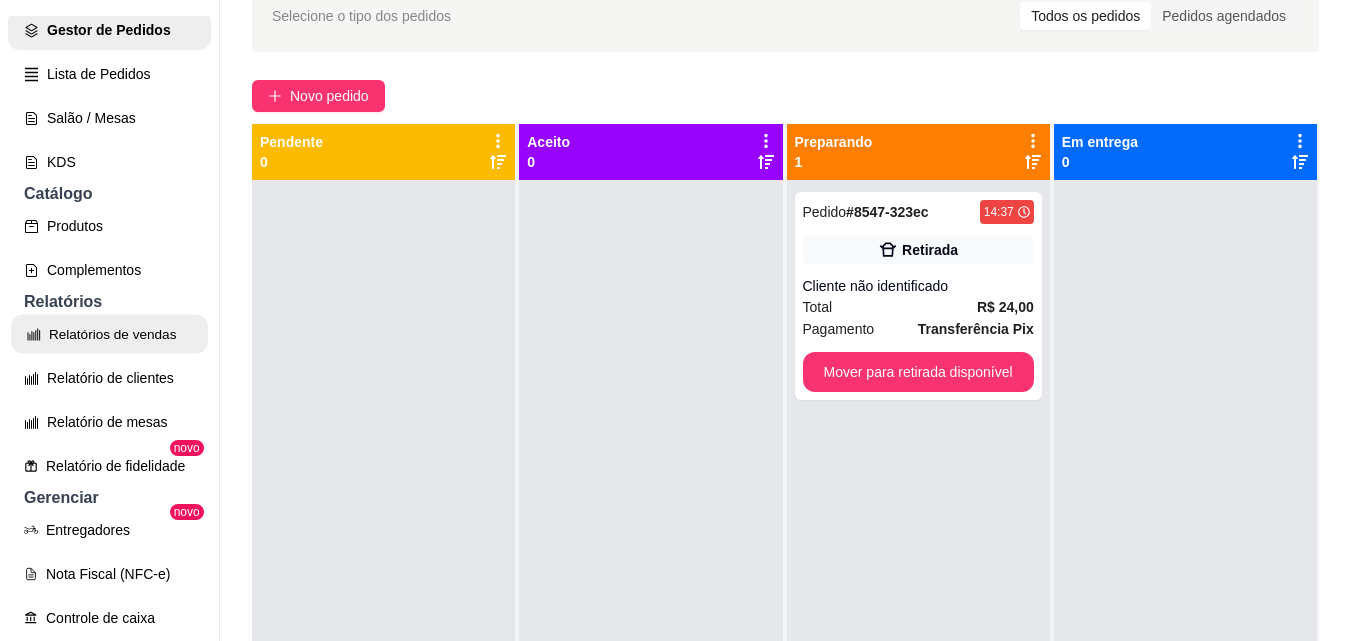 click on "Relatórios de vendas" at bounding box center [109, 334] 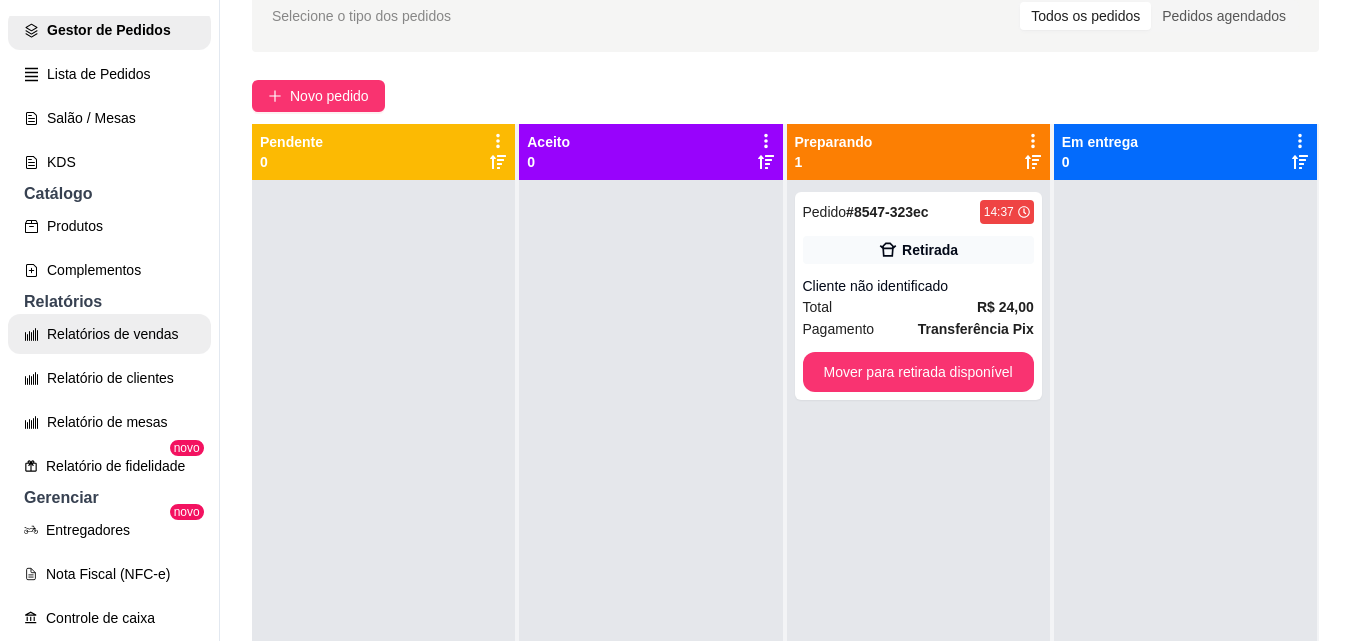 scroll, scrollTop: 0, scrollLeft: 0, axis: both 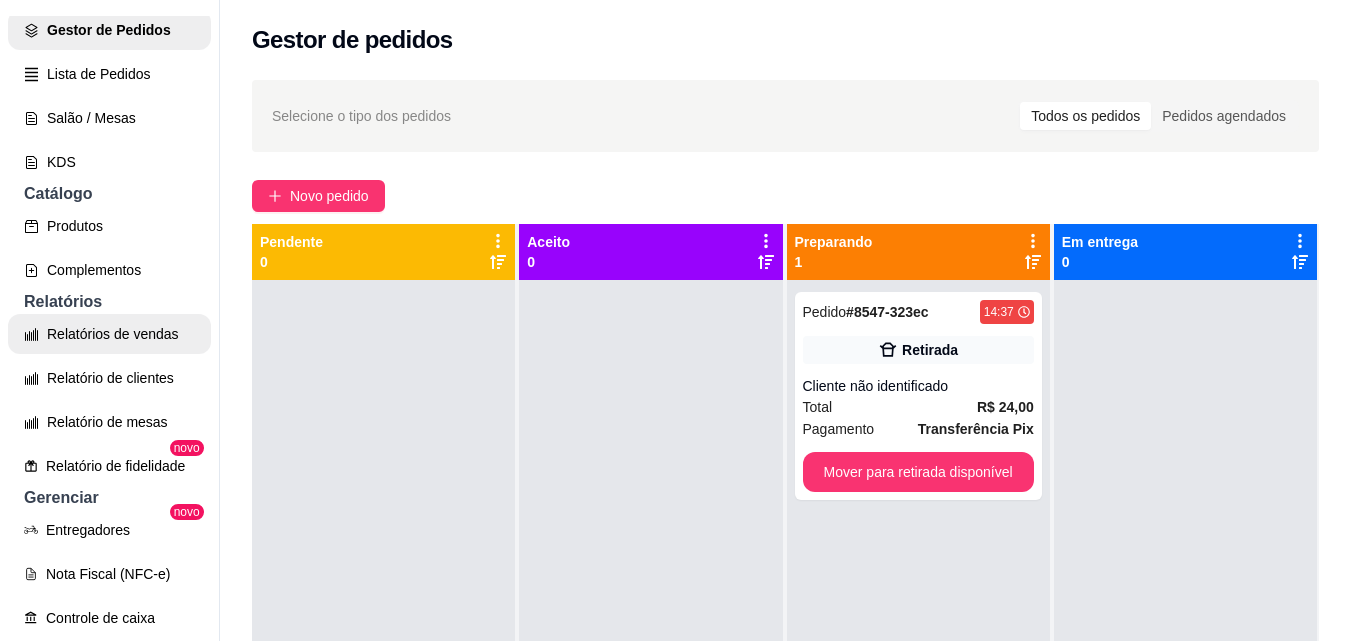 select on "ALL" 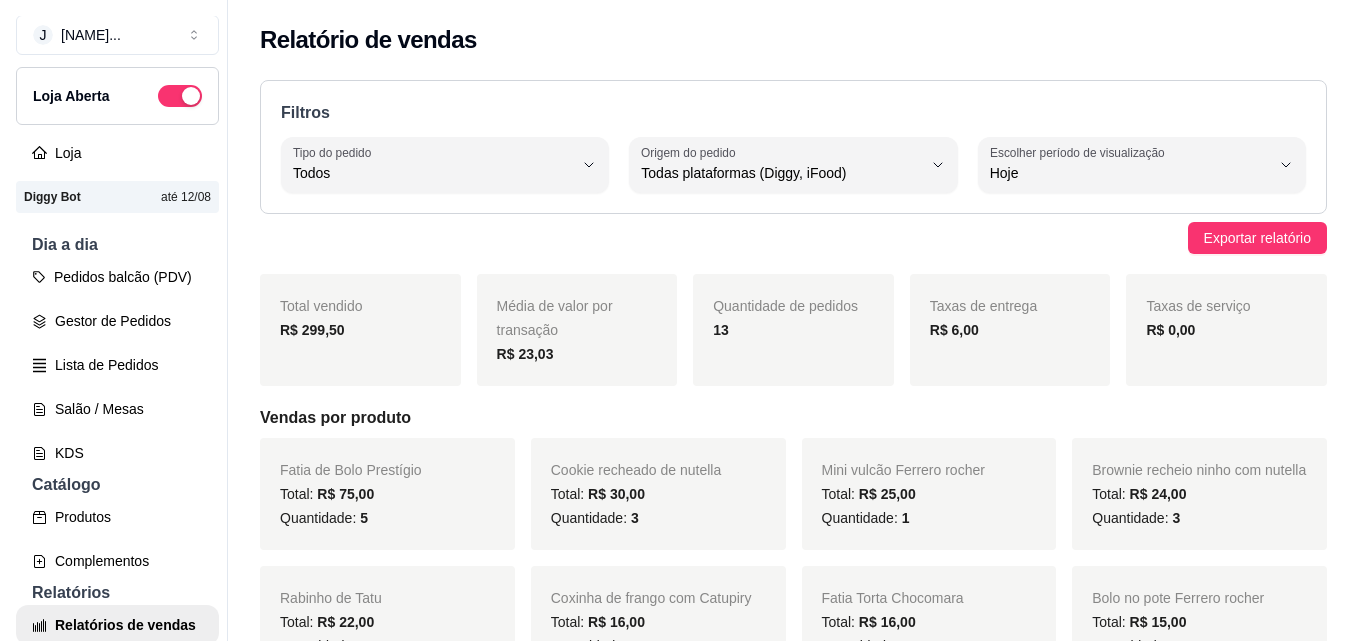 scroll, scrollTop: 0, scrollLeft: 0, axis: both 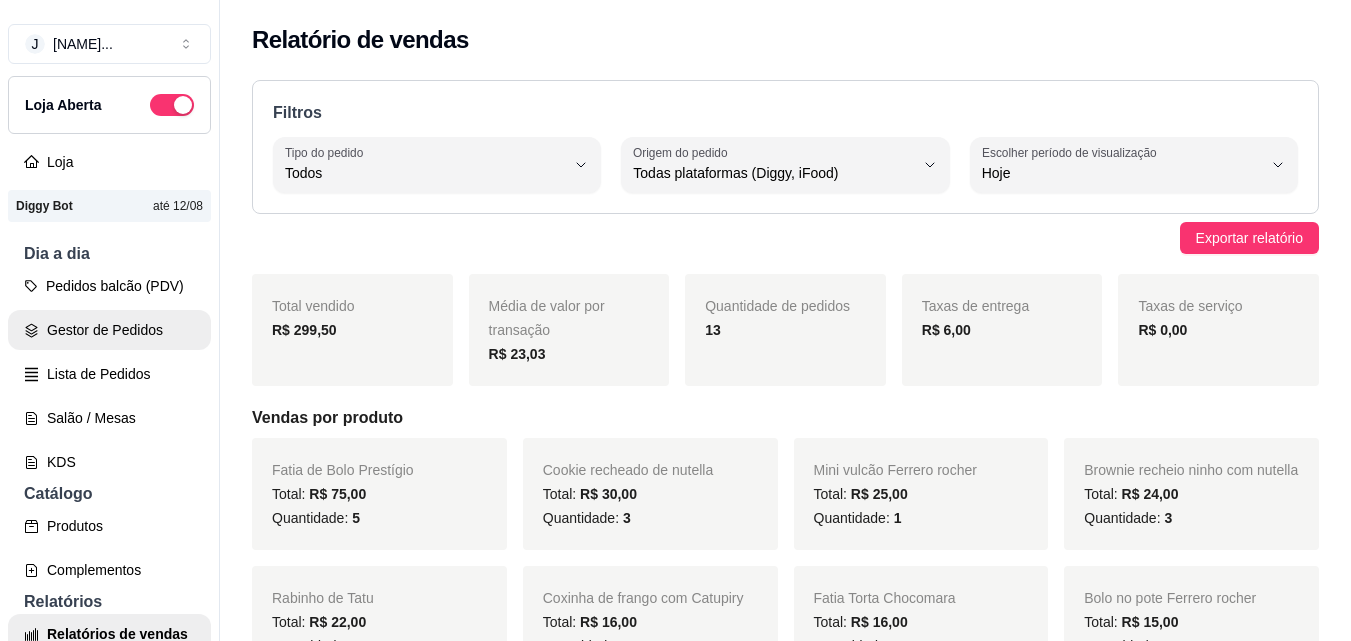 click on "Gestor de Pedidos" at bounding box center [109, 330] 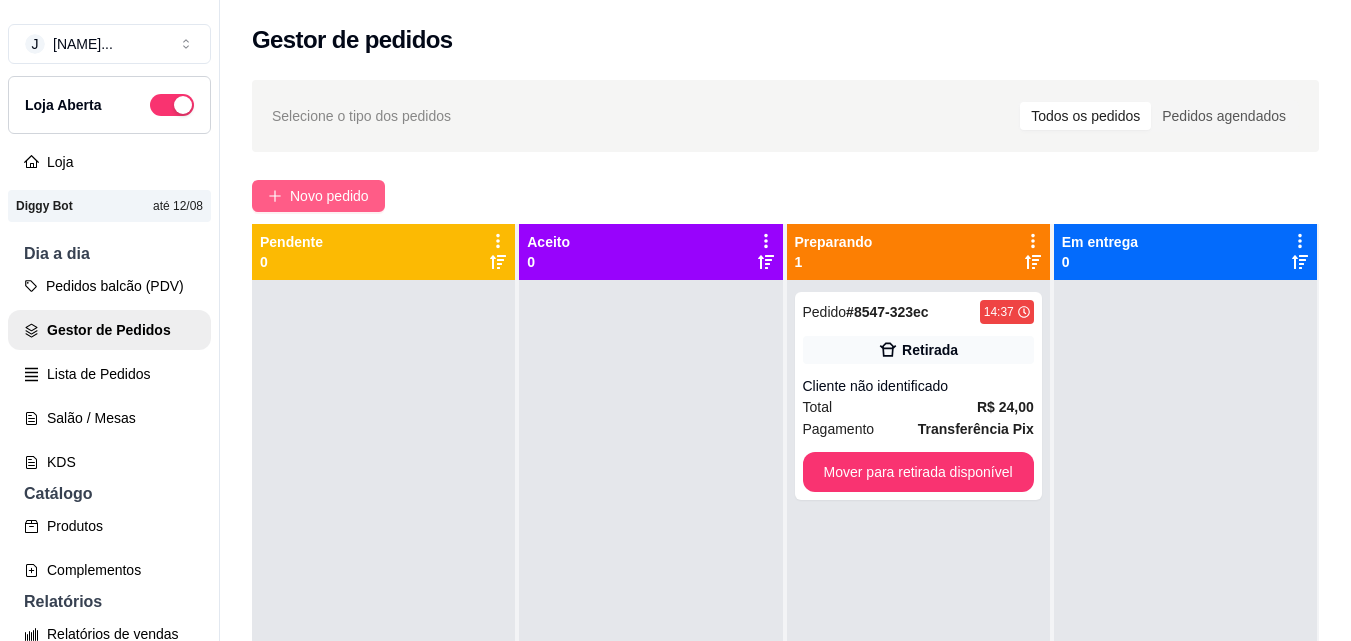 click on "Novo pedido" at bounding box center (329, 196) 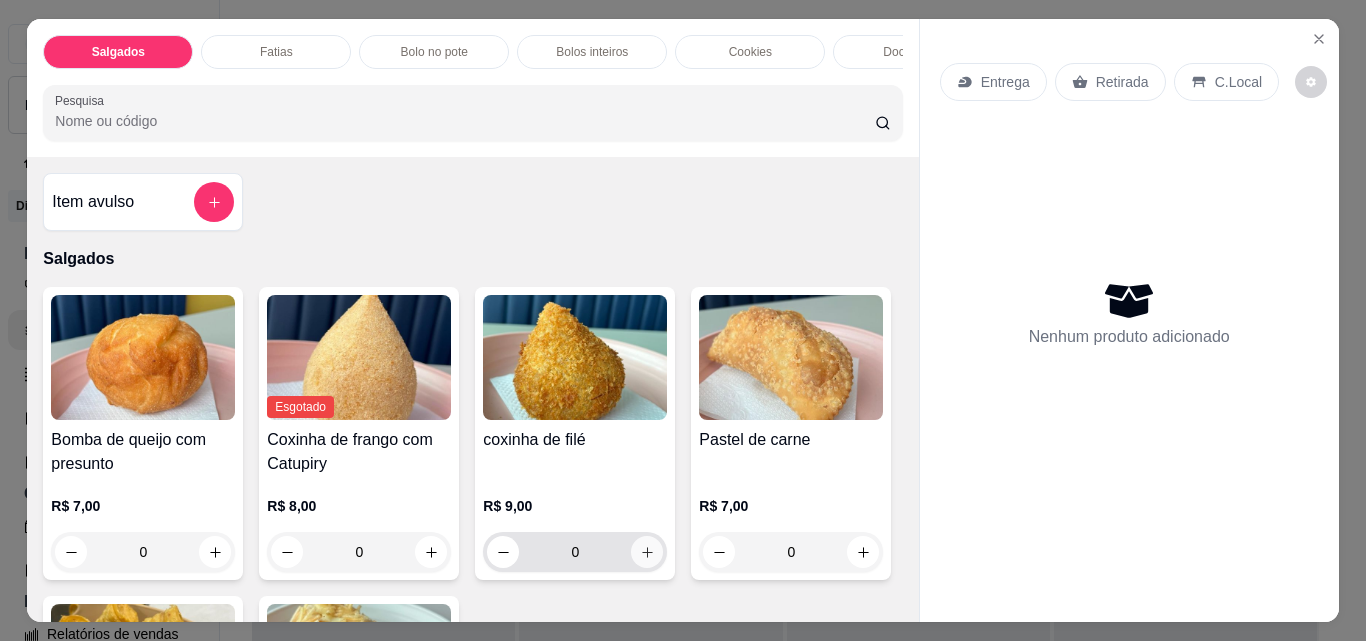 click 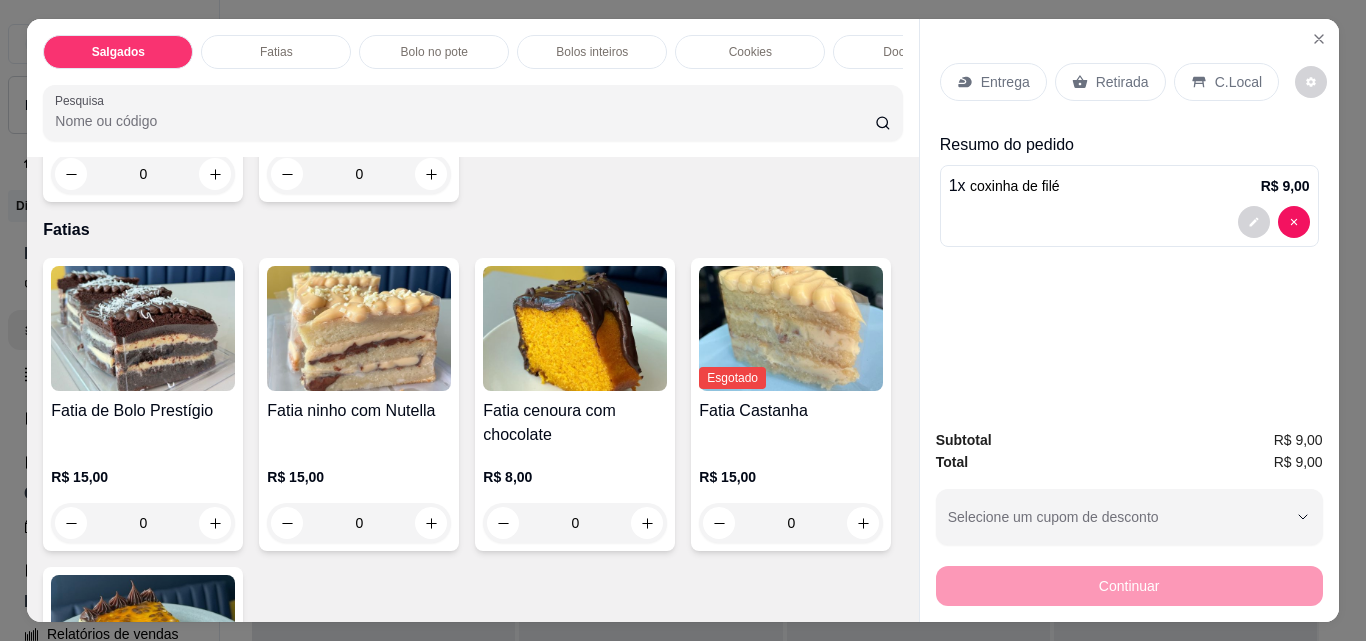 scroll, scrollTop: 700, scrollLeft: 0, axis: vertical 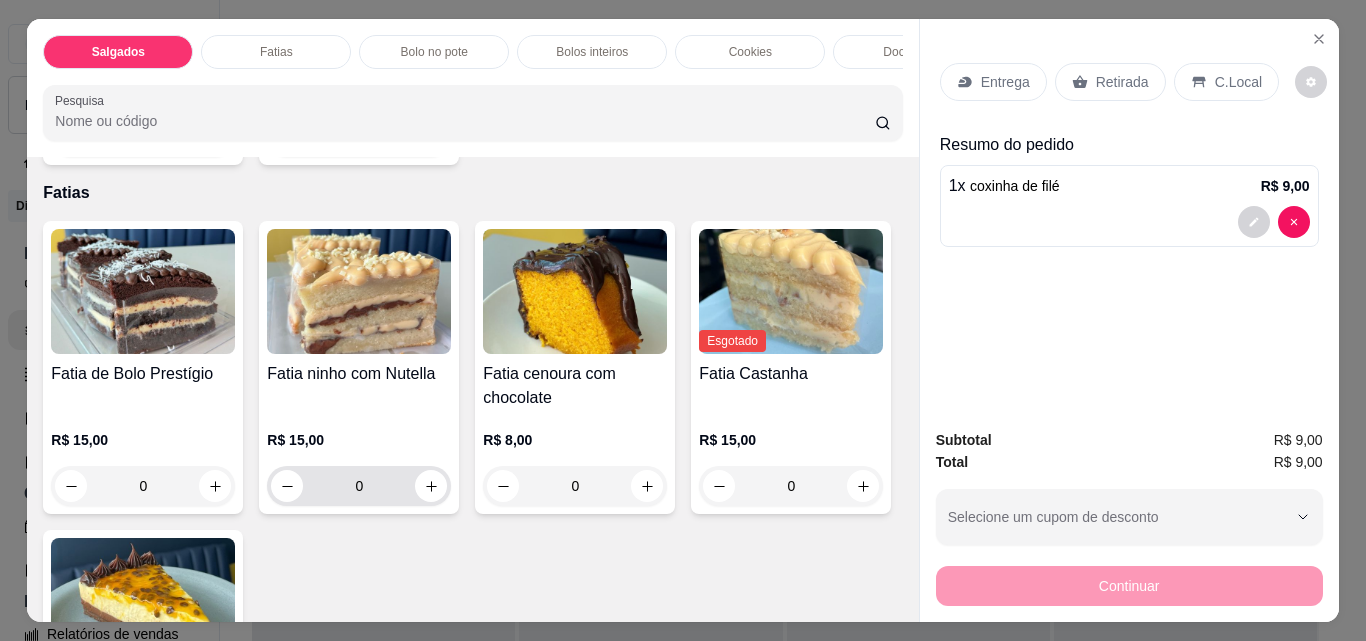 click at bounding box center [431, 486] 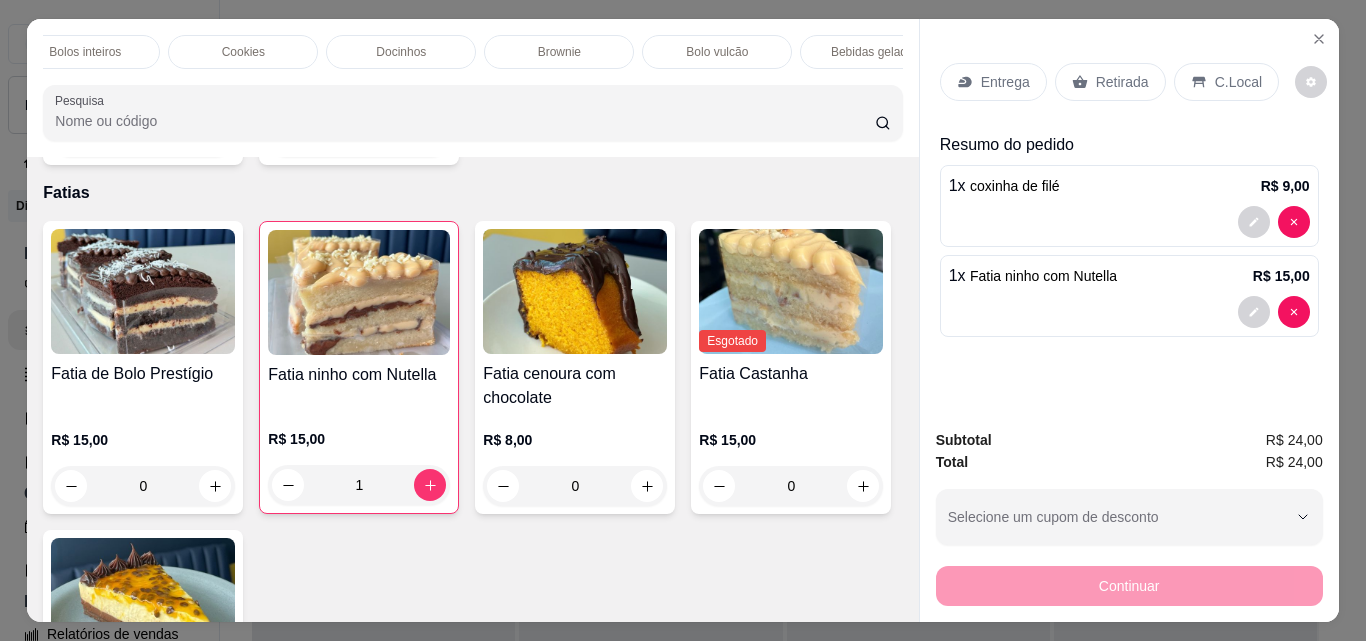 scroll, scrollTop: 0, scrollLeft: 705, axis: horizontal 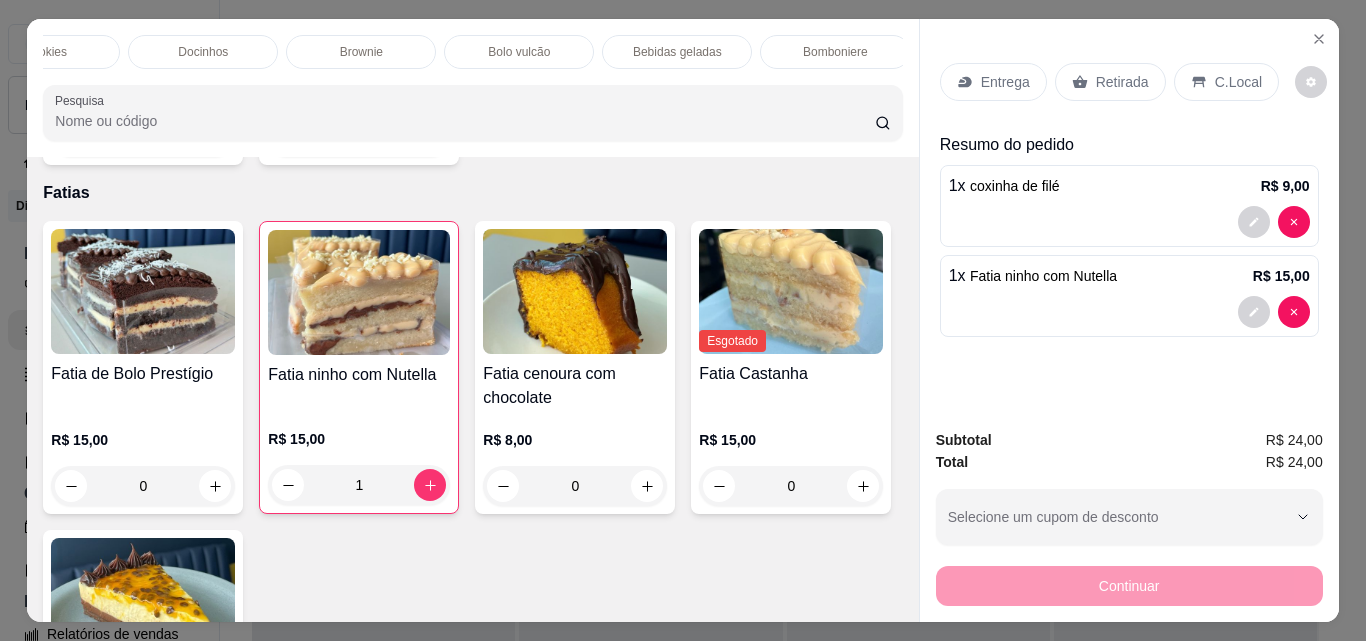 click on "Salgados Fatias Bolo no pote Bolos inteiros Cookies Docinhos Brownie Bolo vulcão Bebidas geladas Bomboniere  Bebidas Quentes Pesquisa" at bounding box center [472, 88] 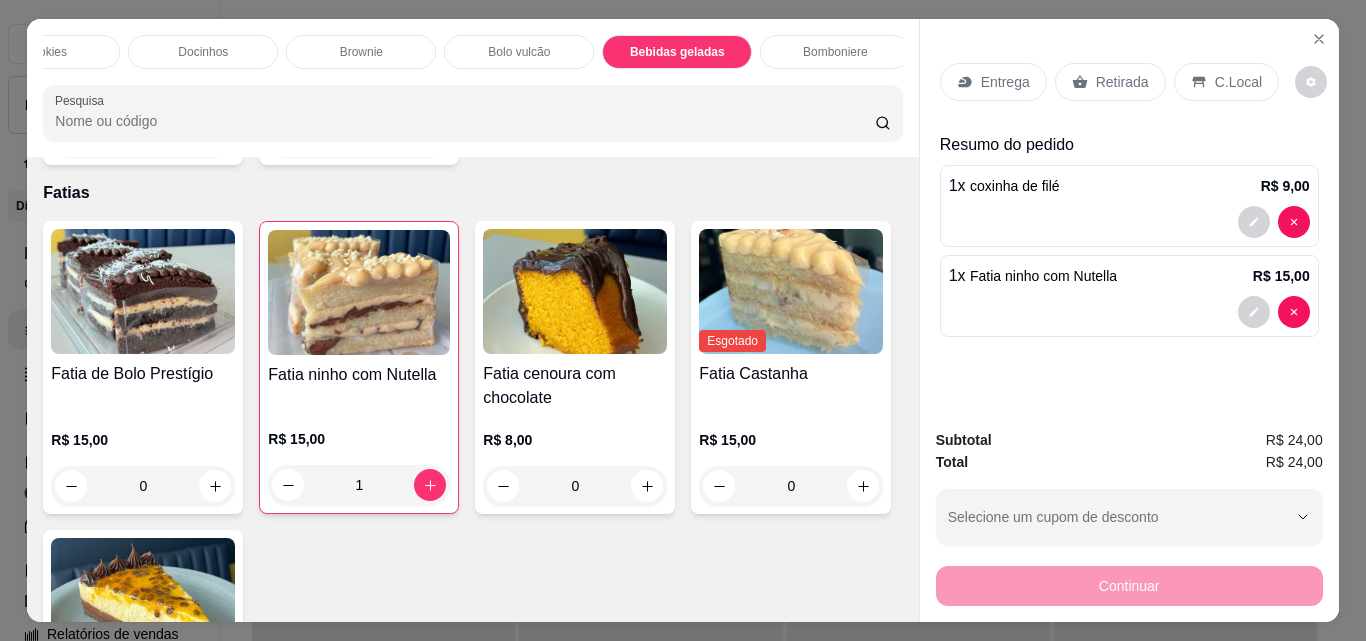 scroll, scrollTop: 4070, scrollLeft: 0, axis: vertical 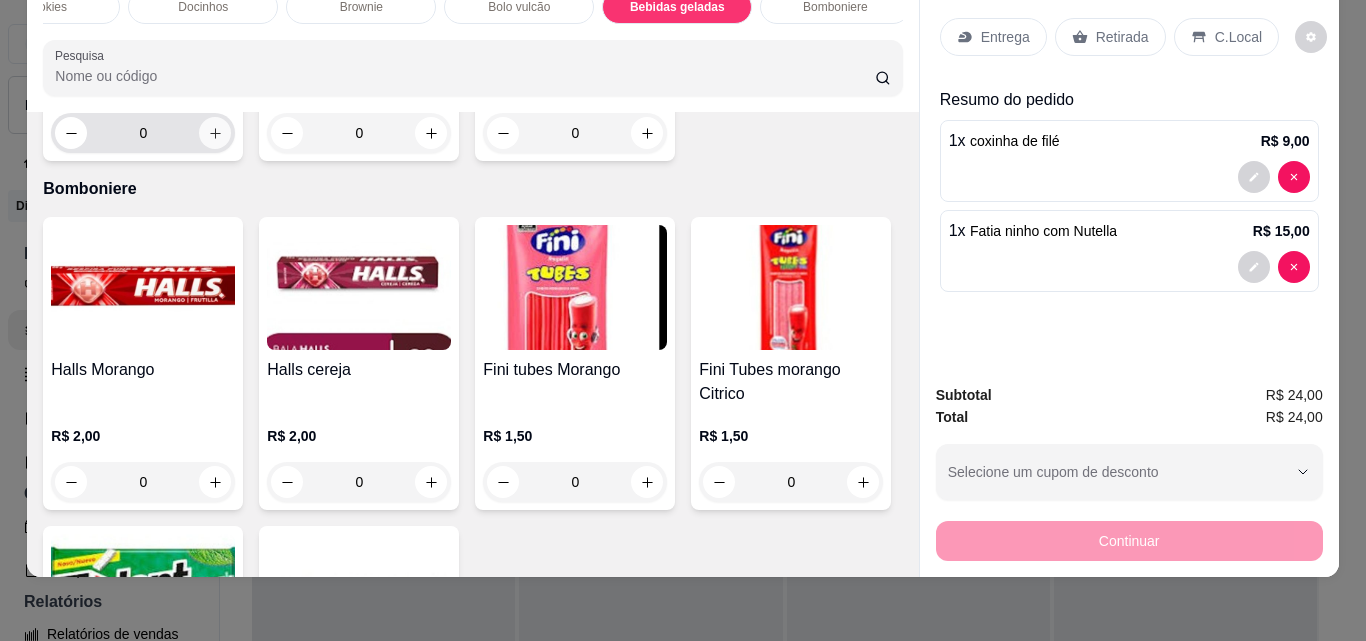 click at bounding box center (215, 133) 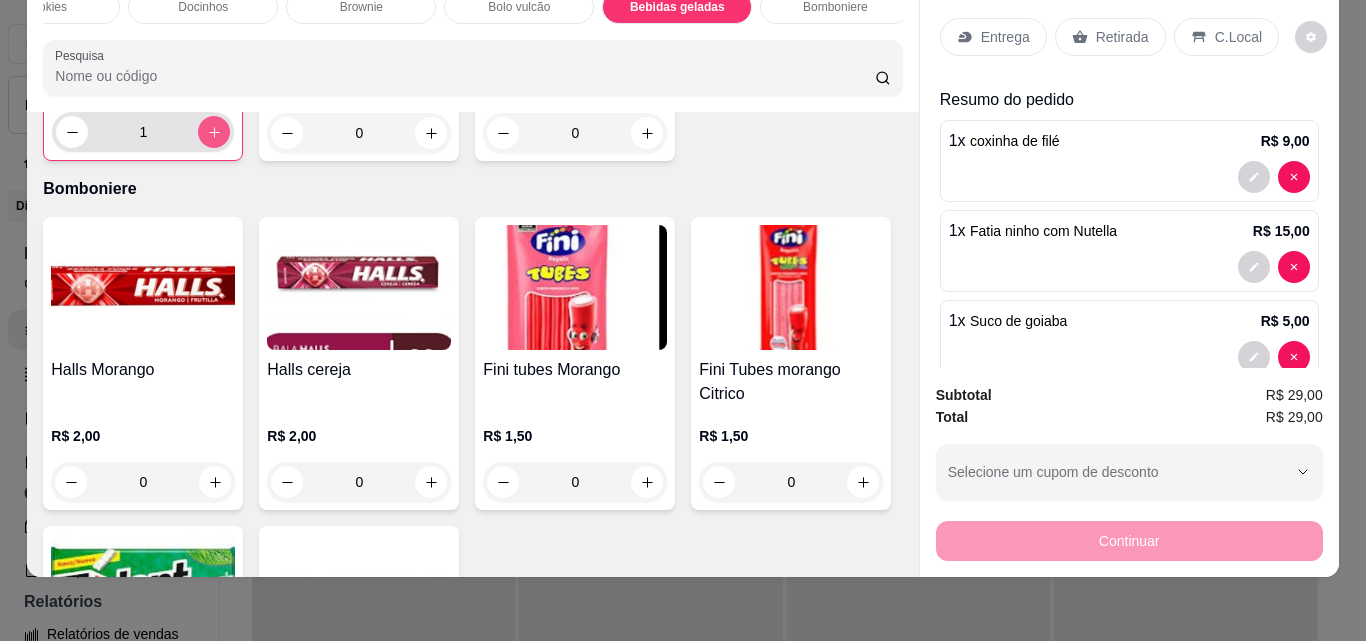 type on "1" 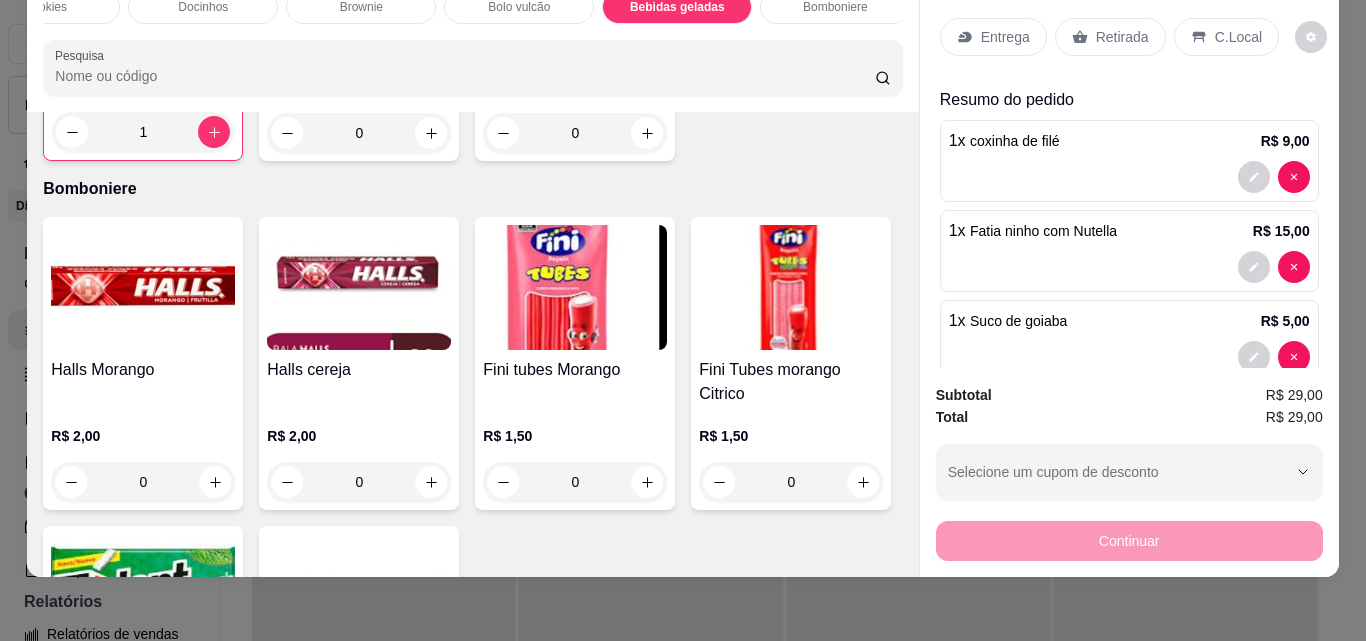 click 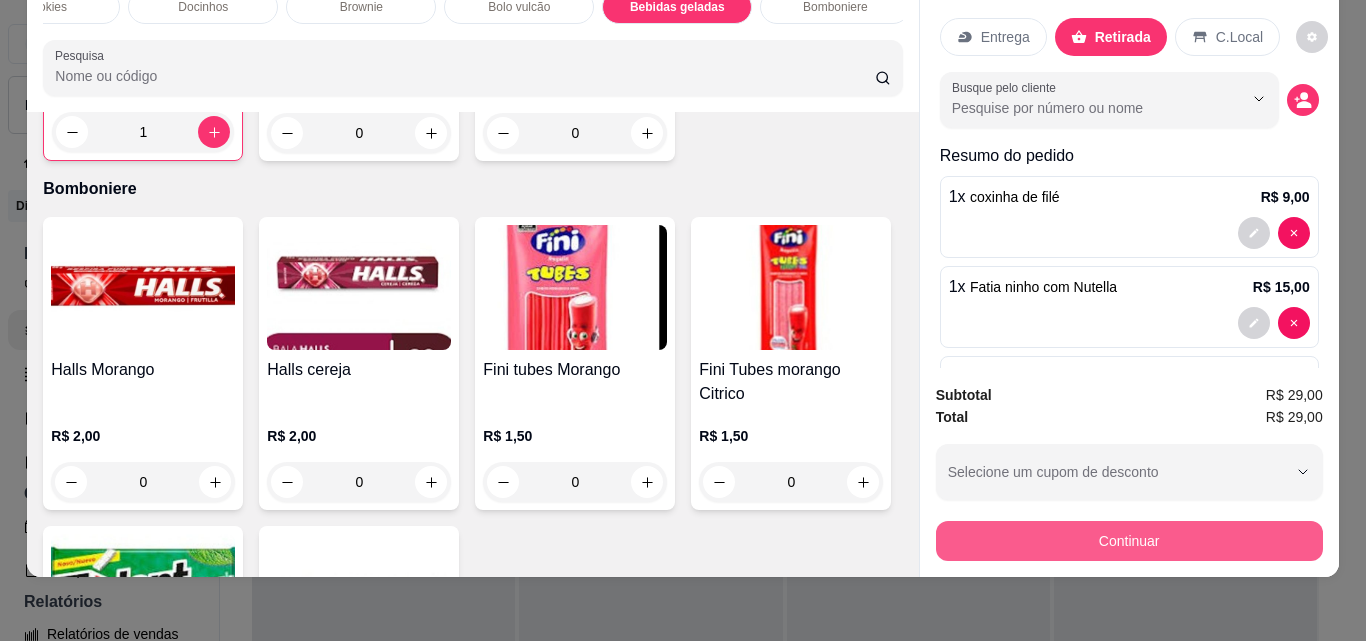 click on "Continuar" at bounding box center (1129, 541) 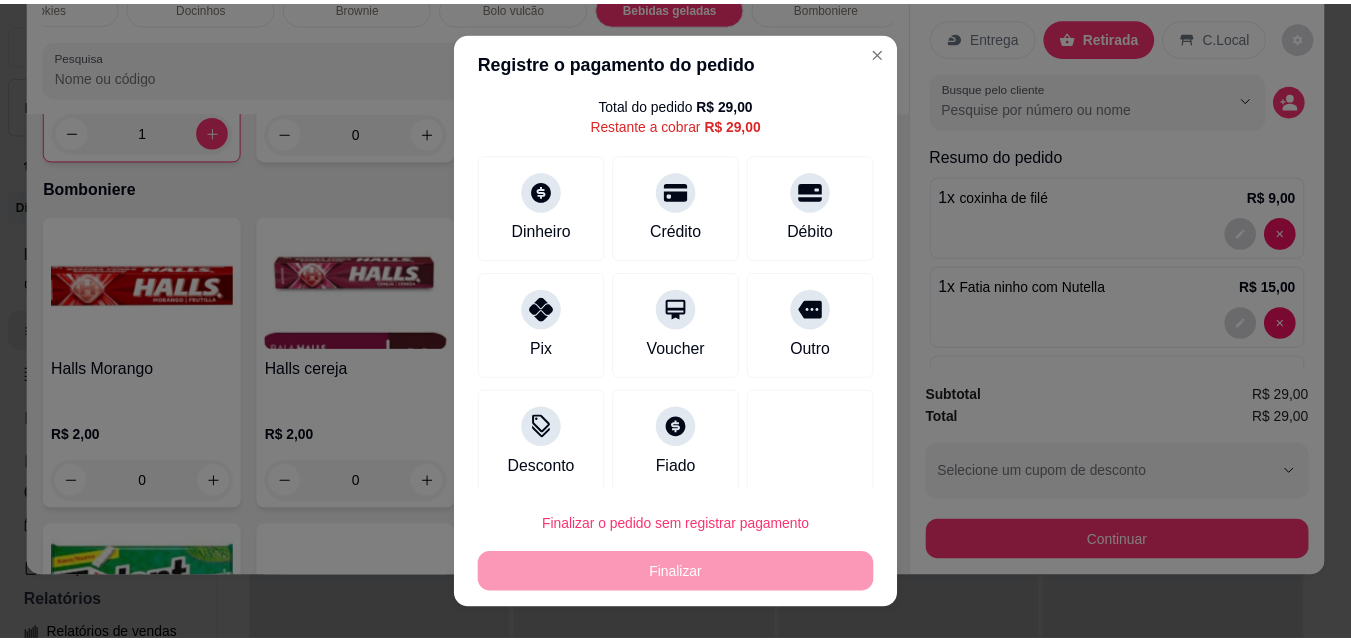 scroll, scrollTop: 73, scrollLeft: 0, axis: vertical 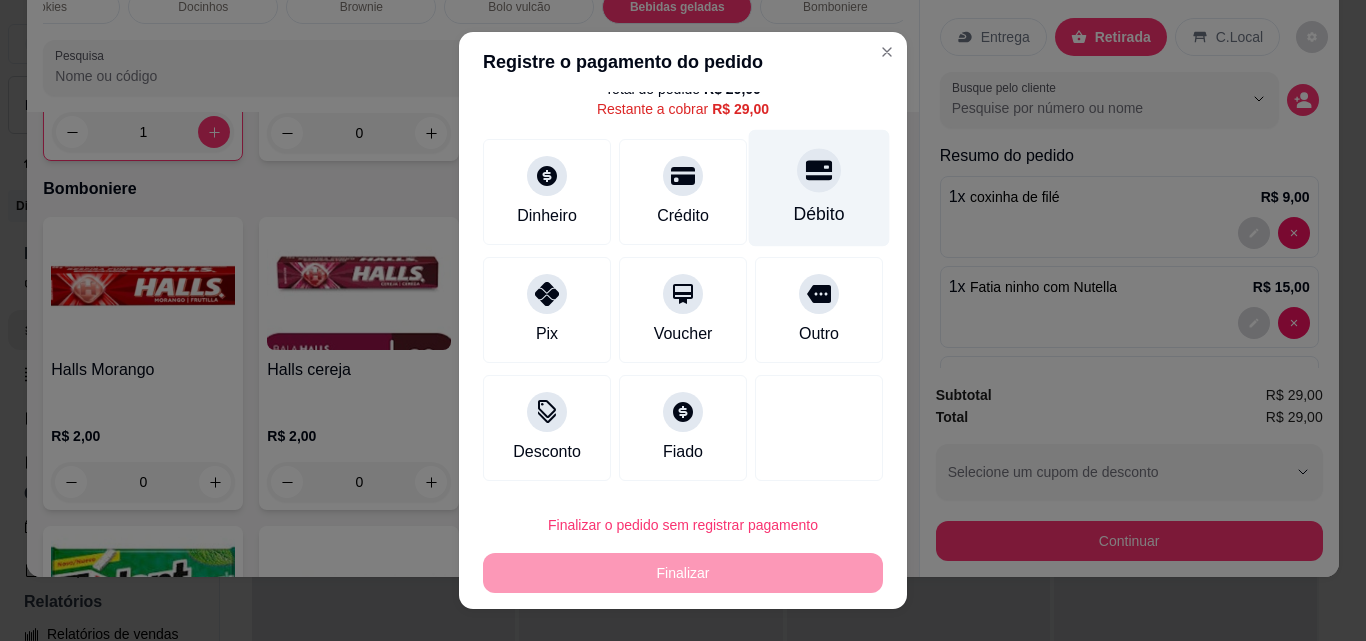 click 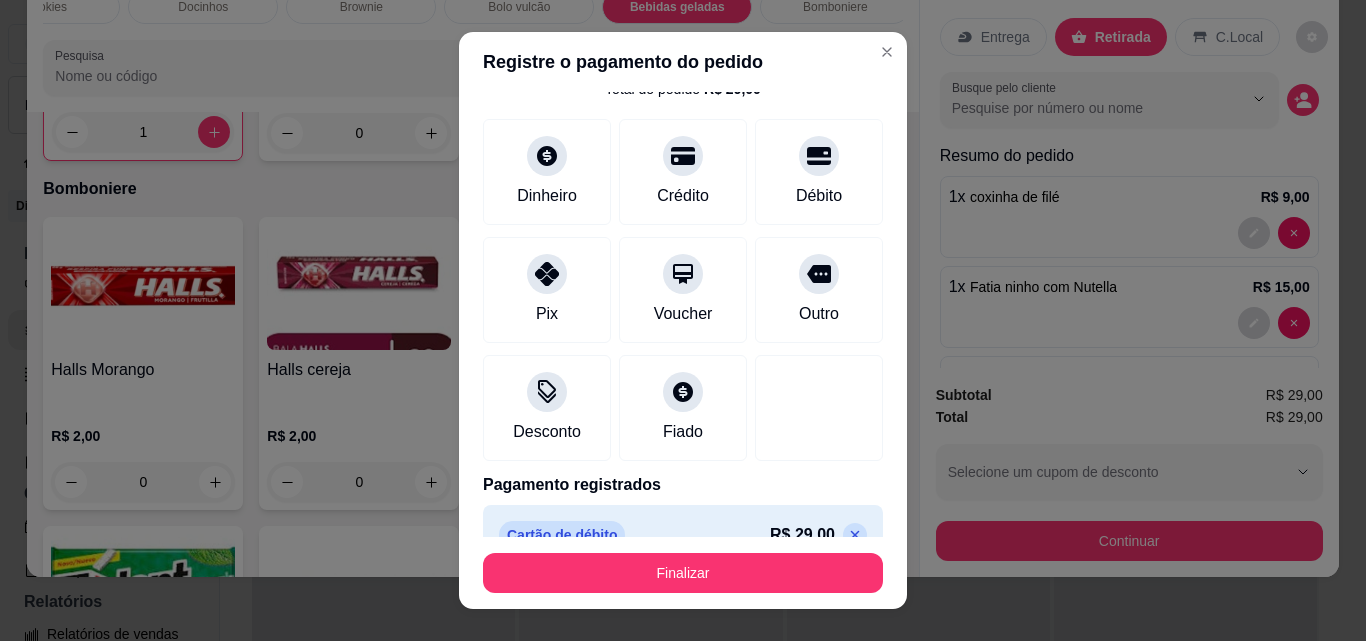 click on "Finalizar" at bounding box center (683, 573) 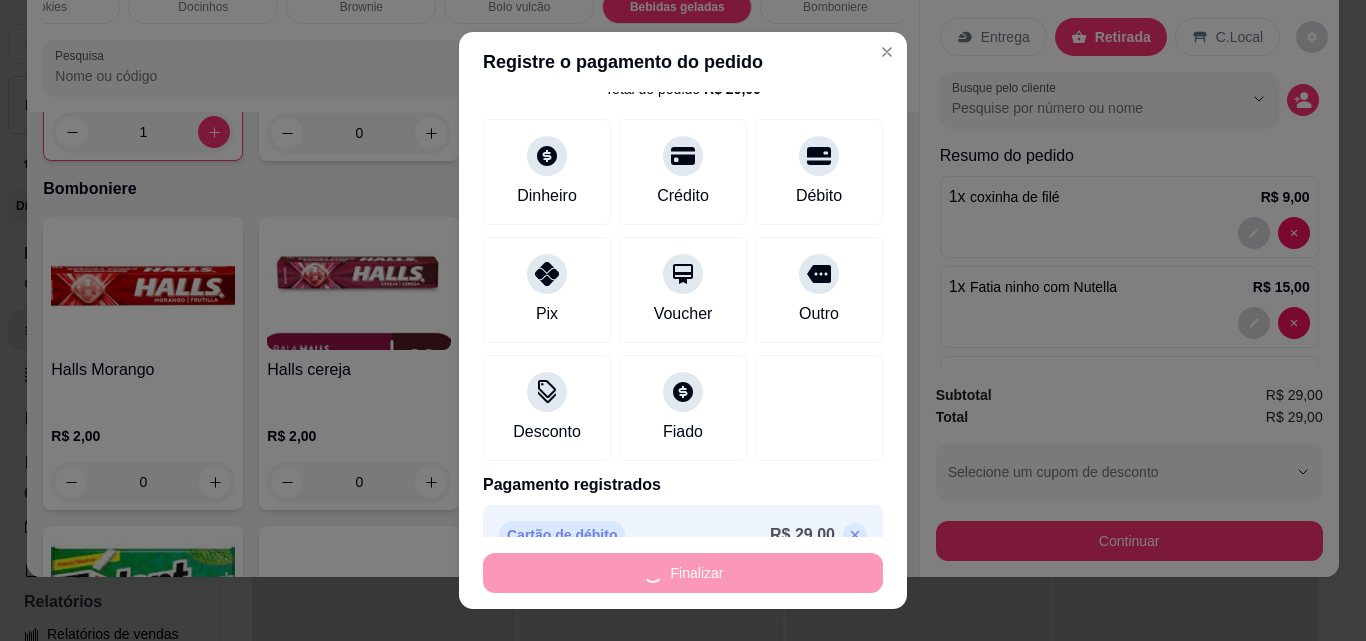 type on "0" 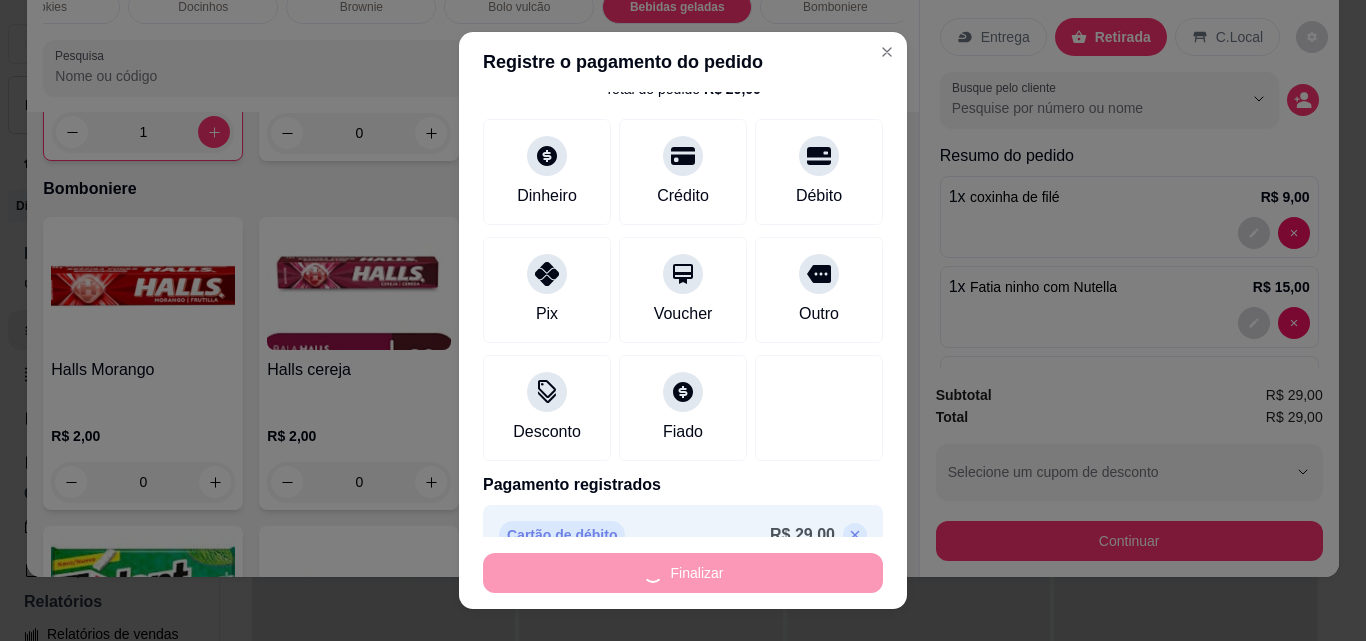 type on "0" 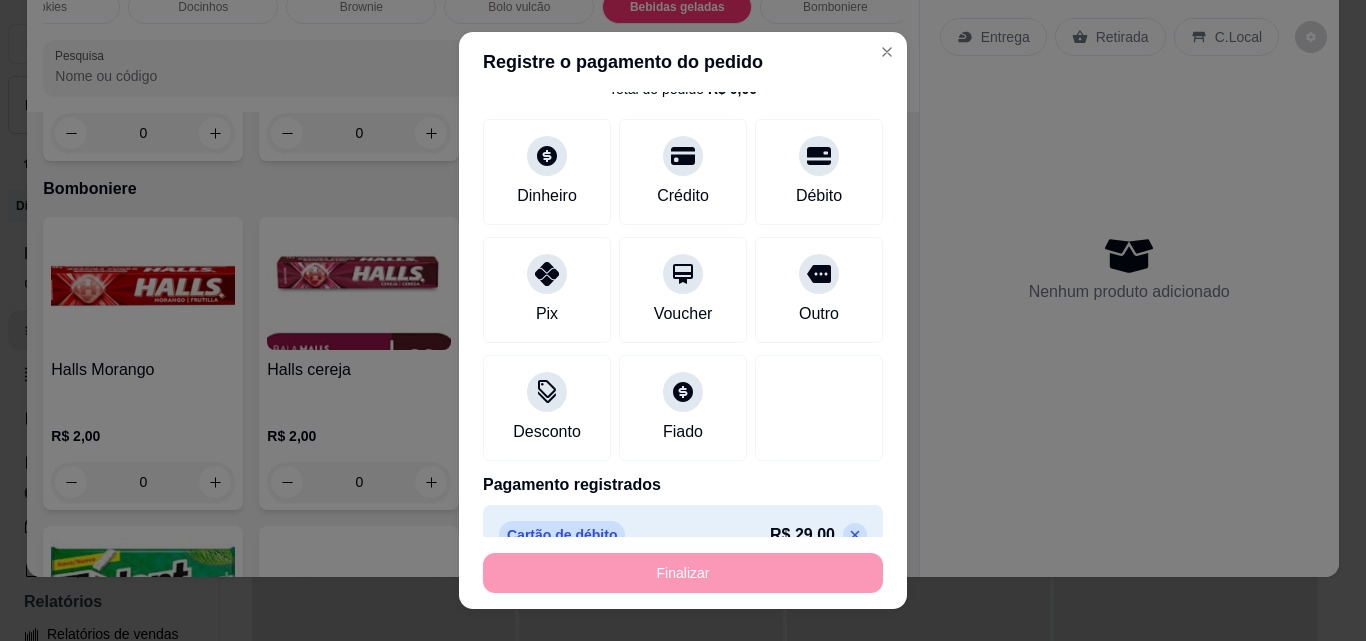 type on "-R$ 29,00" 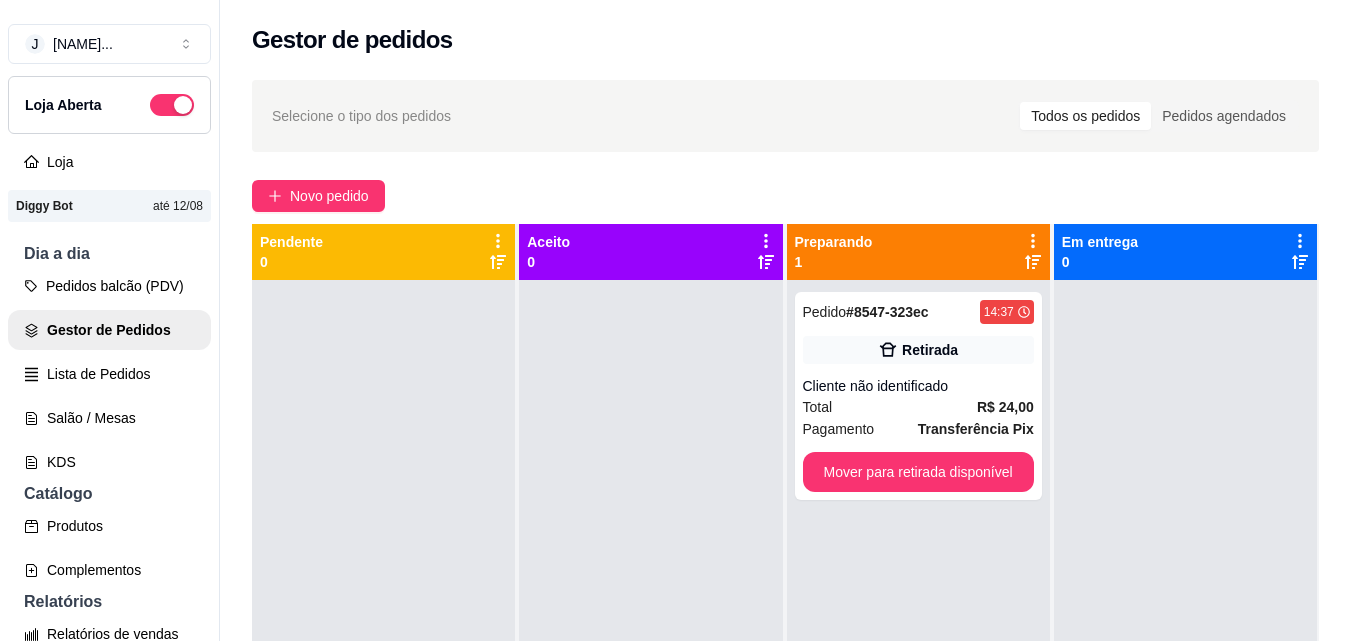 scroll, scrollTop: 0, scrollLeft: 0, axis: both 